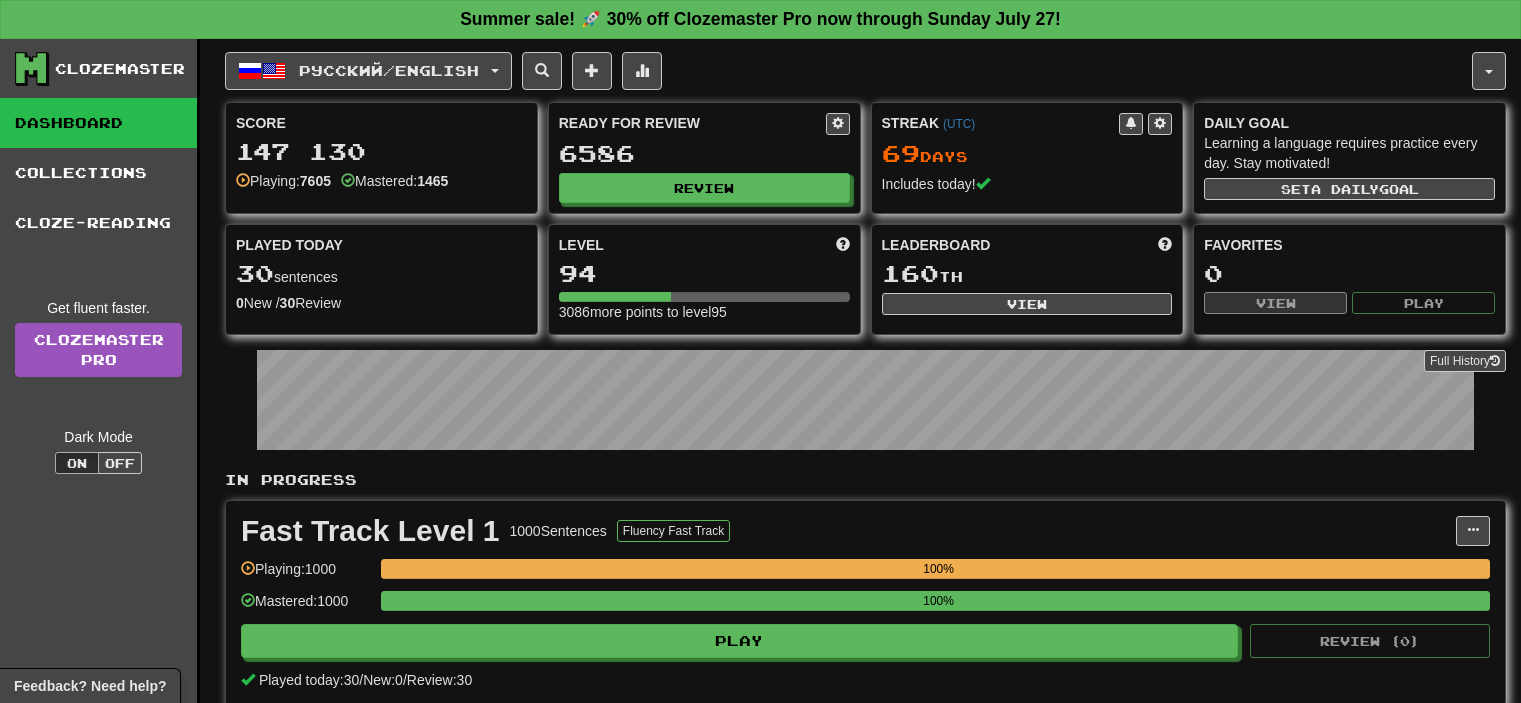scroll, scrollTop: 0, scrollLeft: 0, axis: both 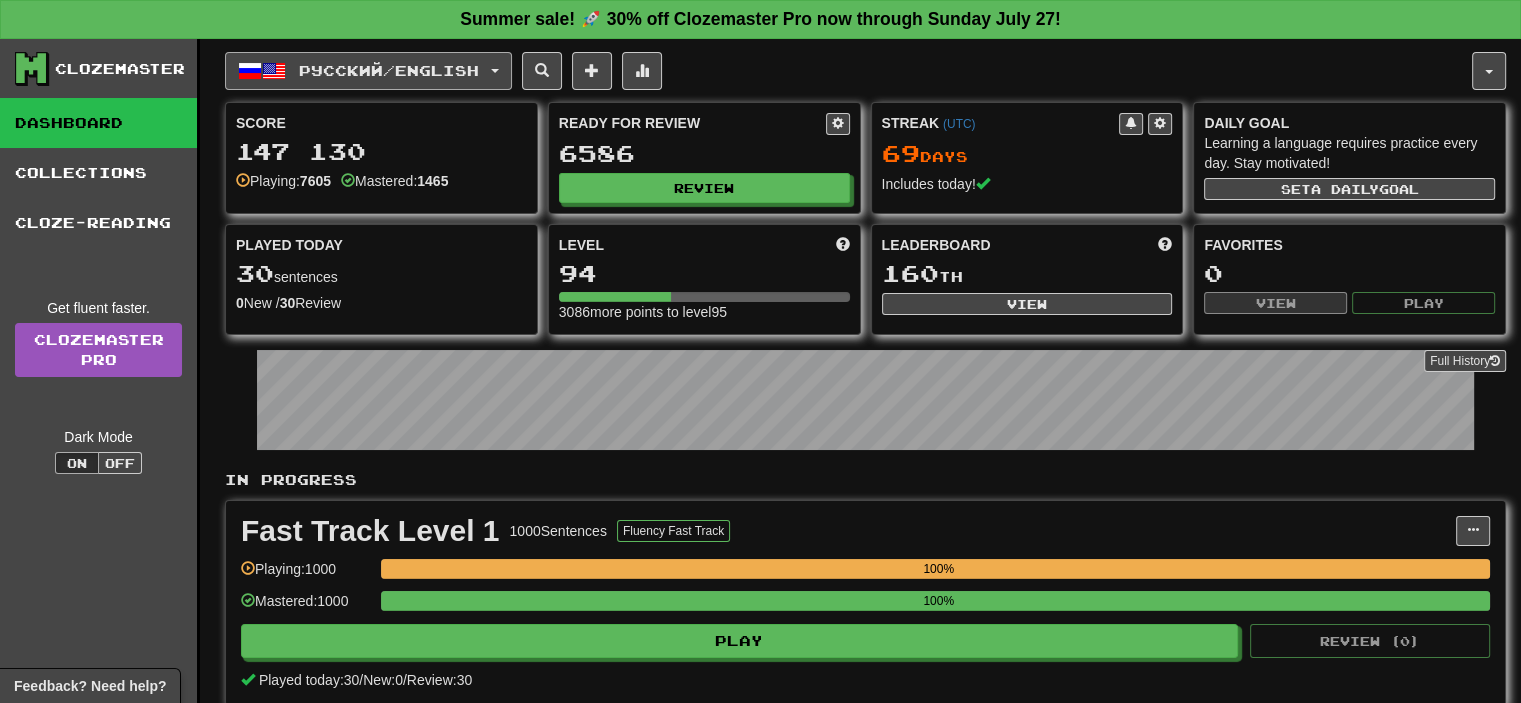 click on "Русский  /  English" at bounding box center [389, 70] 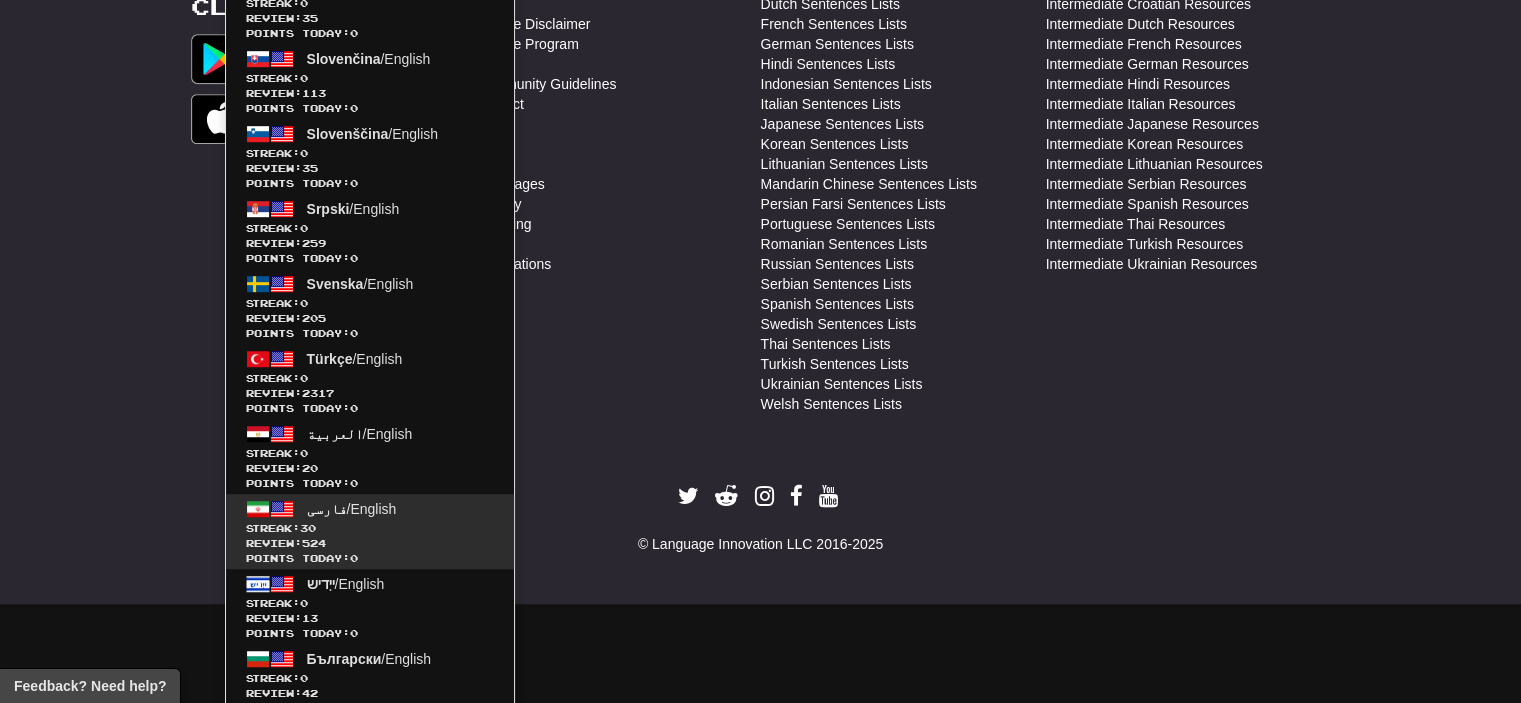 scroll, scrollTop: 1200, scrollLeft: 0, axis: vertical 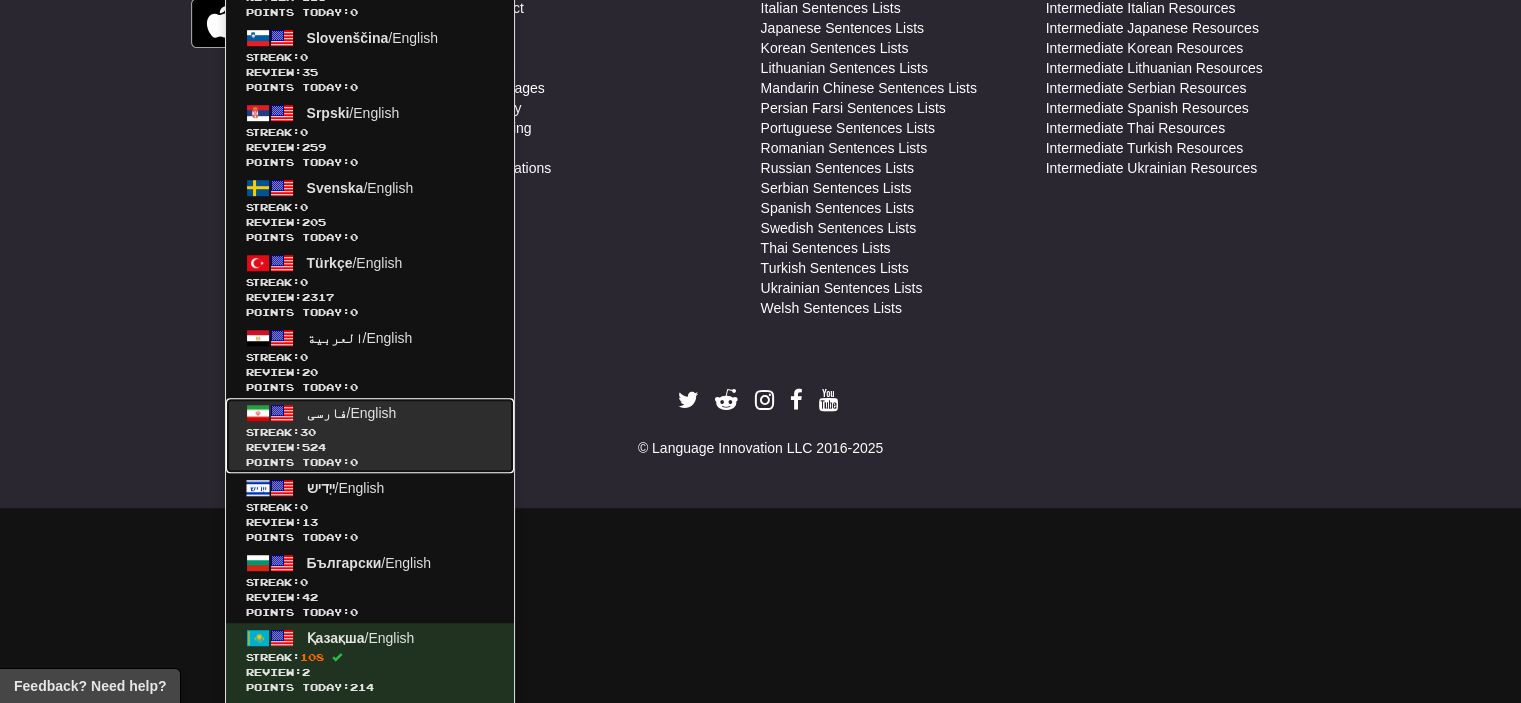 click on "فارسی  /  English Streak:  30   Review:  524 Points today:  0" at bounding box center (370, 435) 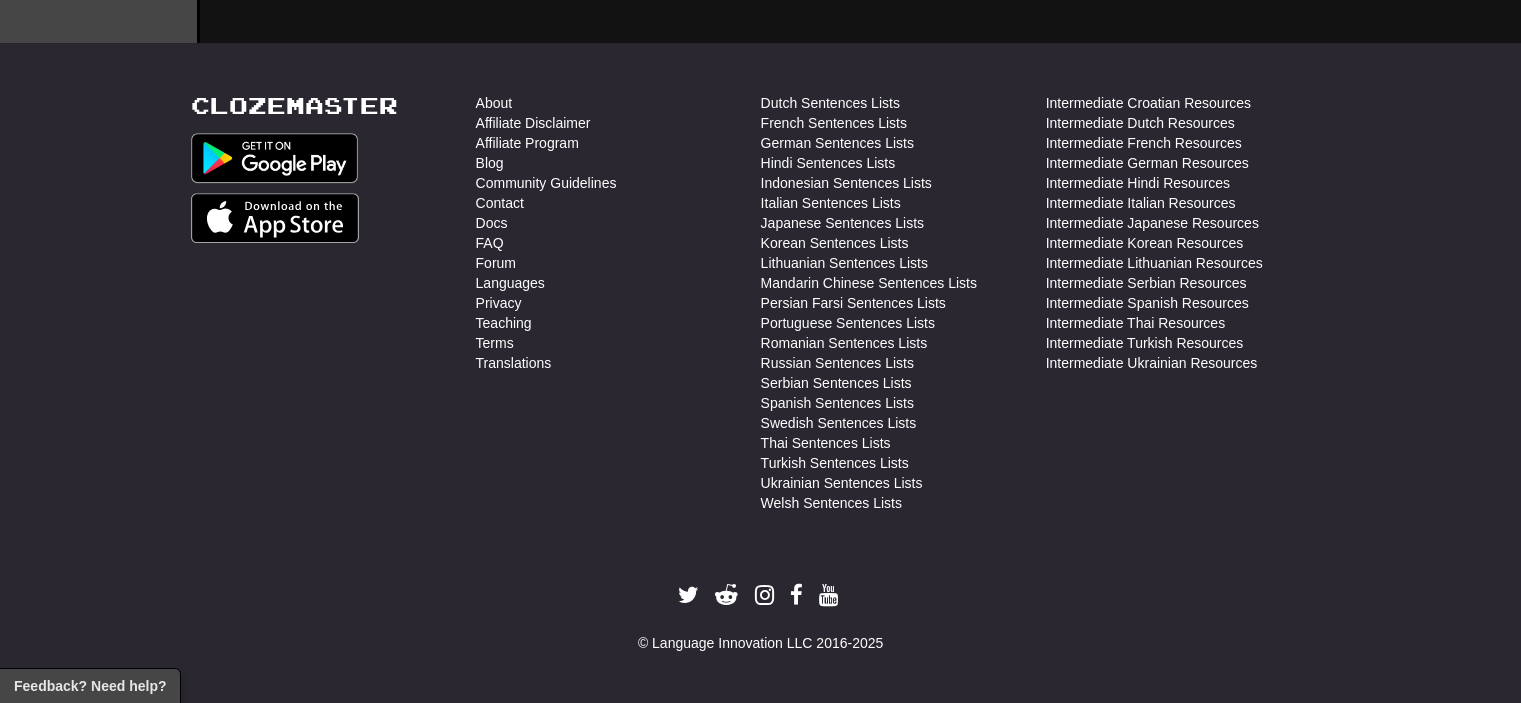 scroll, scrollTop: 1000, scrollLeft: 0, axis: vertical 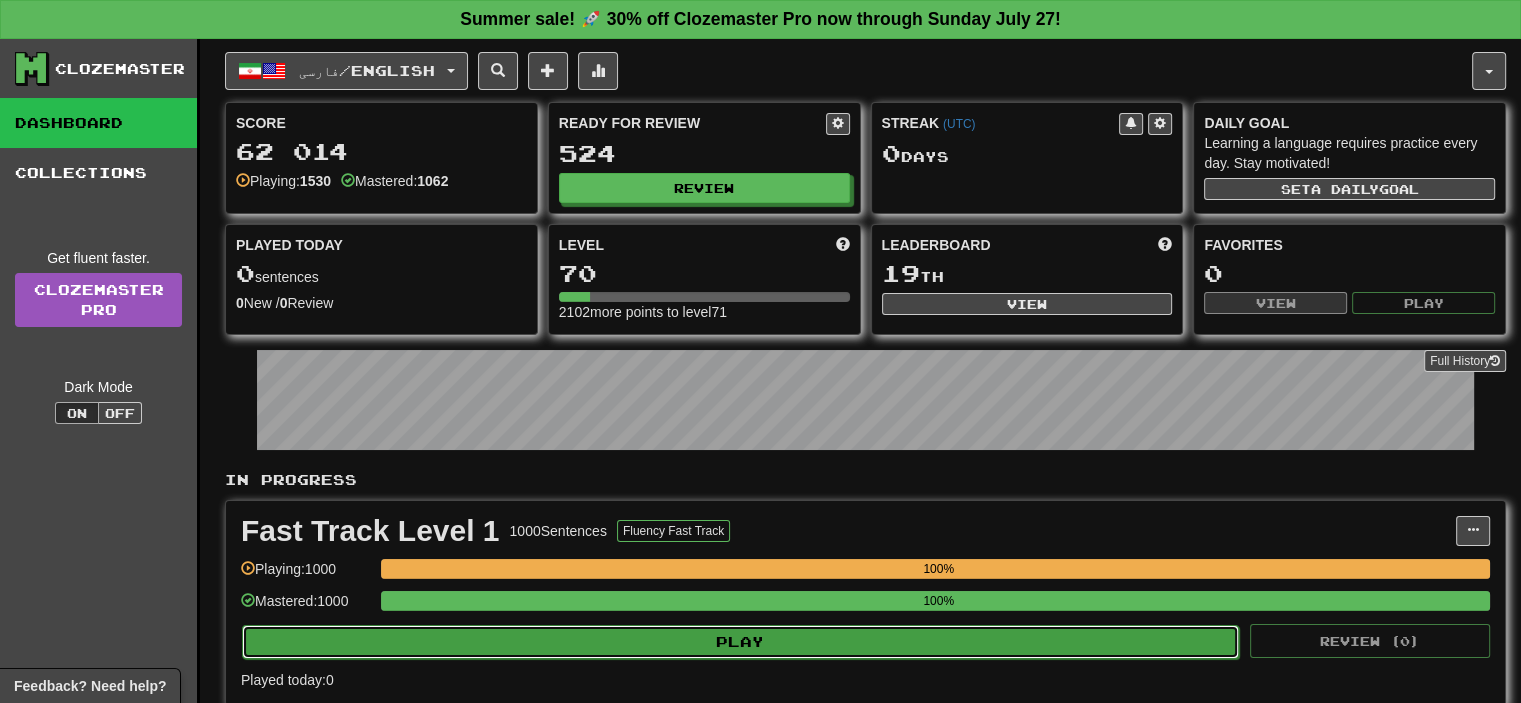 click on "Play" 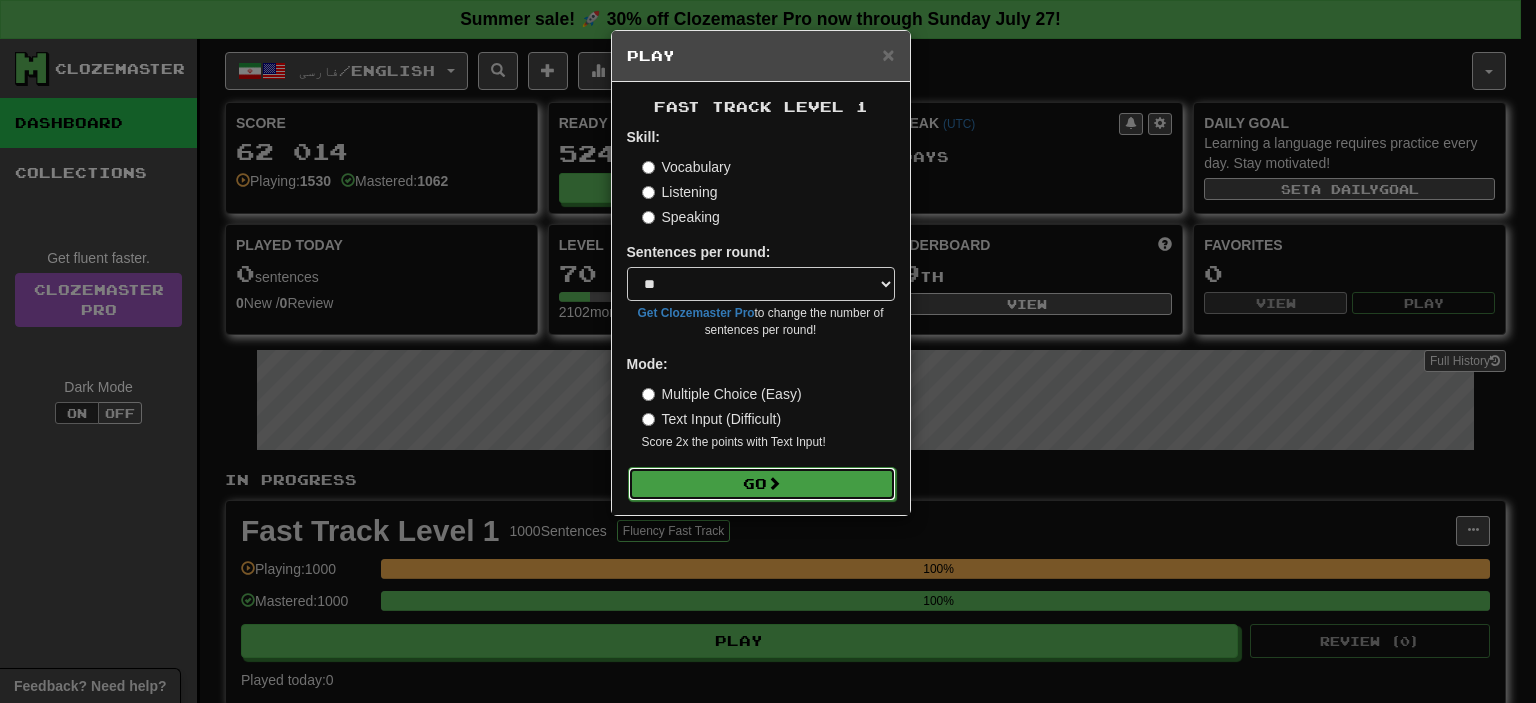 click on "Go" at bounding box center (762, 484) 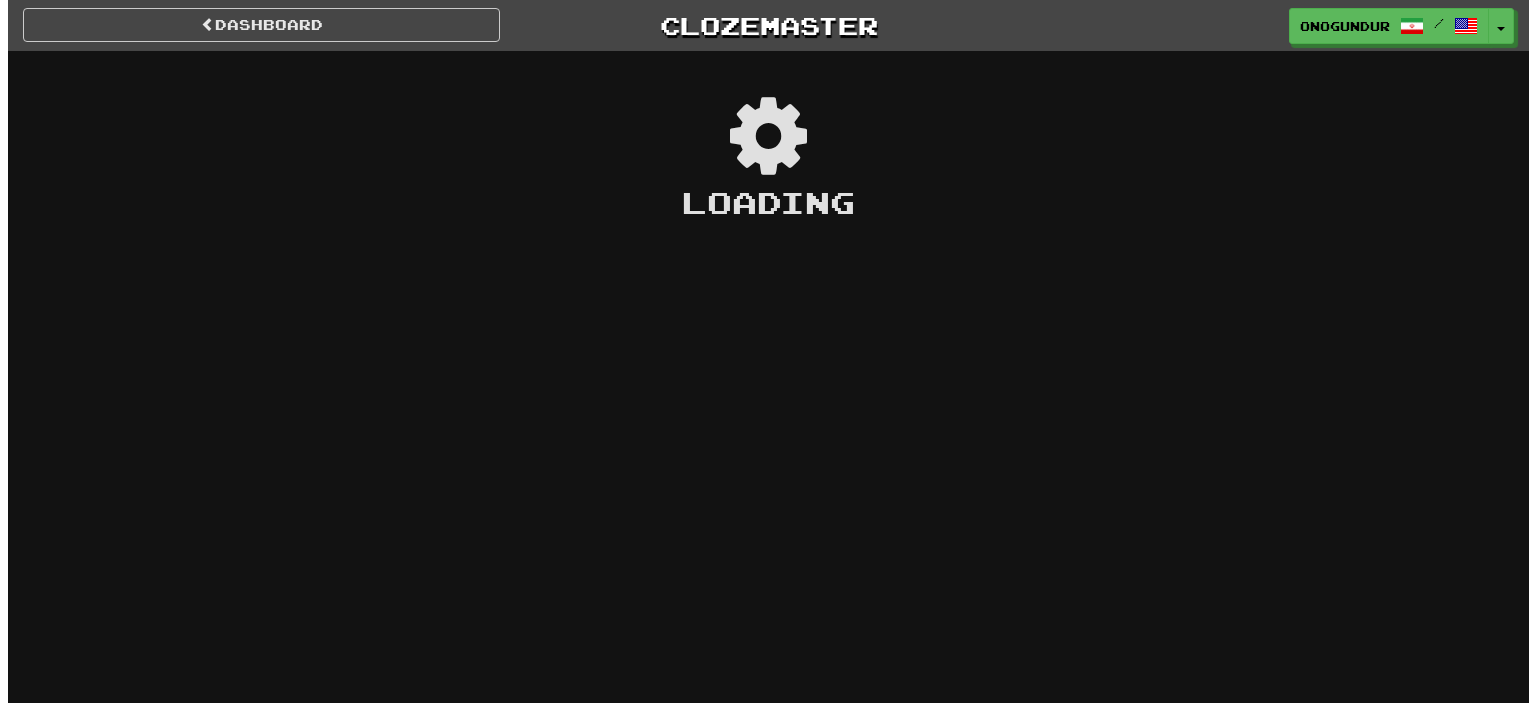 scroll, scrollTop: 0, scrollLeft: 0, axis: both 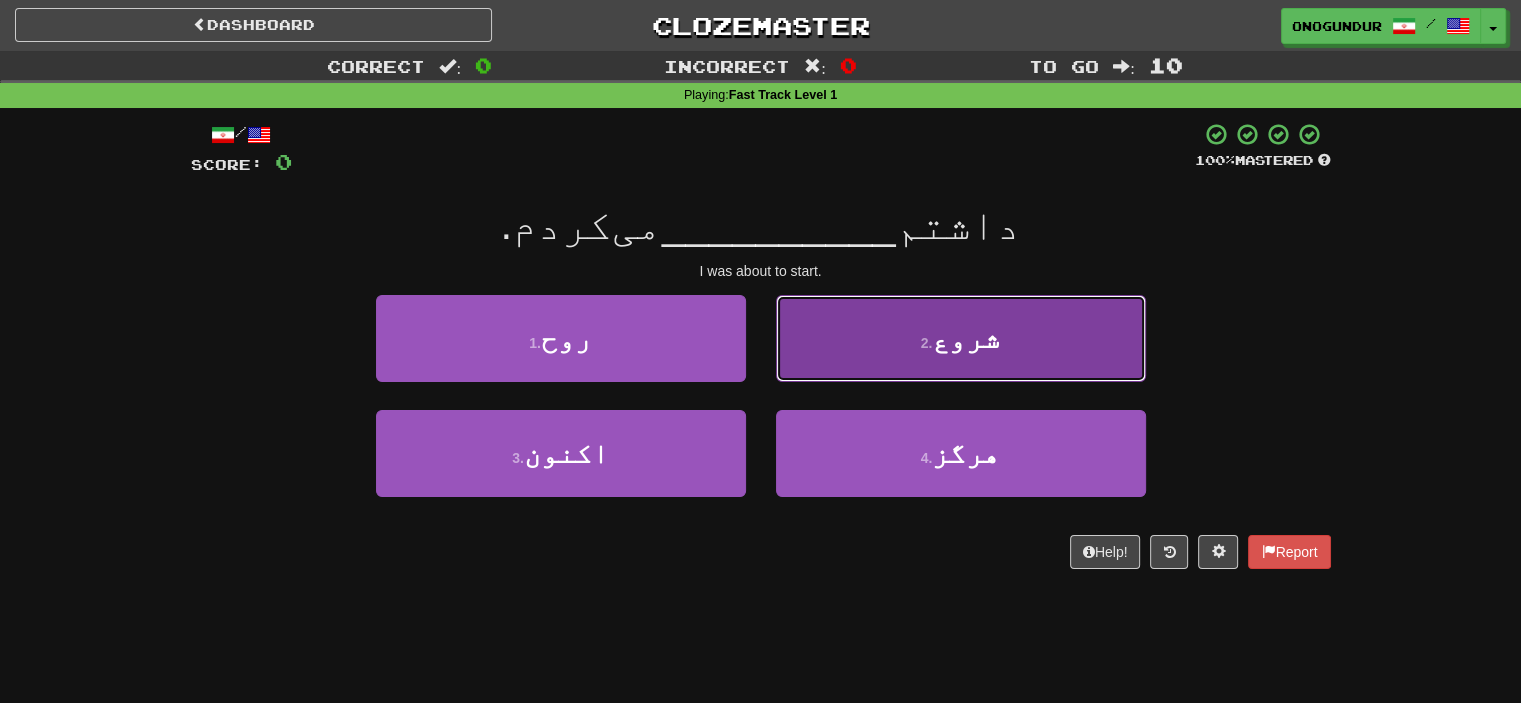 click on "2 .  شروع" at bounding box center [961, 338] 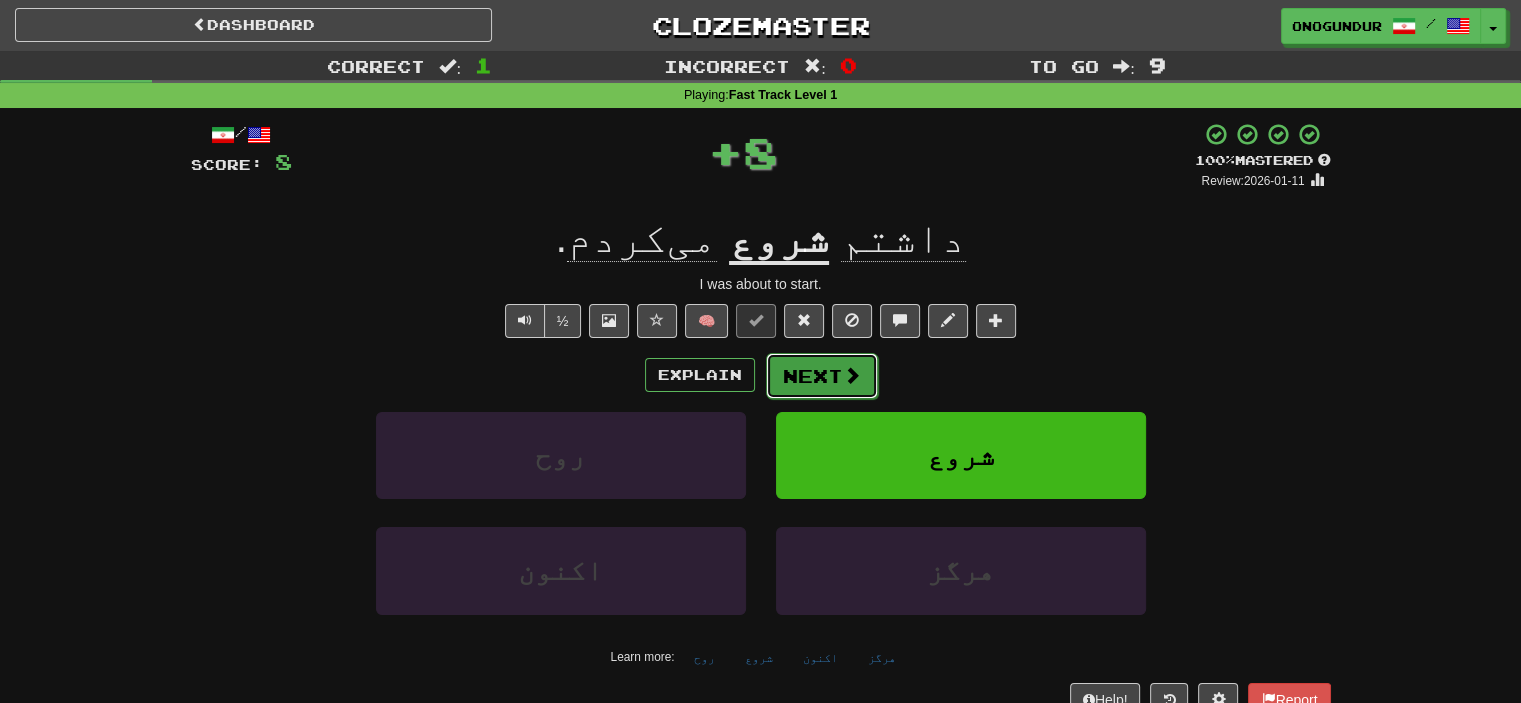 click at bounding box center (852, 375) 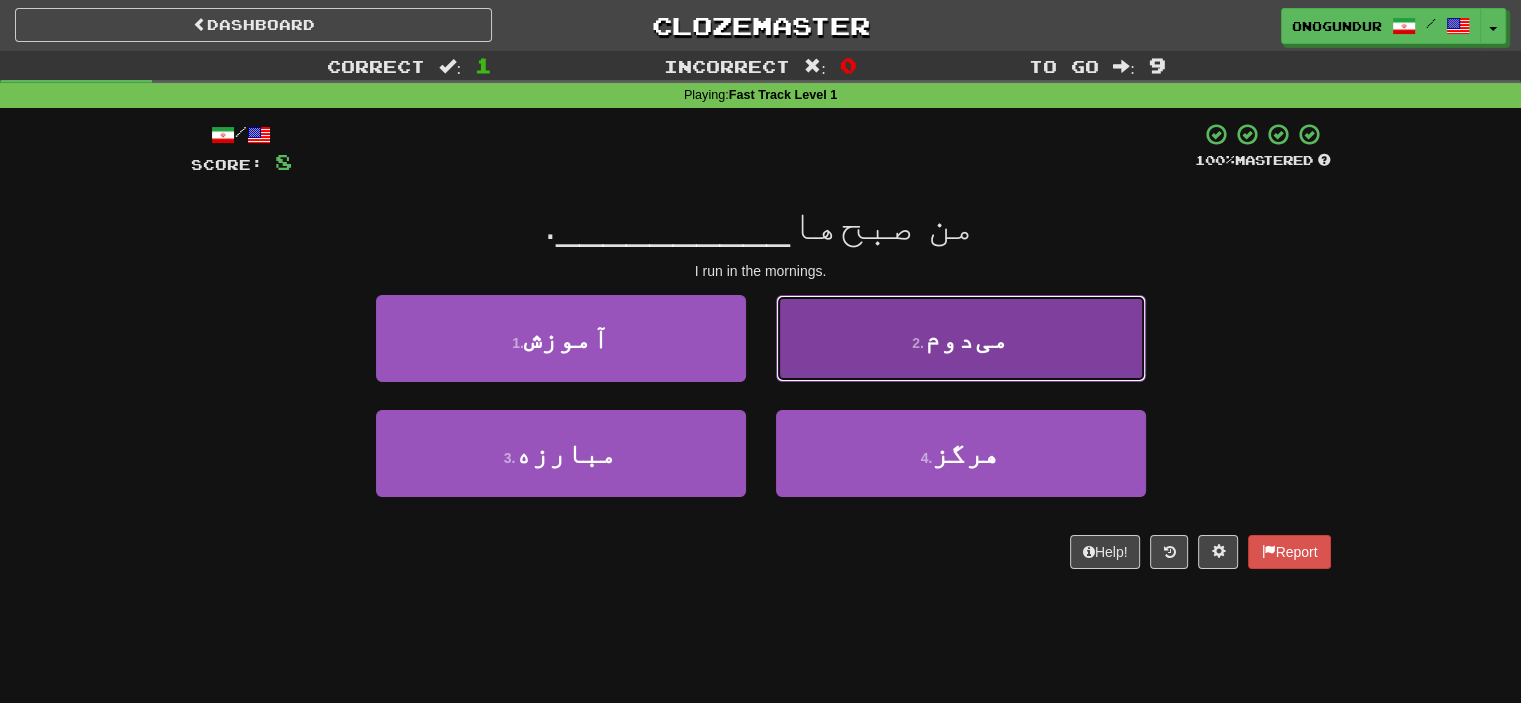 click on "می‌دوم" at bounding box center (966, 338) 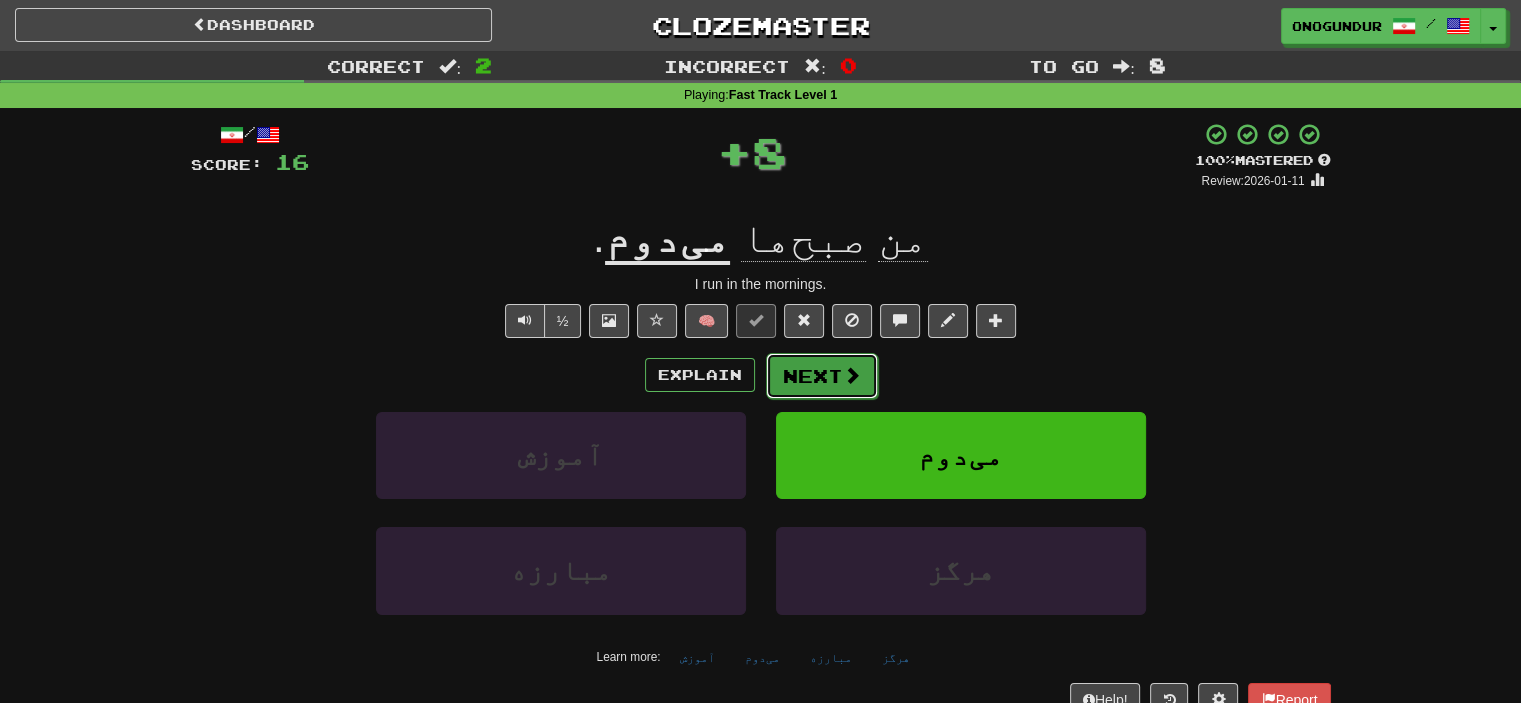click on "Next" at bounding box center (822, 376) 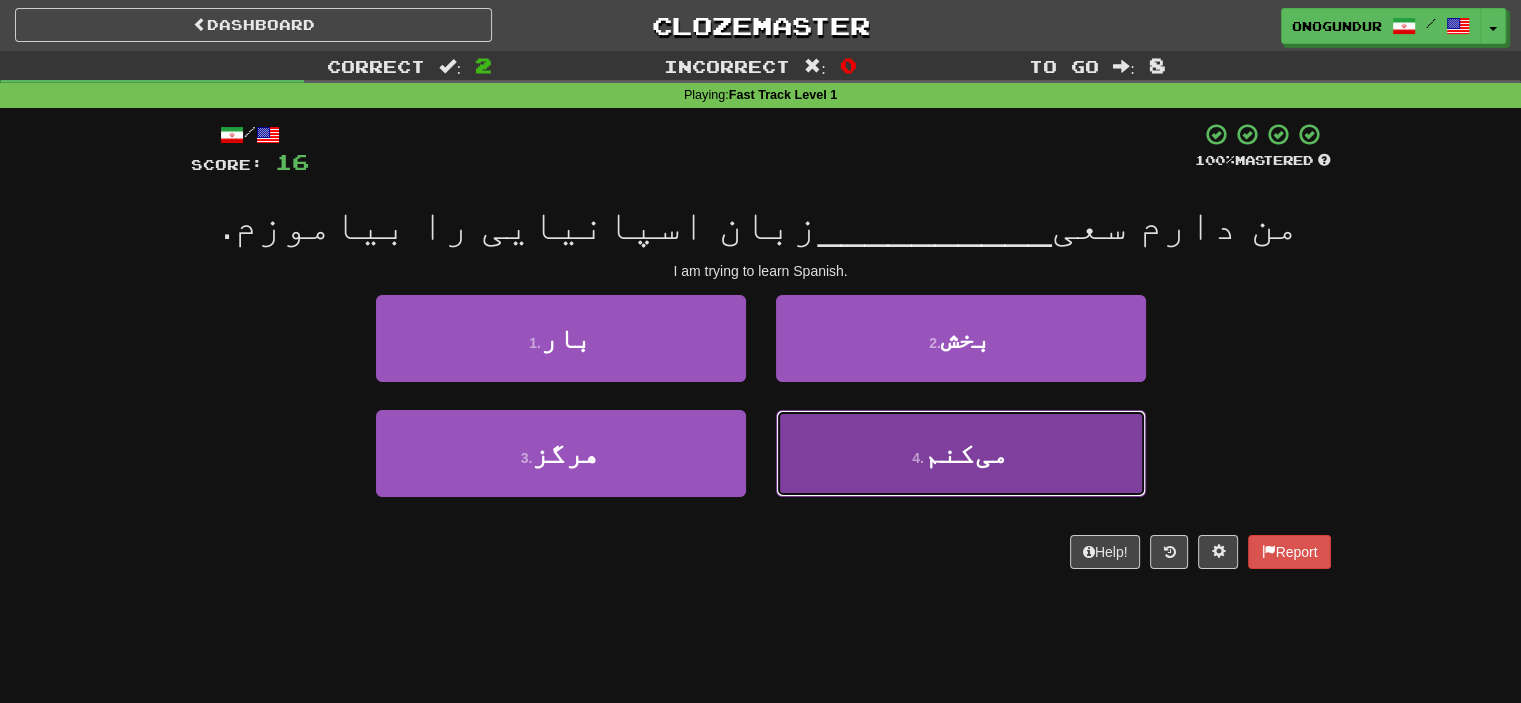 click on "4 .  می‌کنم" at bounding box center (961, 453) 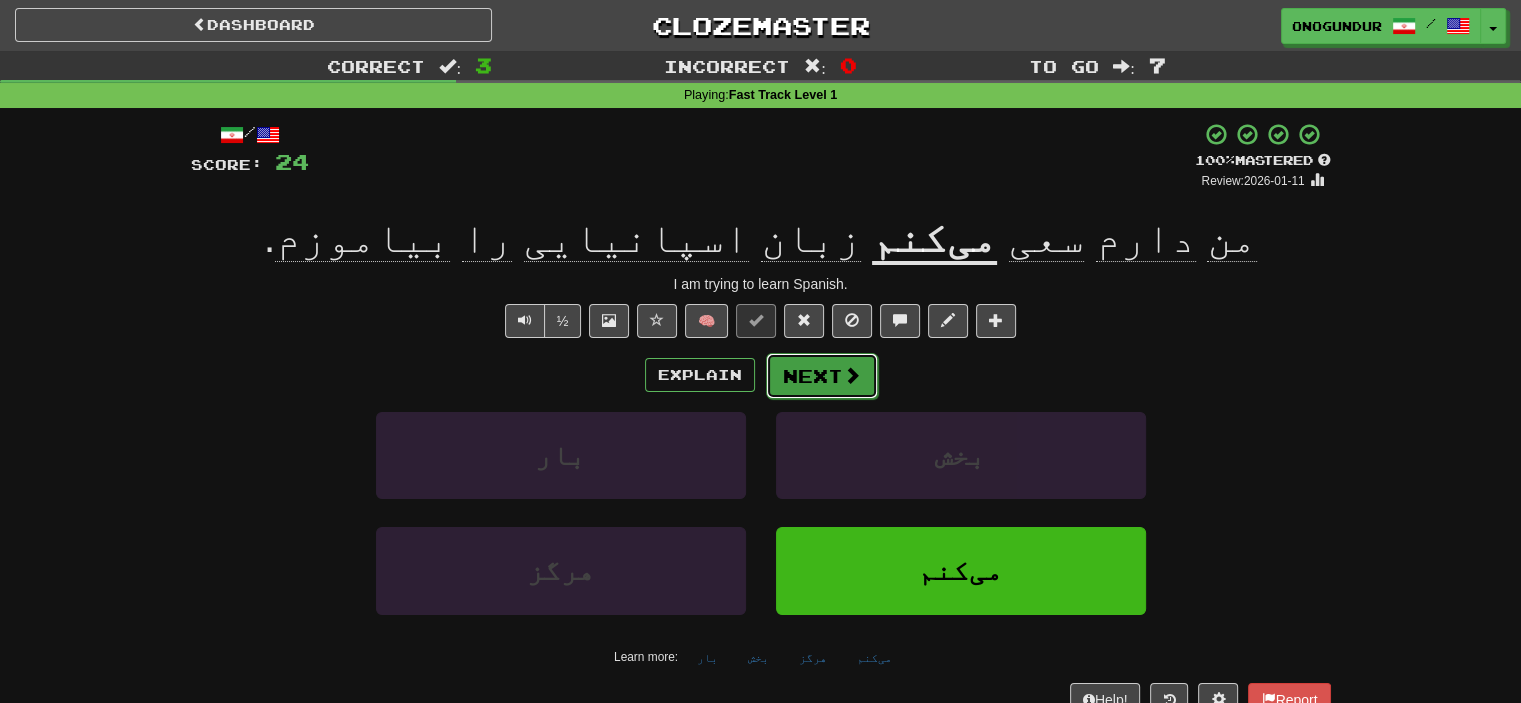 click at bounding box center [852, 375] 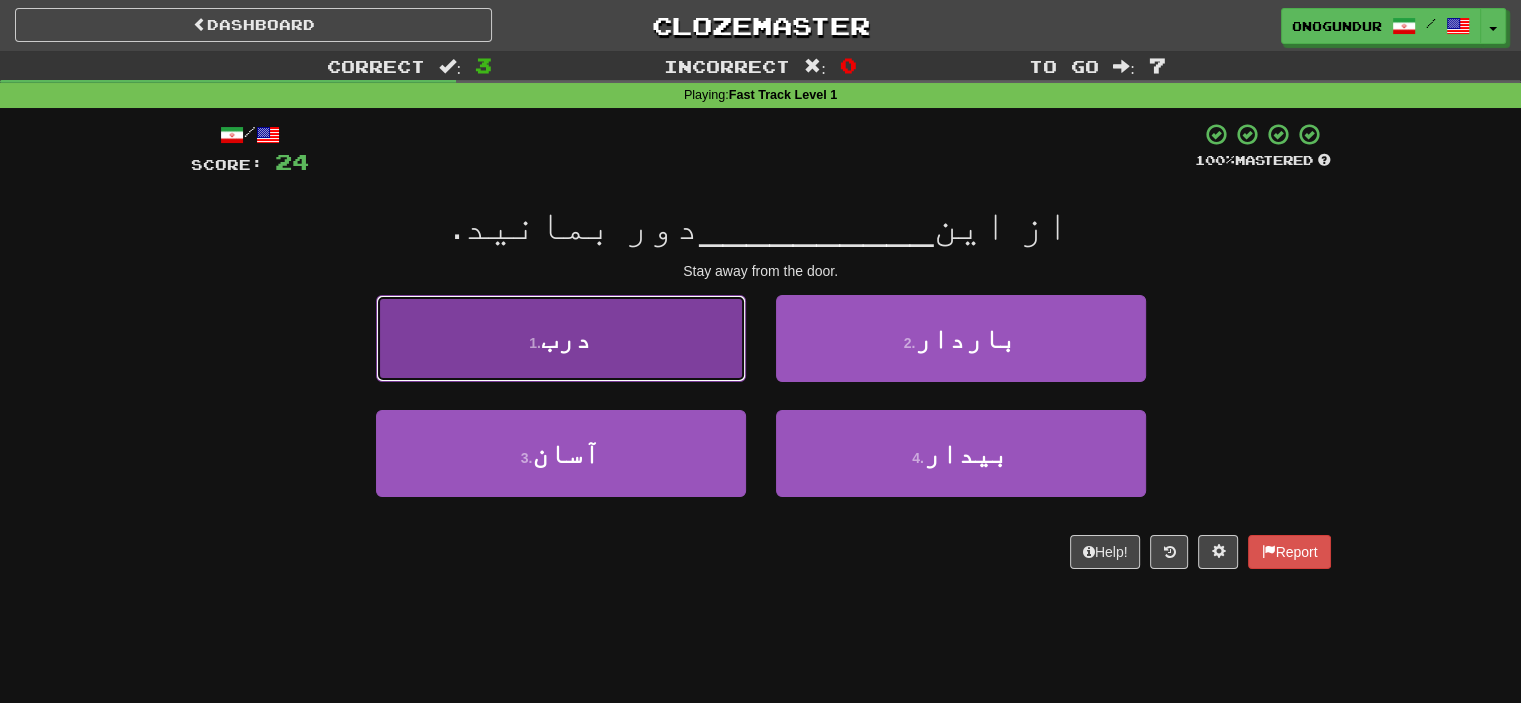 click on "1 .  درب" at bounding box center [561, 338] 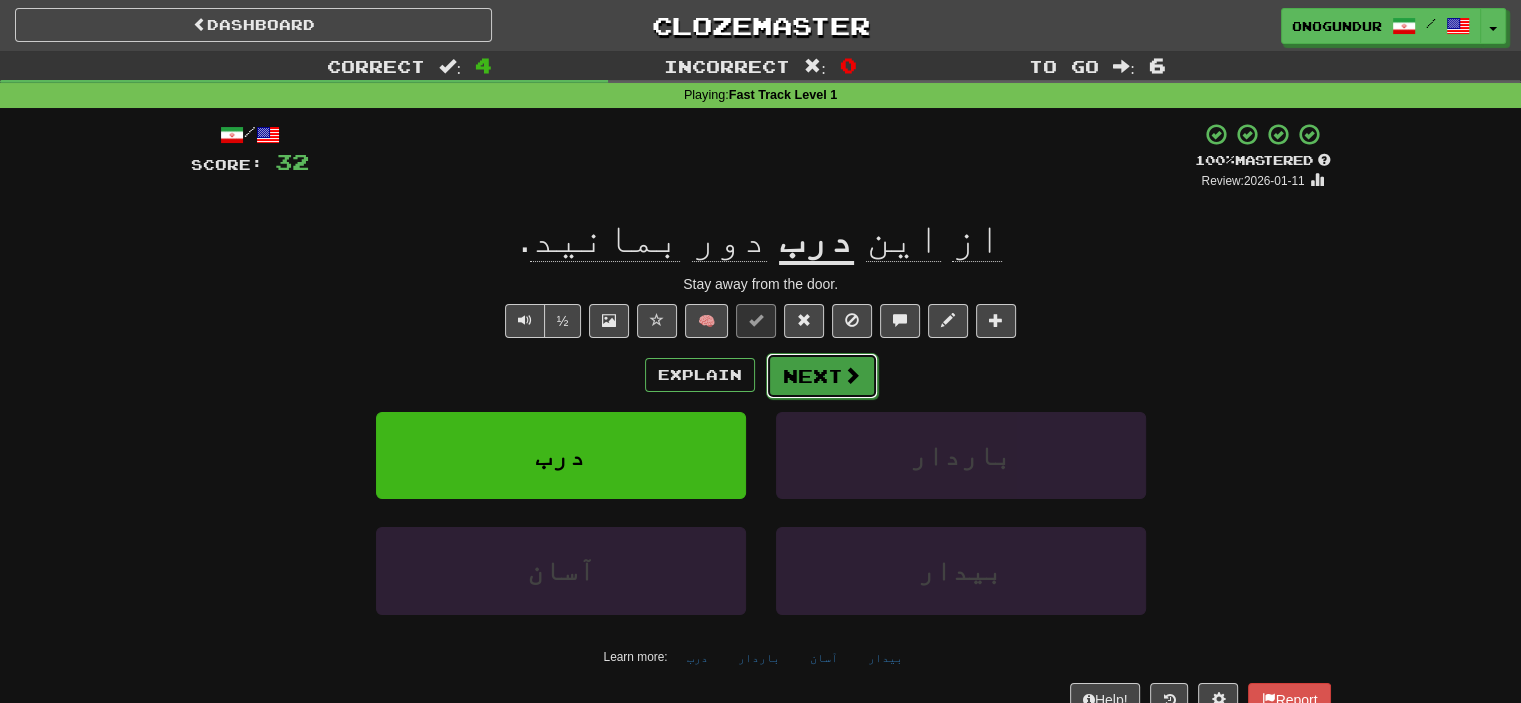 click on "Next" at bounding box center (822, 376) 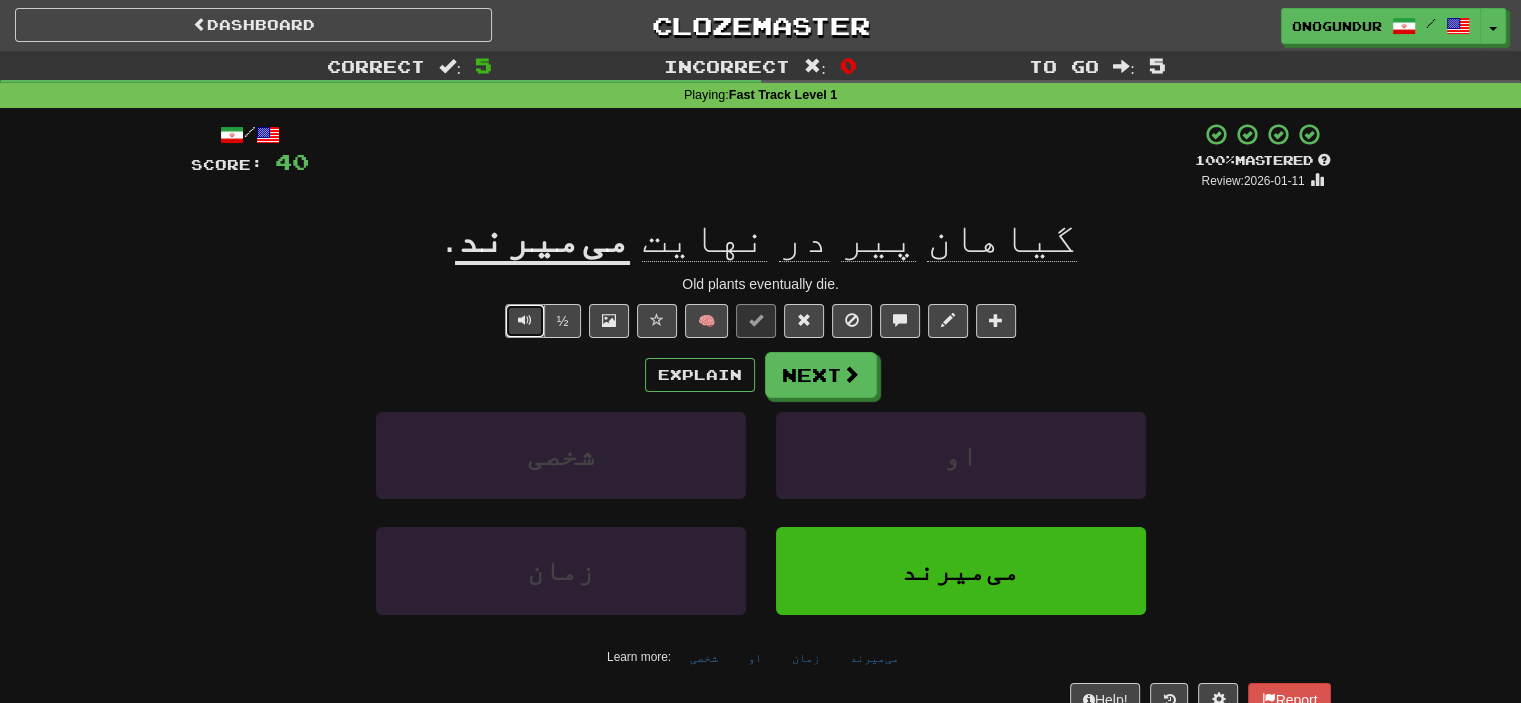 click at bounding box center [525, 320] 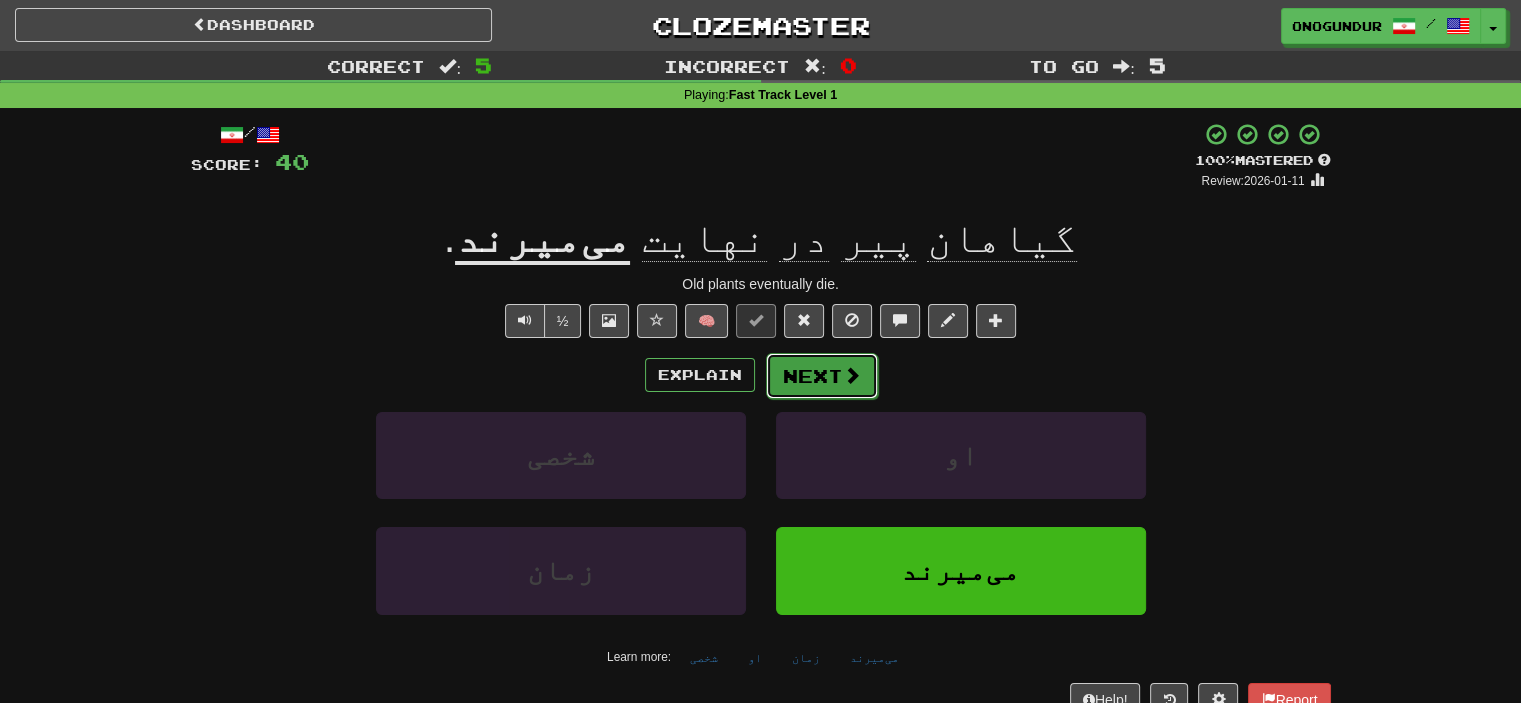 click on "Next" at bounding box center [822, 376] 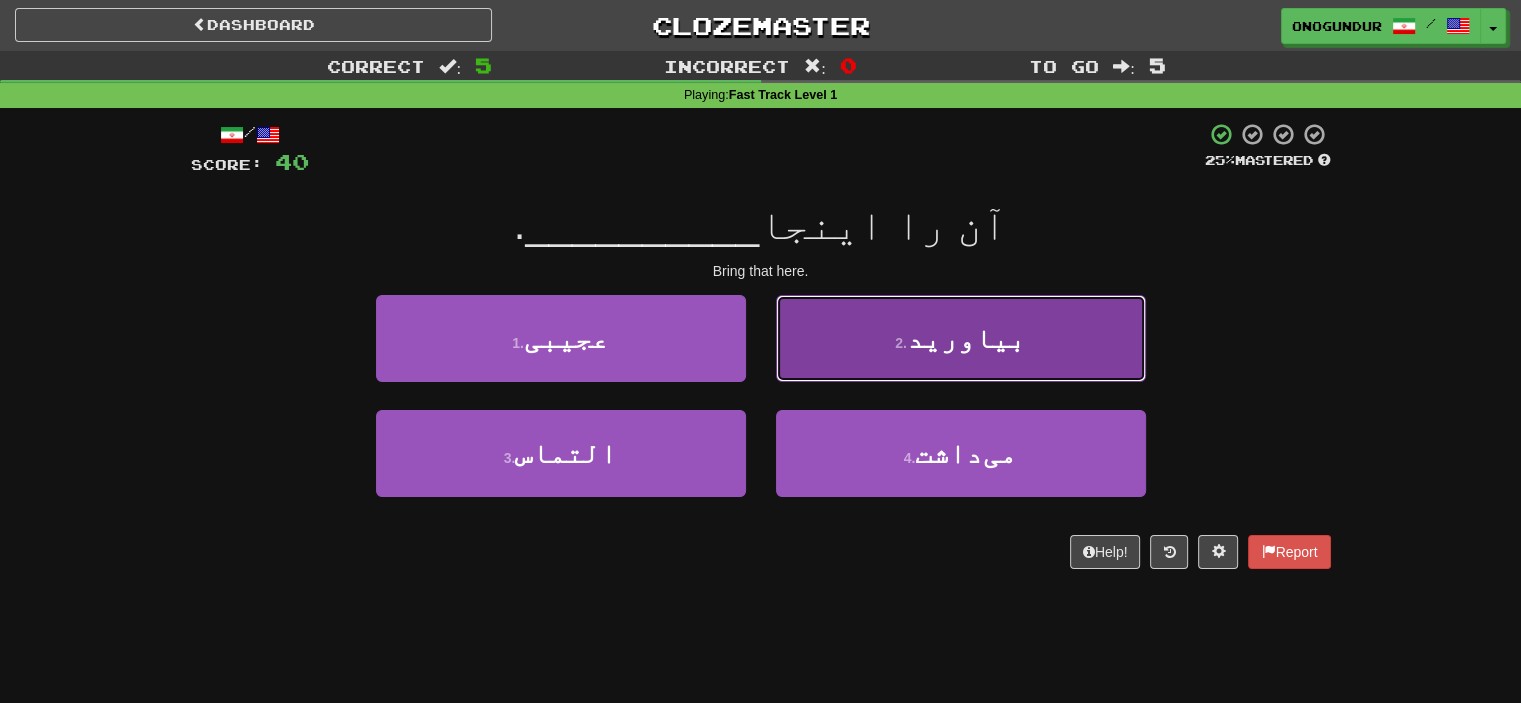 click on "2 .  بیاورید" at bounding box center (961, 338) 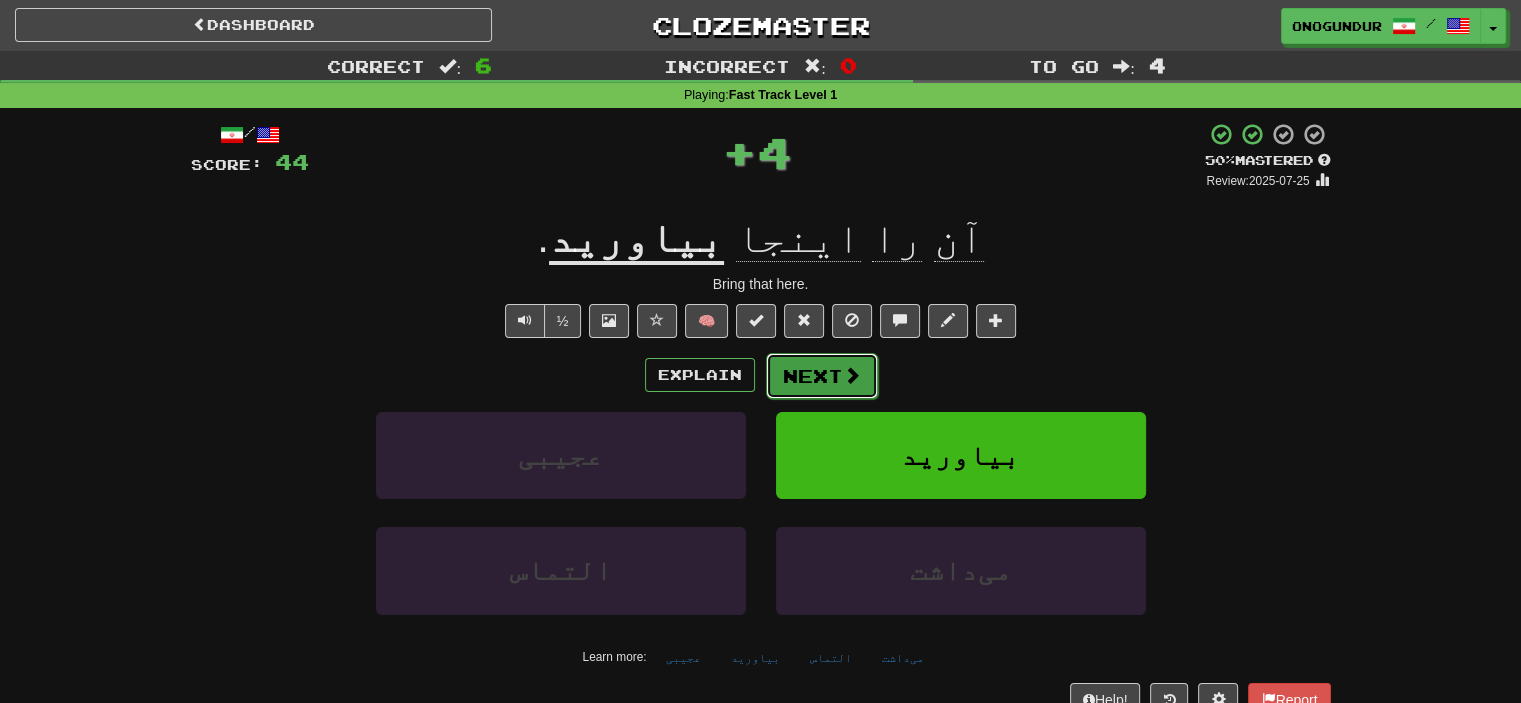 click at bounding box center [852, 375] 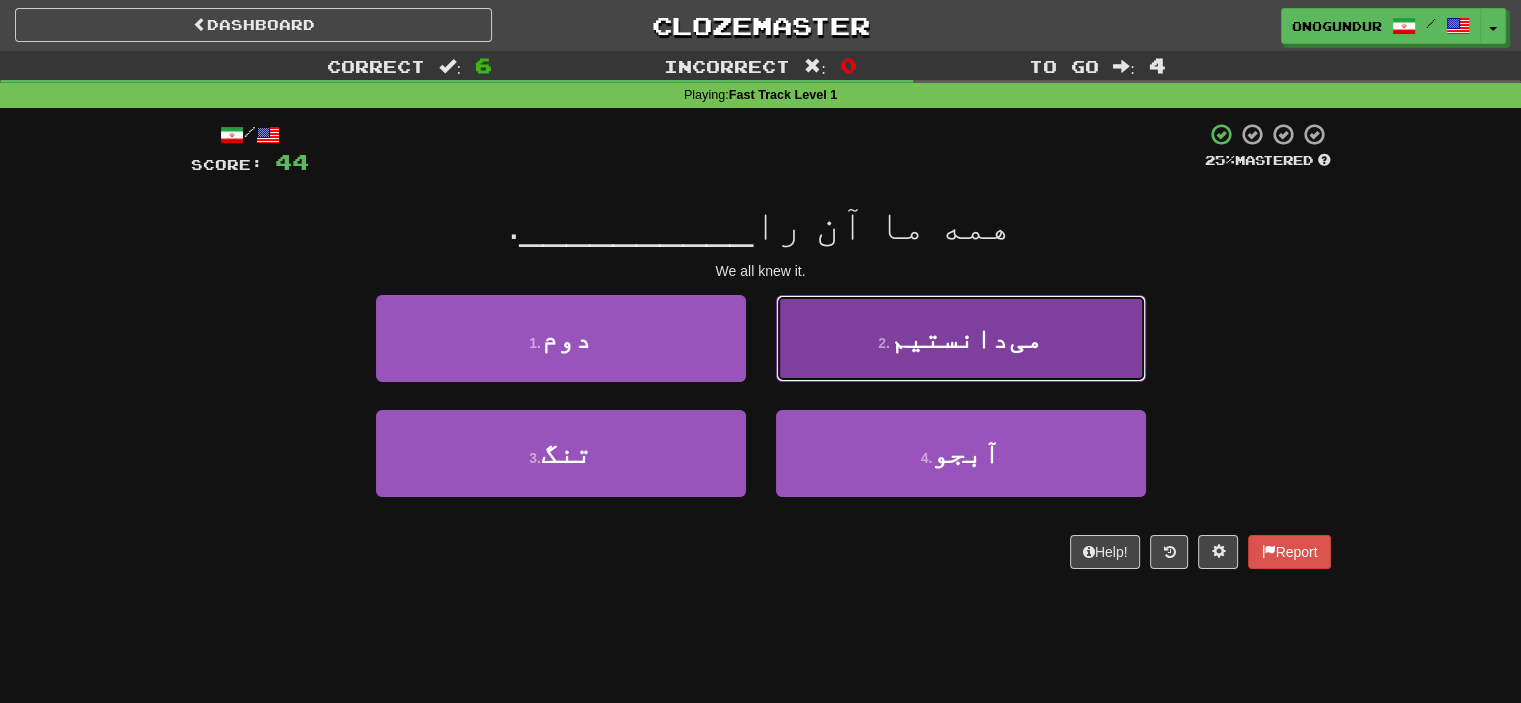 click on "می‌دانستیم" at bounding box center [966, 338] 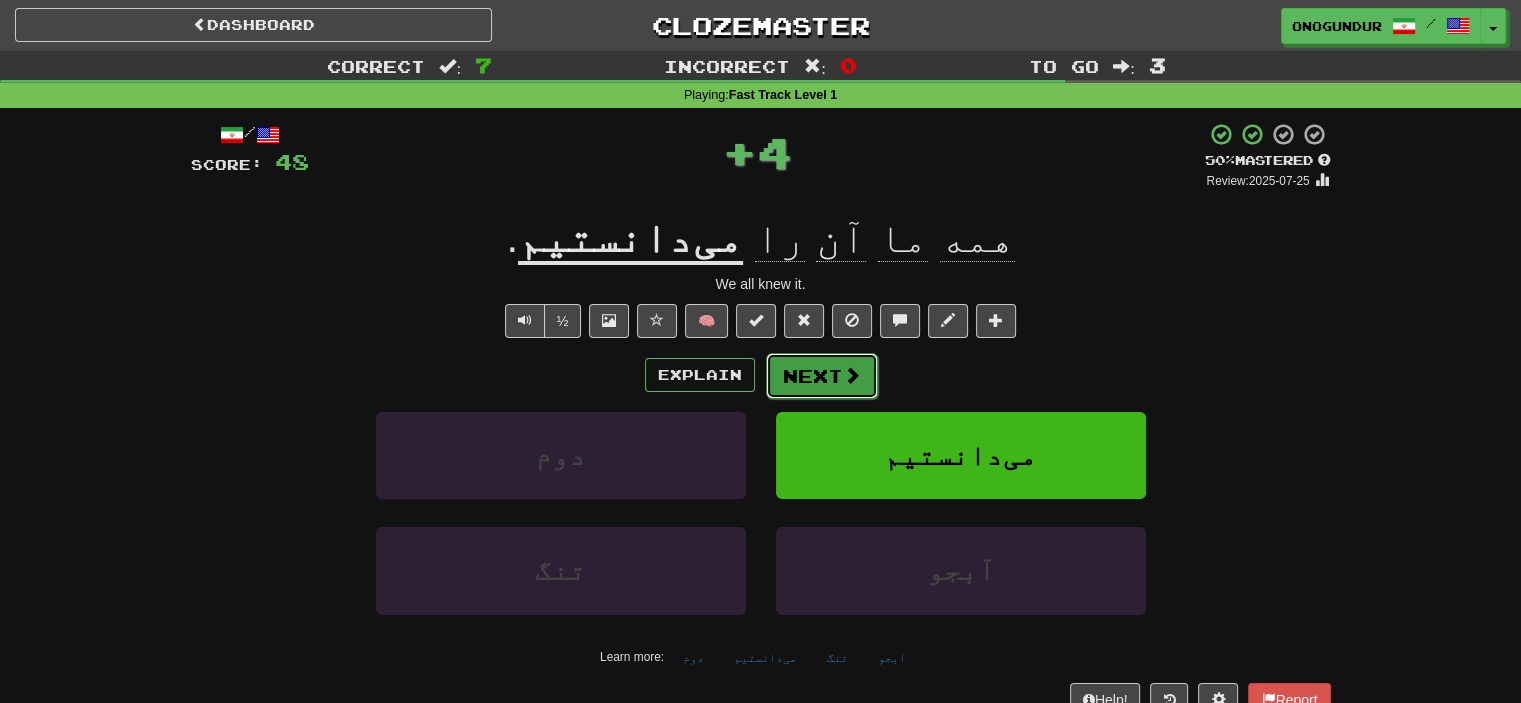 click on "Next" at bounding box center [822, 376] 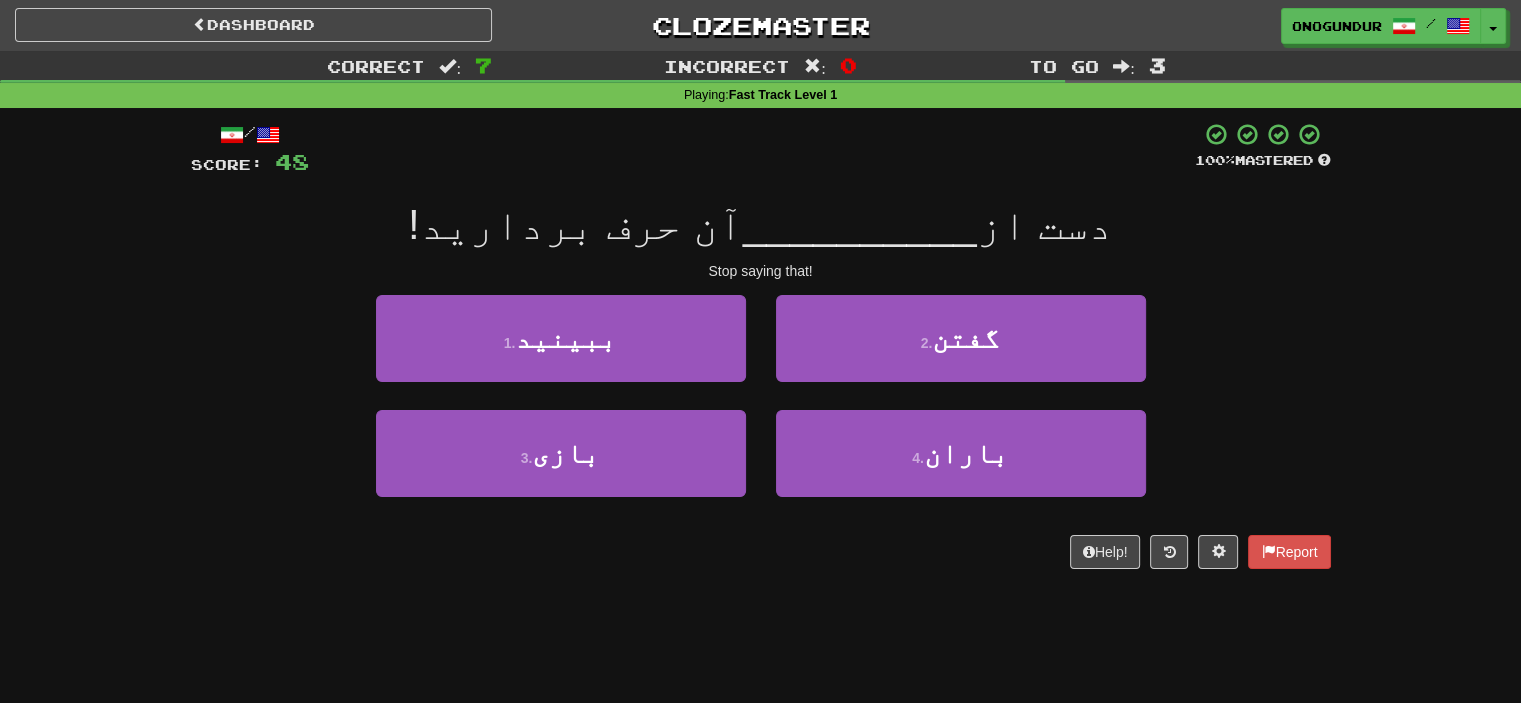 drag, startPoint x: 992, startPoint y: 403, endPoint x: 972, endPoint y: 375, distance: 34.4093 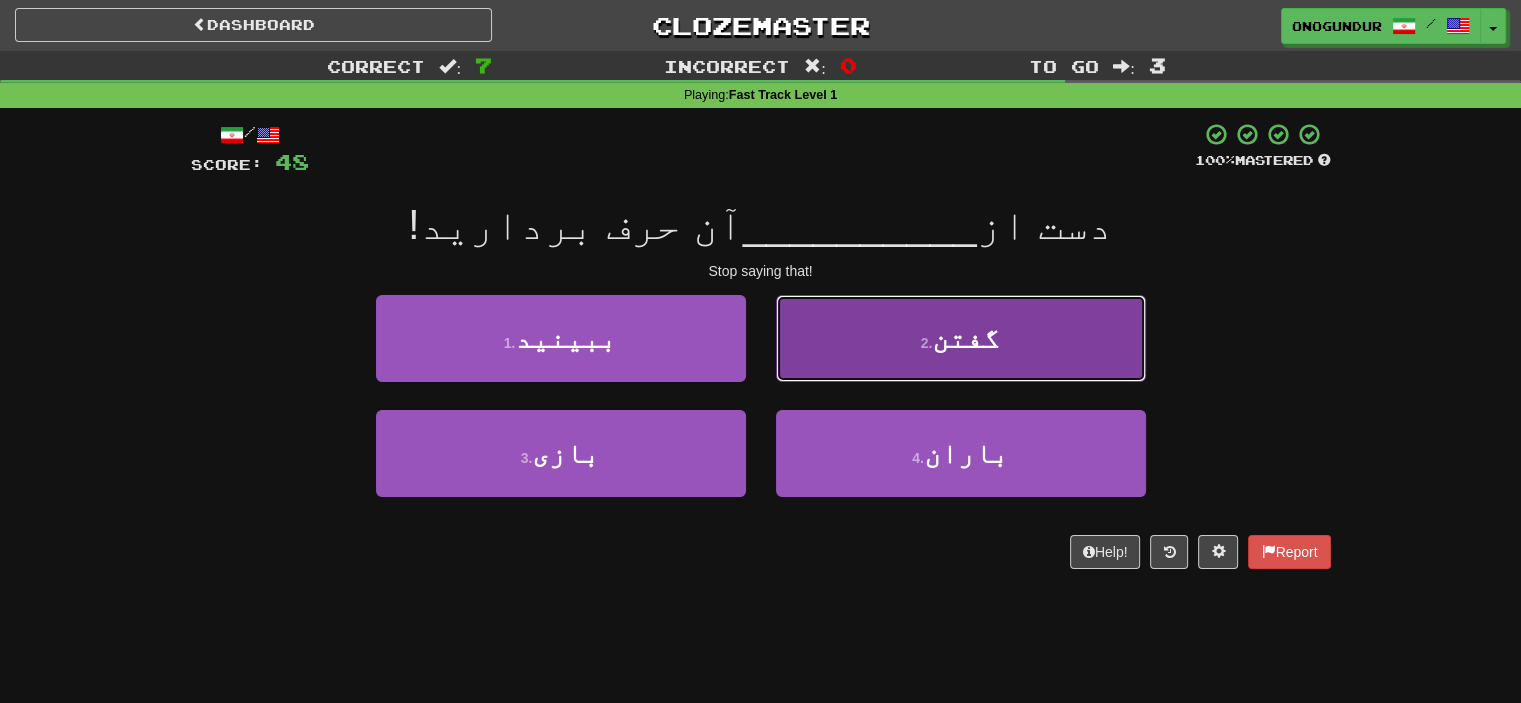 click on "گفتن" at bounding box center [966, 338] 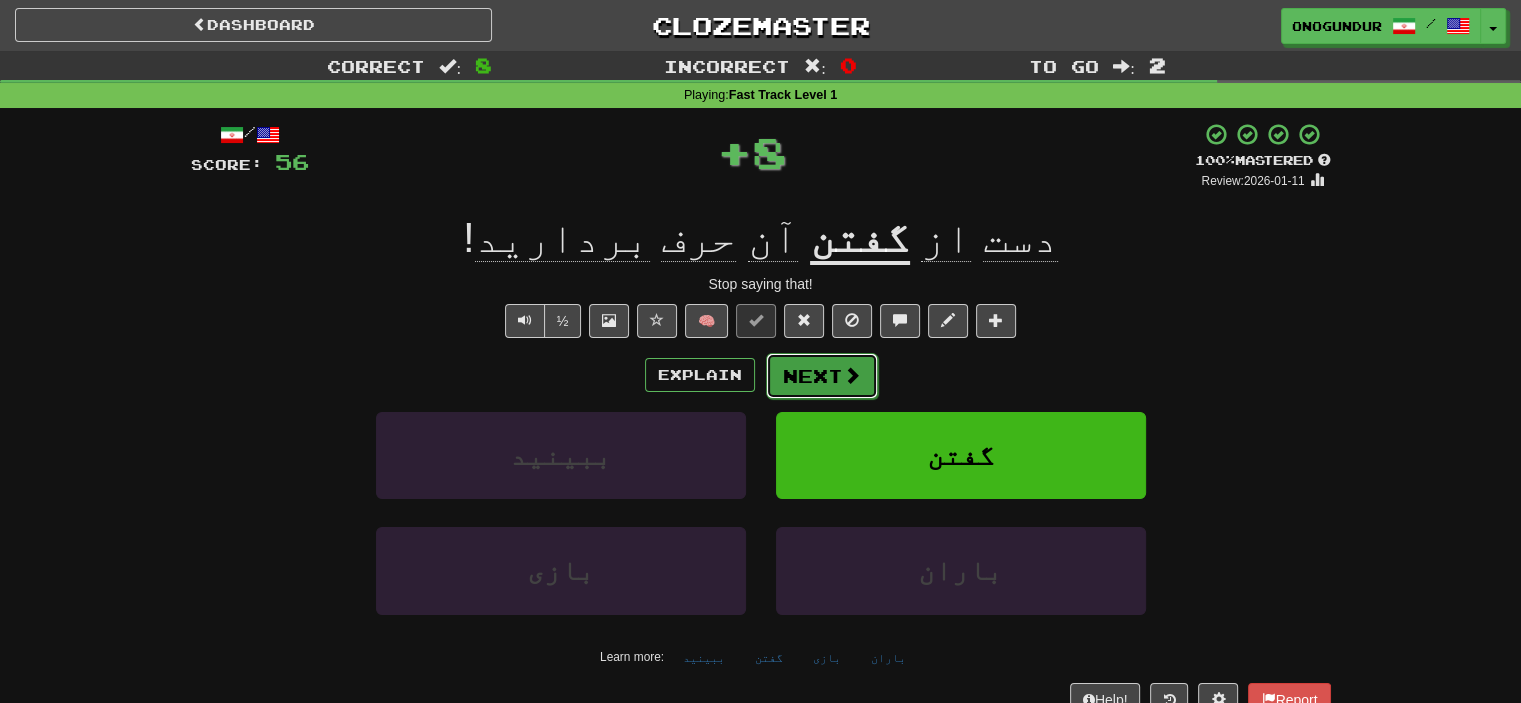 click on "Next" at bounding box center [822, 376] 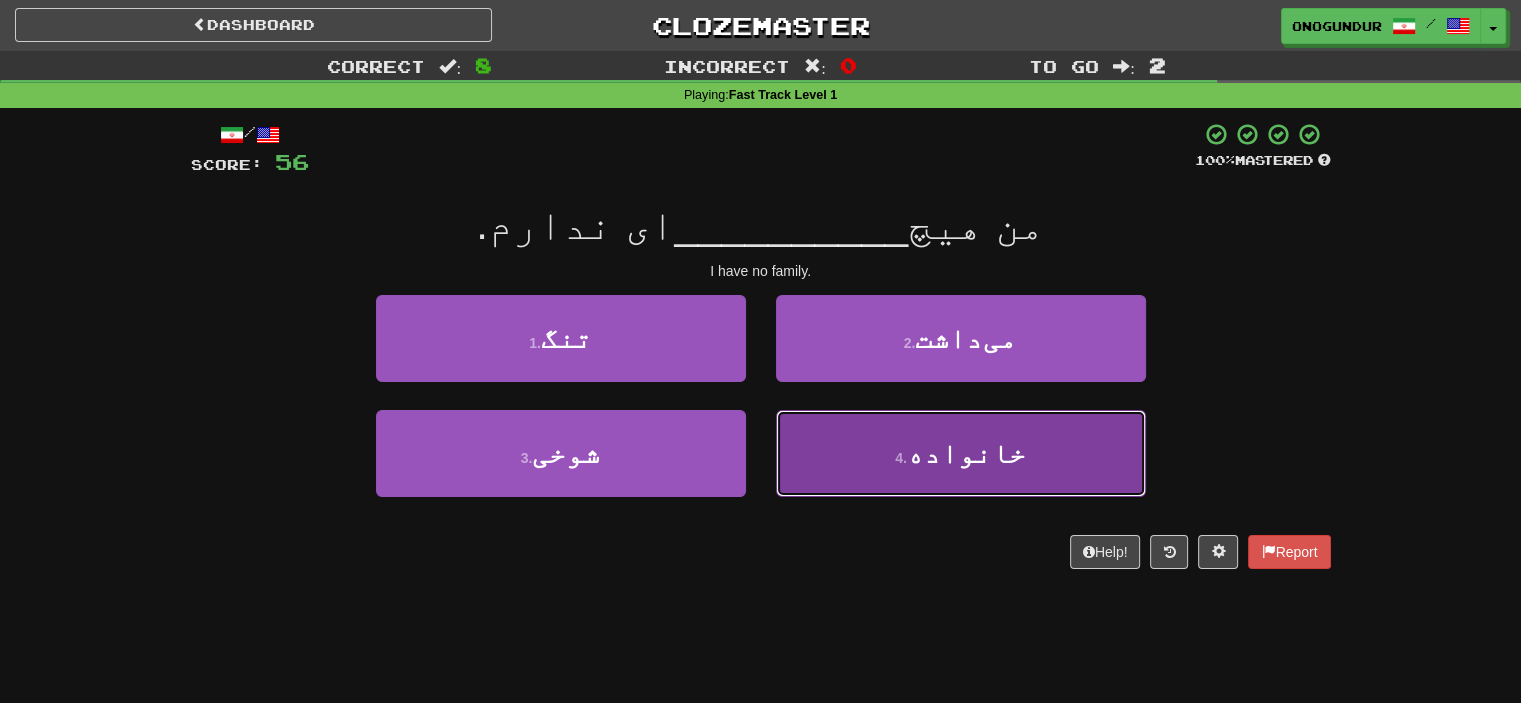 click on "4 .  خانواده" at bounding box center [961, 453] 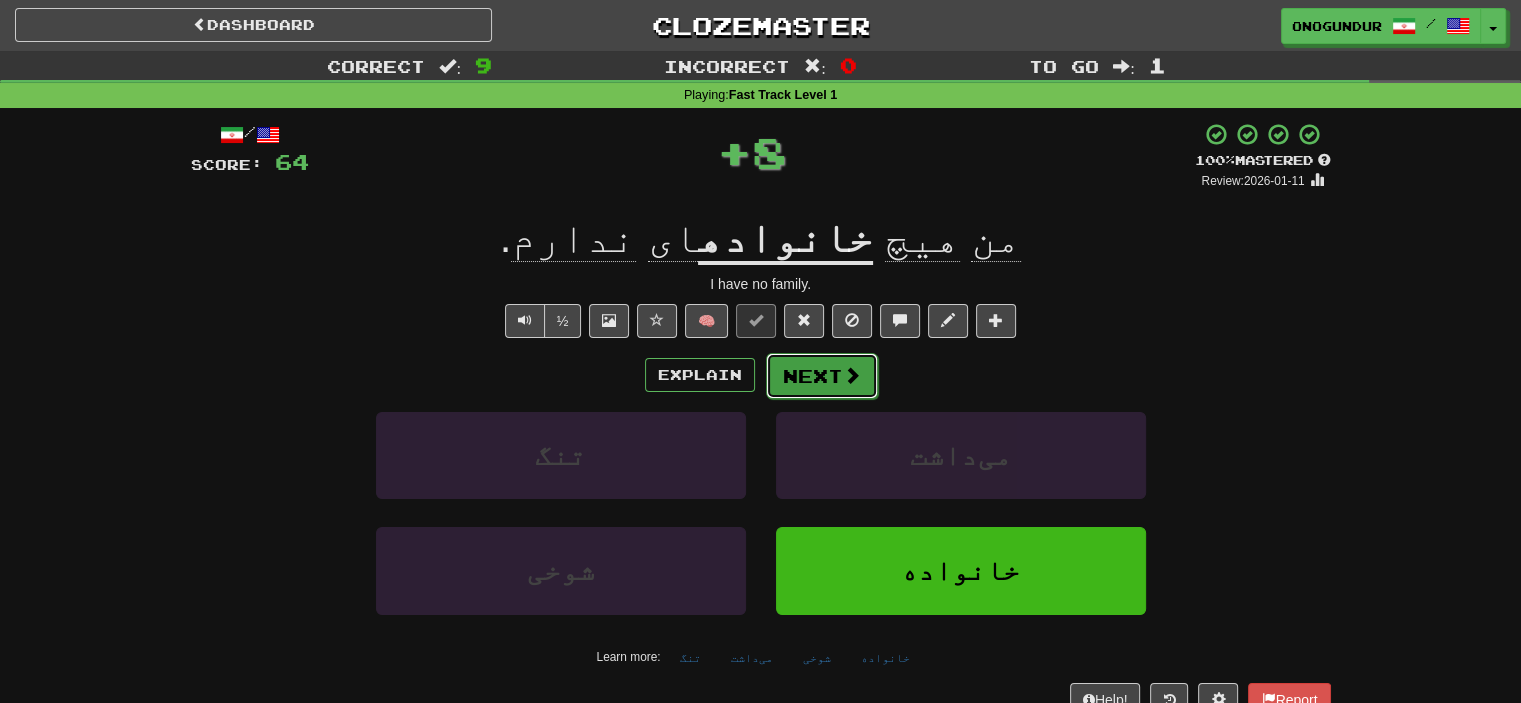 click on "Next" at bounding box center [822, 376] 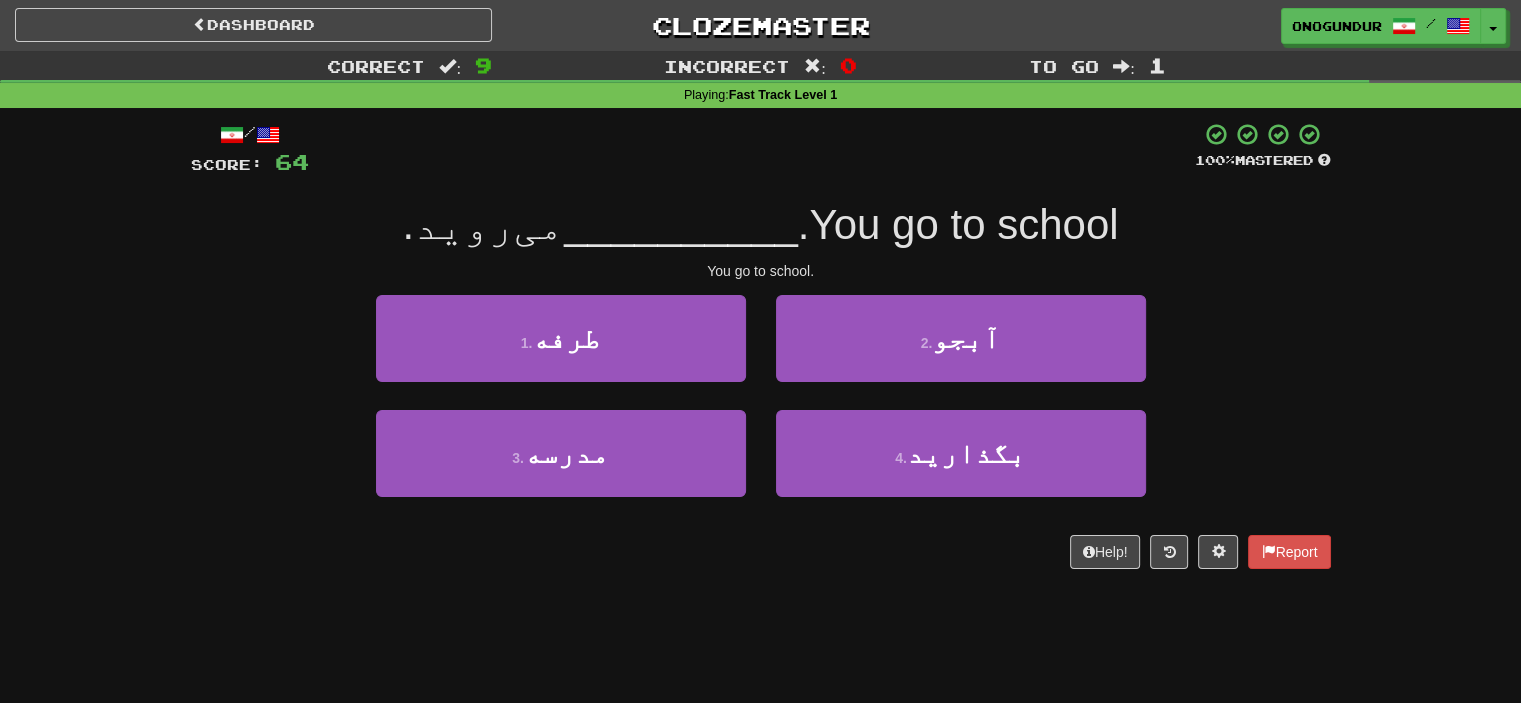 click on "Correct   :   9 Incorrect   :   0 To go   :   1 Playing :  Fast Track Level 1  /  Score:   64 100 %  Mastered شما به  __________  می‌روید. You go to school. 1 .  طرفه 2 .  آبجو 3 .  مدرسه 4 .  بگذارید  Help!  Report" at bounding box center (760, 324) 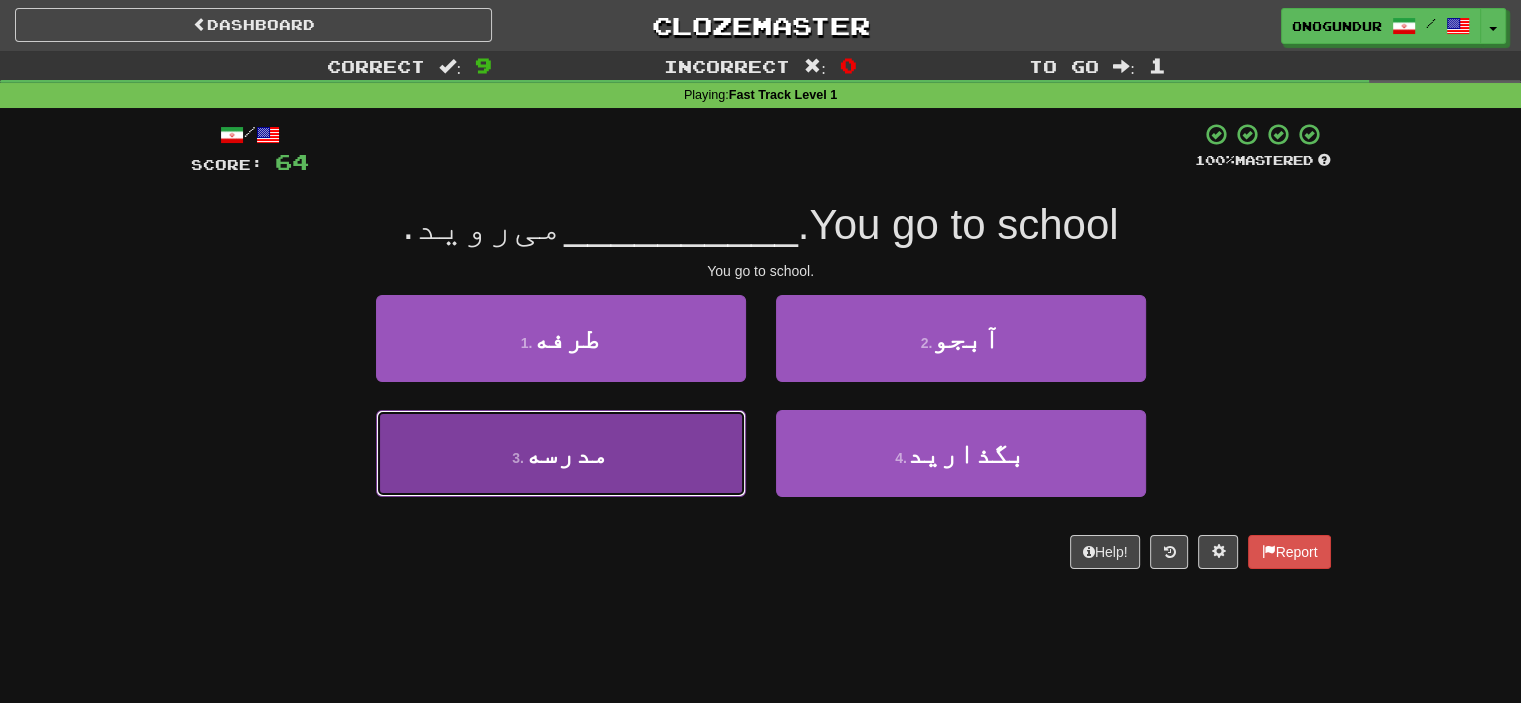 click on "3 .  مدرسه" at bounding box center [561, 453] 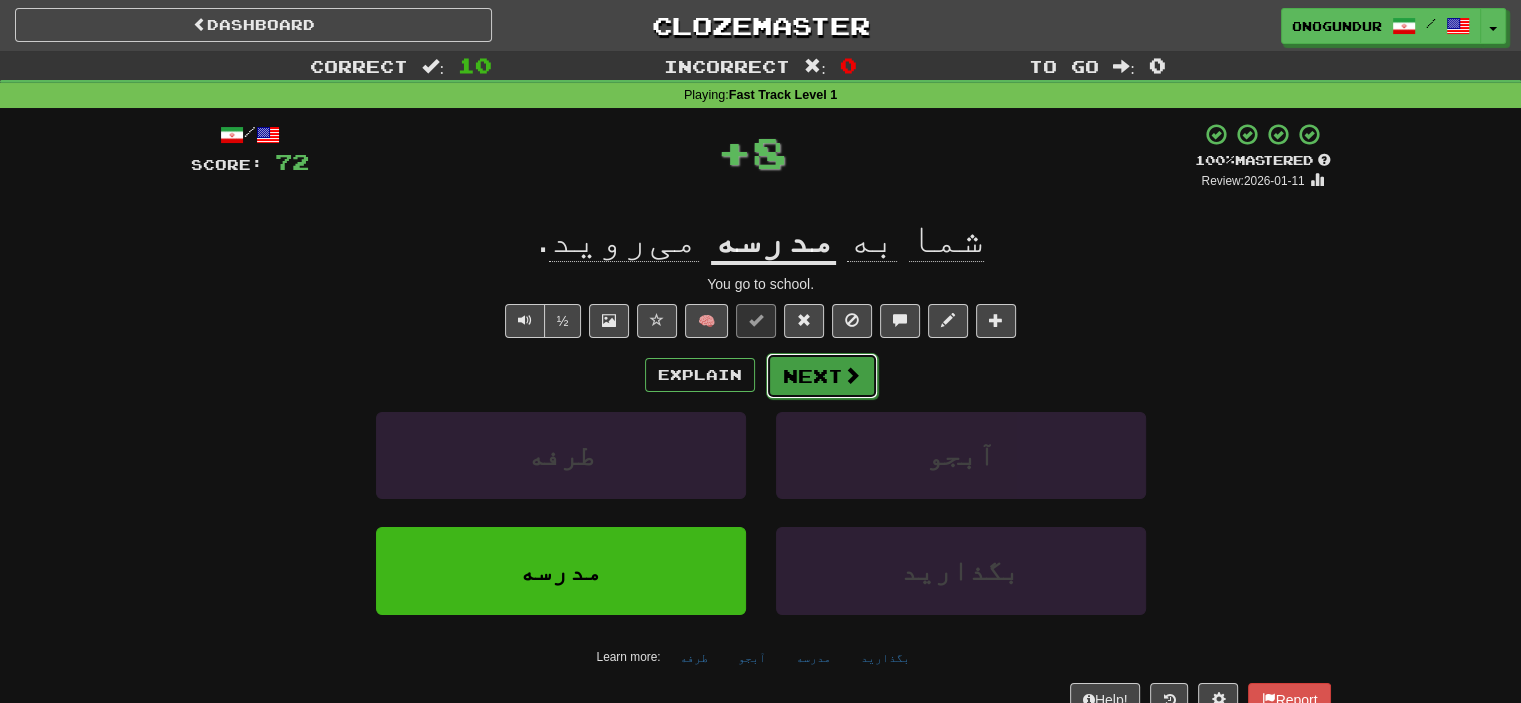 click on "Next" at bounding box center [822, 376] 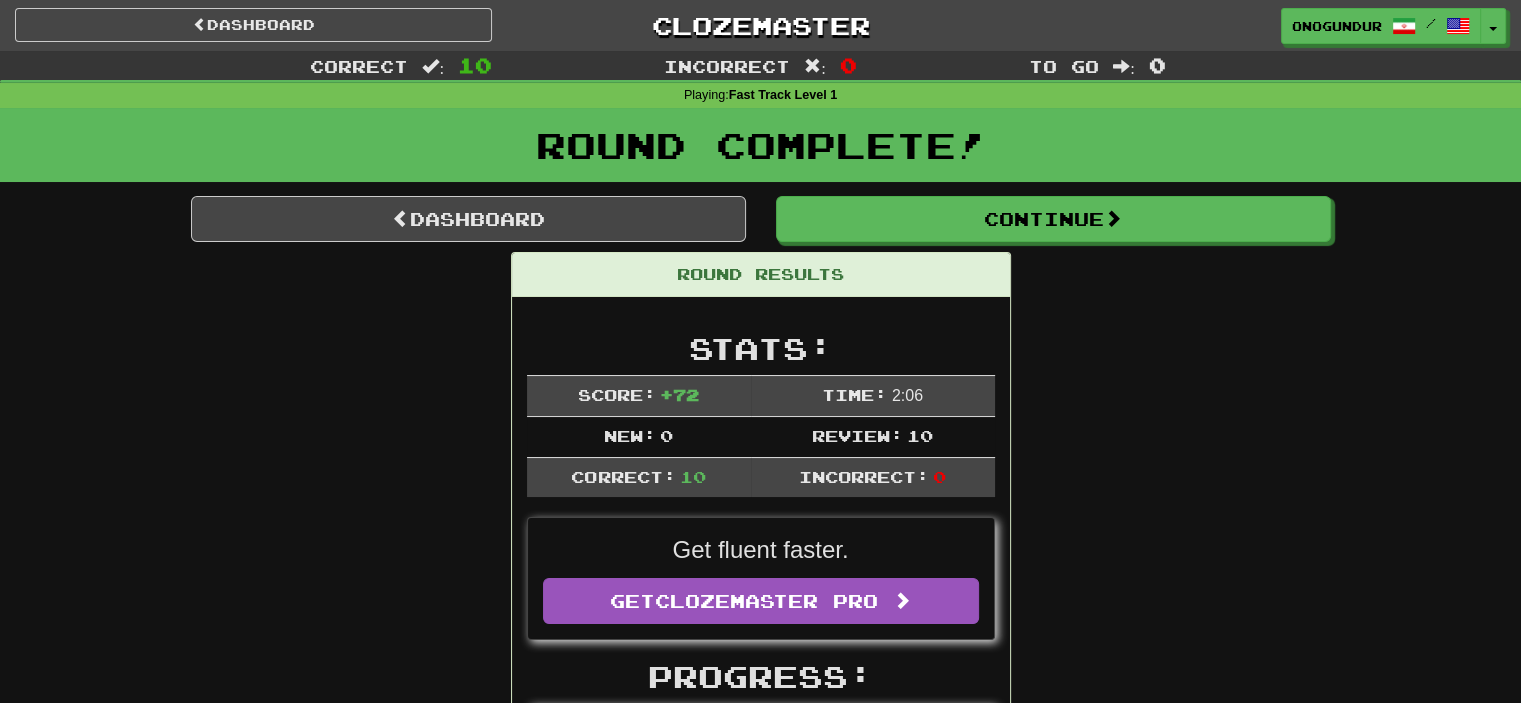 click on "Round Results Stats: Score:   + 72 Time:   2 : 0 6 New:   0 Review:   10 Correct:   10 Incorrect:   0 Get fluent faster. Get  Clozemaster Pro   Progress: Fast Track Level 1 Playing:  1000  /  1000 100% Mastered:  998  /  1000 99.8% Ready for Review:  0  /  Level:  70 1958  points to level  71  - keep going! Ranked:  10 th  this week ( 32  points to  9 th ) Sentences:  Report من برای نوشتن از یک خودکار  استفاده  می‌کنم. I use a pen to write.  Report شما  سخت  کار می‌کنید. You work hard.  Report من هر  سال  می‌روم. I go every year.  Report او به سوپرمارکت  رفته  است. He has gone to the supermarket.  Report گیاهان پیر در نهایت  می‌میرند . Old plants eventually die.  Report آن را اینجا  بیاورید . Bring that here.  Report همه ما آن را  می‌دانستیم . We all knew it.  Report دست از  گفتن  آن حرف بردارید! Stop saying that!  Report من هیچ   Report" at bounding box center (761, 1190) 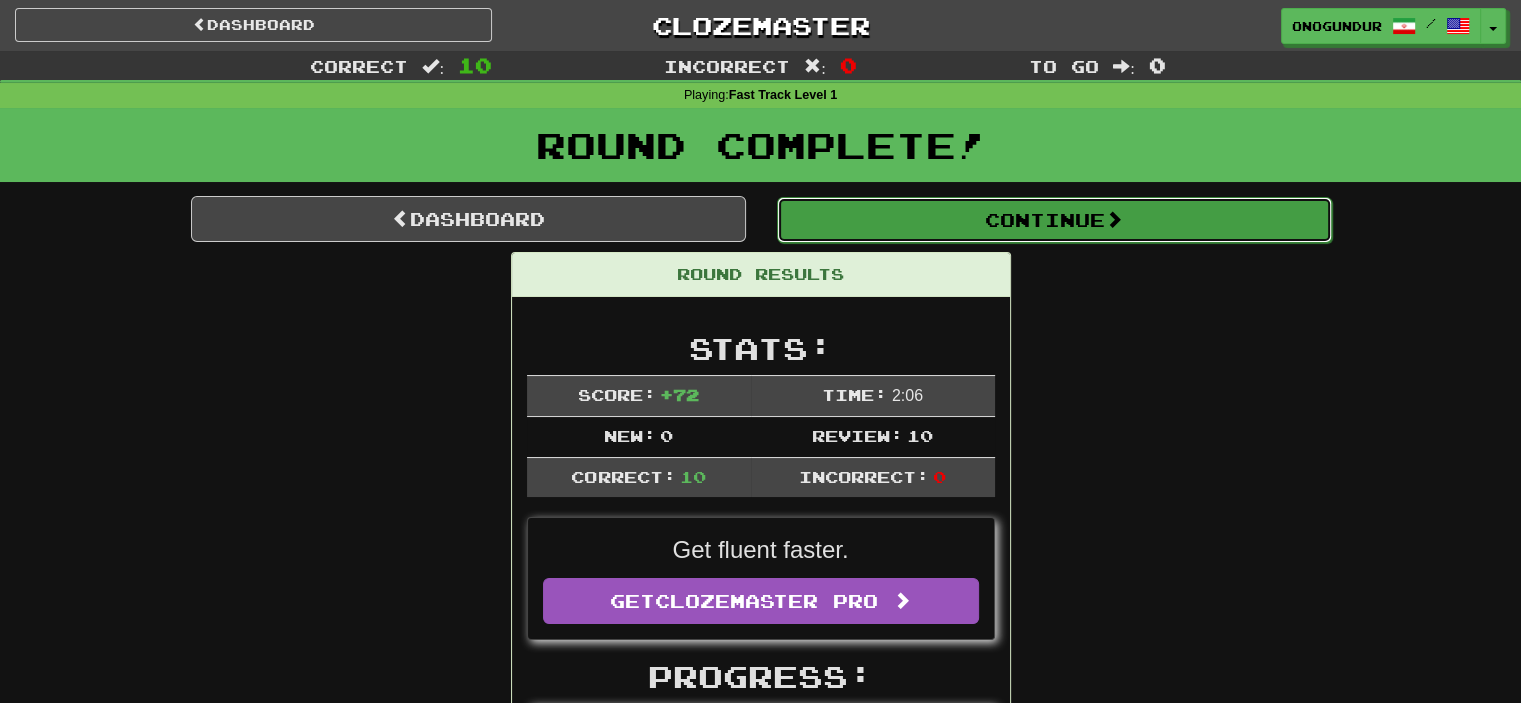 click on "Continue" at bounding box center [1054, 220] 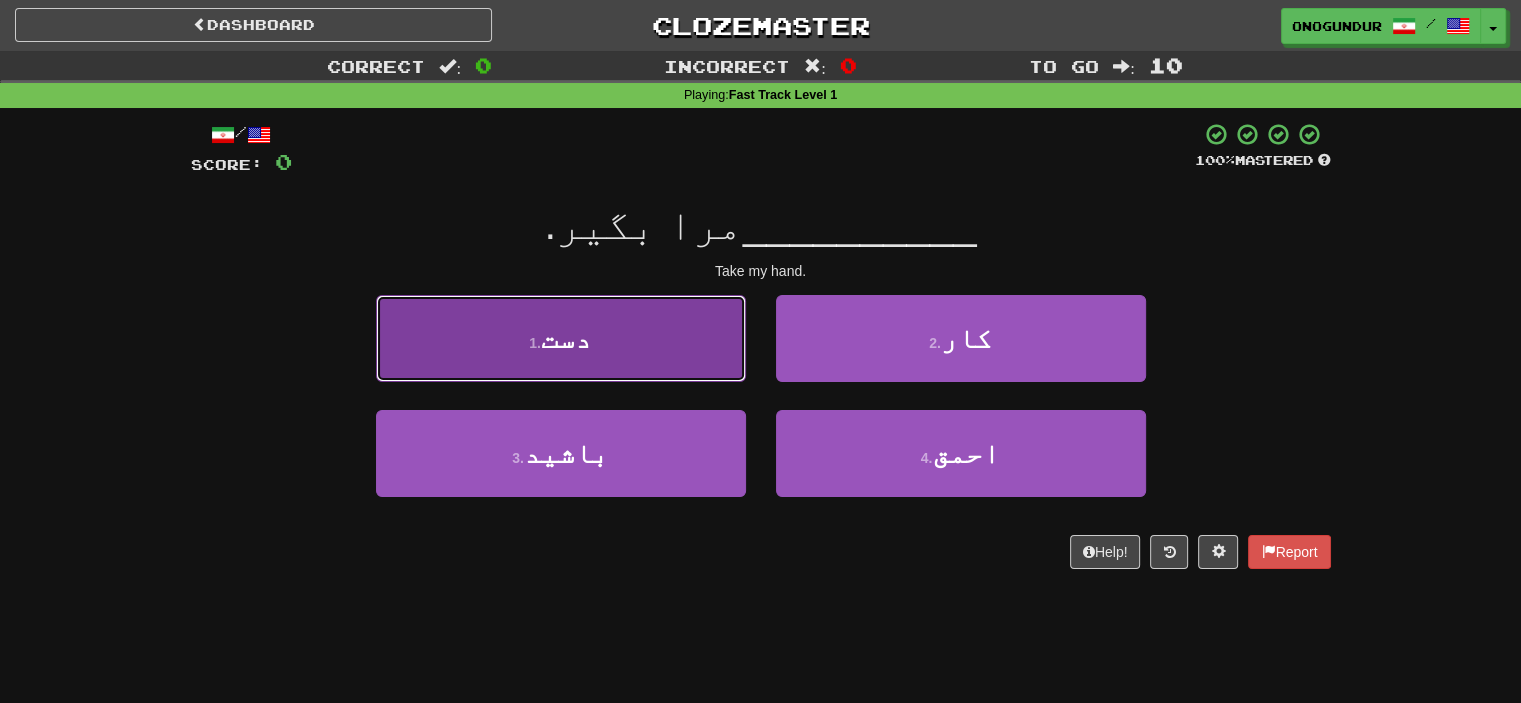 click on "1 .  دست" at bounding box center (561, 338) 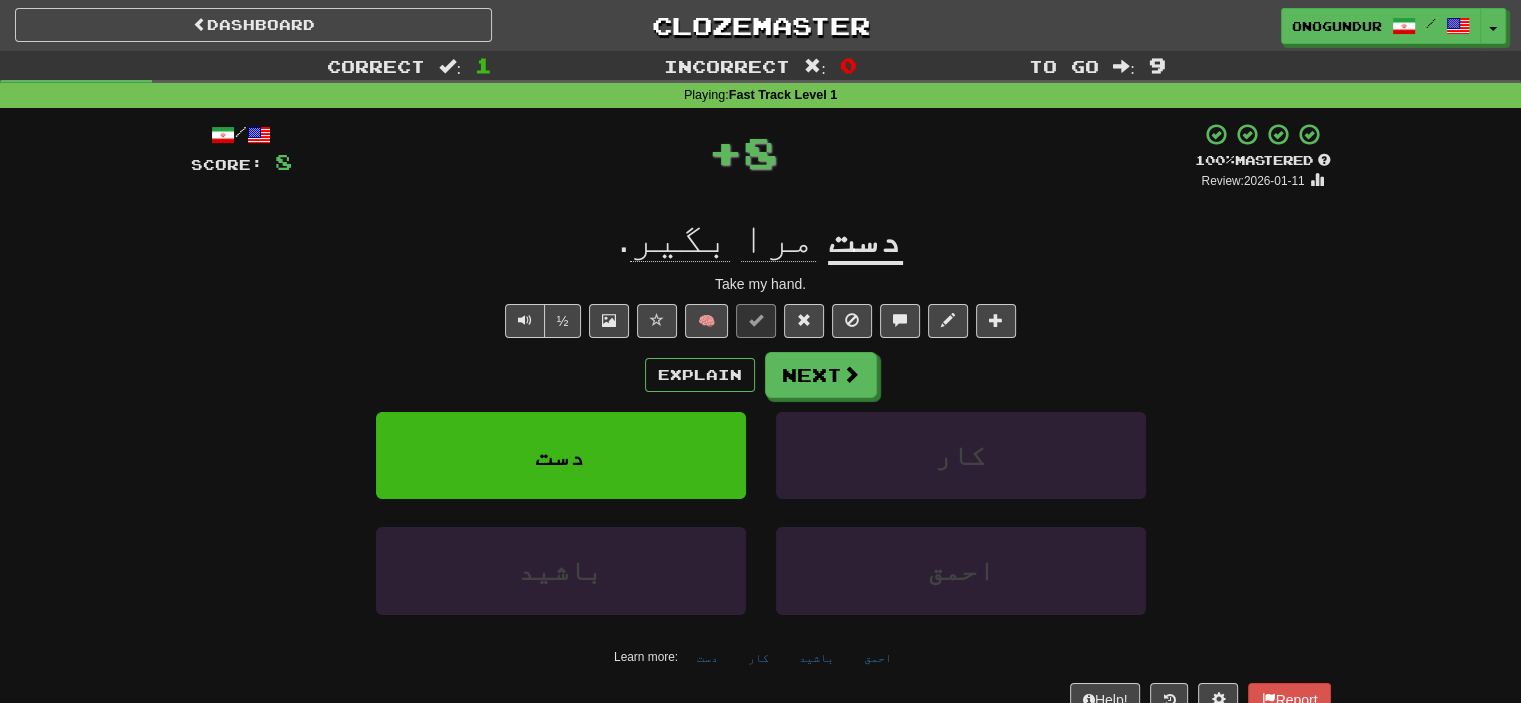 click on "Explain Next" at bounding box center [761, 375] 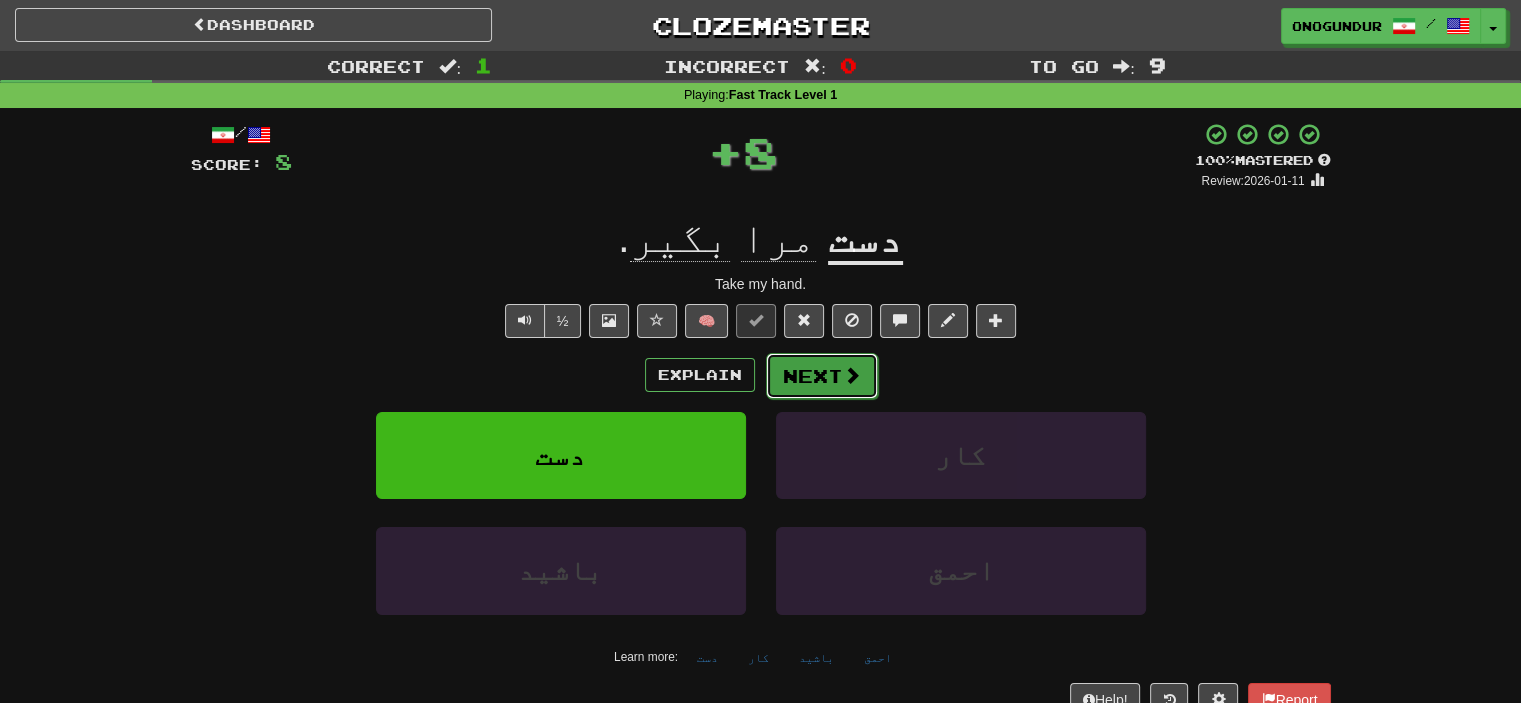 click on "Next" at bounding box center (822, 376) 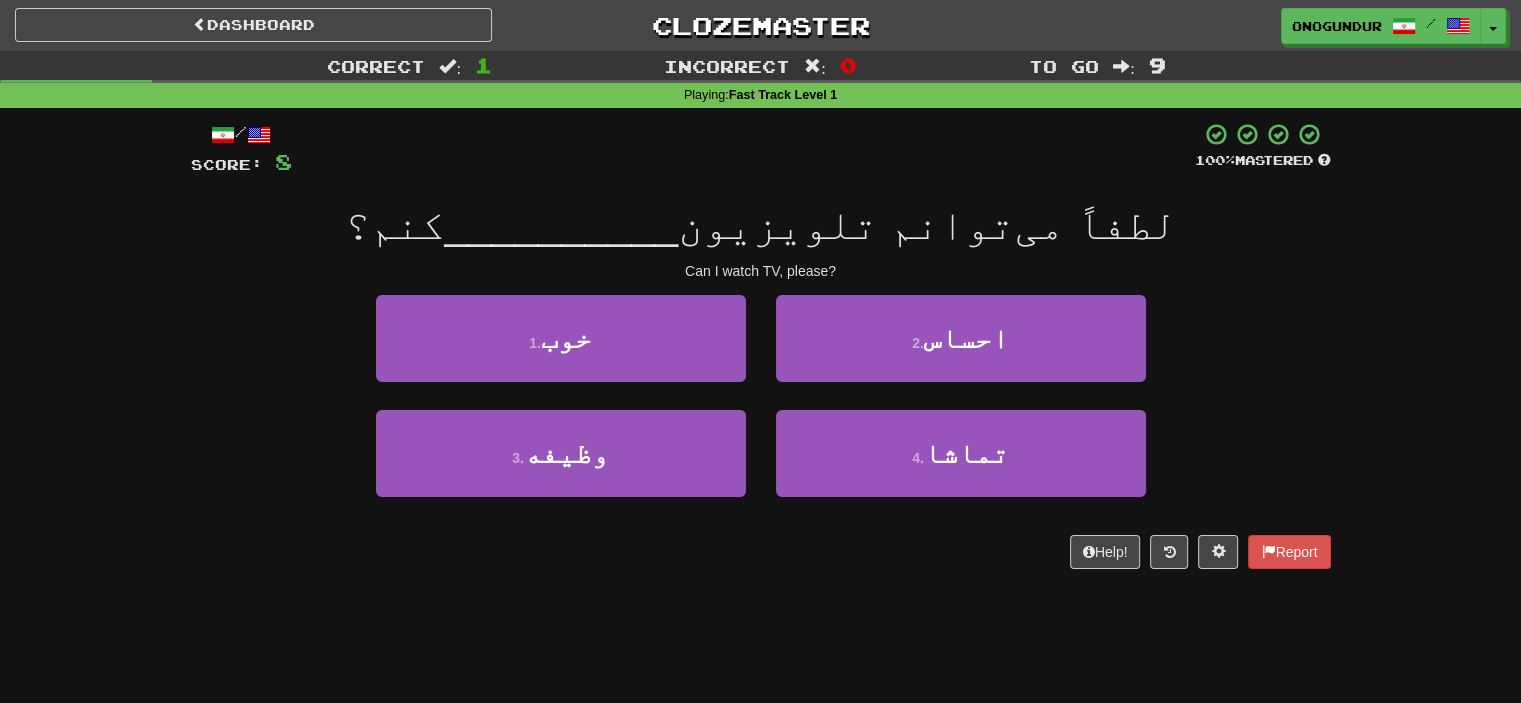 click on "Dashboard
Clozemaster
onogundur
/
Toggle Dropdown
Dashboard
Leaderboard
Activity Feed
Notifications
Profile
Discussions
Azərbaycanca
/
English
Streak:
30
Review:
2,727
Points Today: 0
Català
/
English
Streak:
0
Review:
10
Points Today: 0
Deutsch
/
English
Streak:
0
Review:
1,979
Points Today: 0
Español
/
English
Streak:
0
Review:
1,381
Points Today: 0
Esperanto
/
English
Streak:
0
Review:
1,035
Points Today: 0
Français
/
English
Streak:
0
Review:
19
Points Today: 0
Hrvatski
/
English
Streak:
0
Review:
278
Points Today: 0
Íslenska
/" at bounding box center (760, 351) 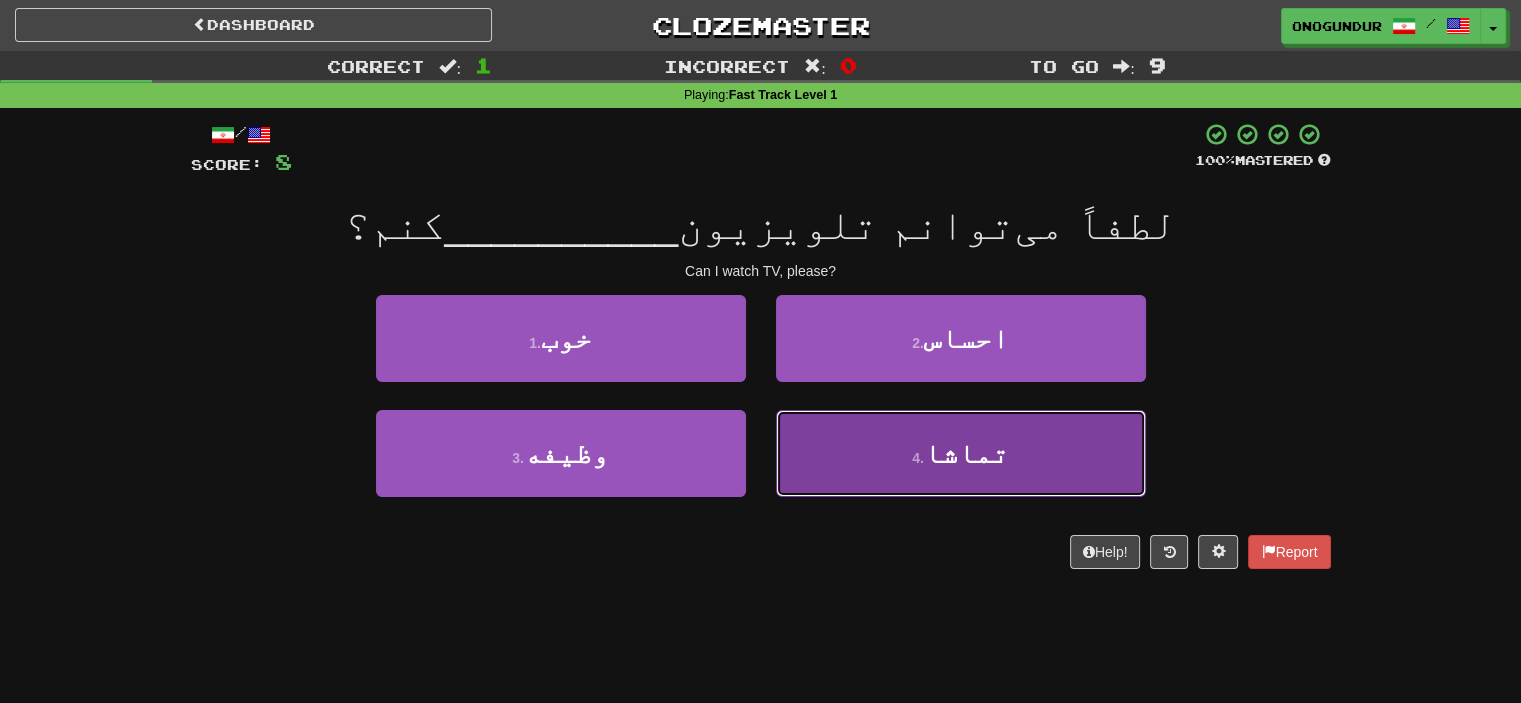 click on "4 .  تماشا" at bounding box center (961, 453) 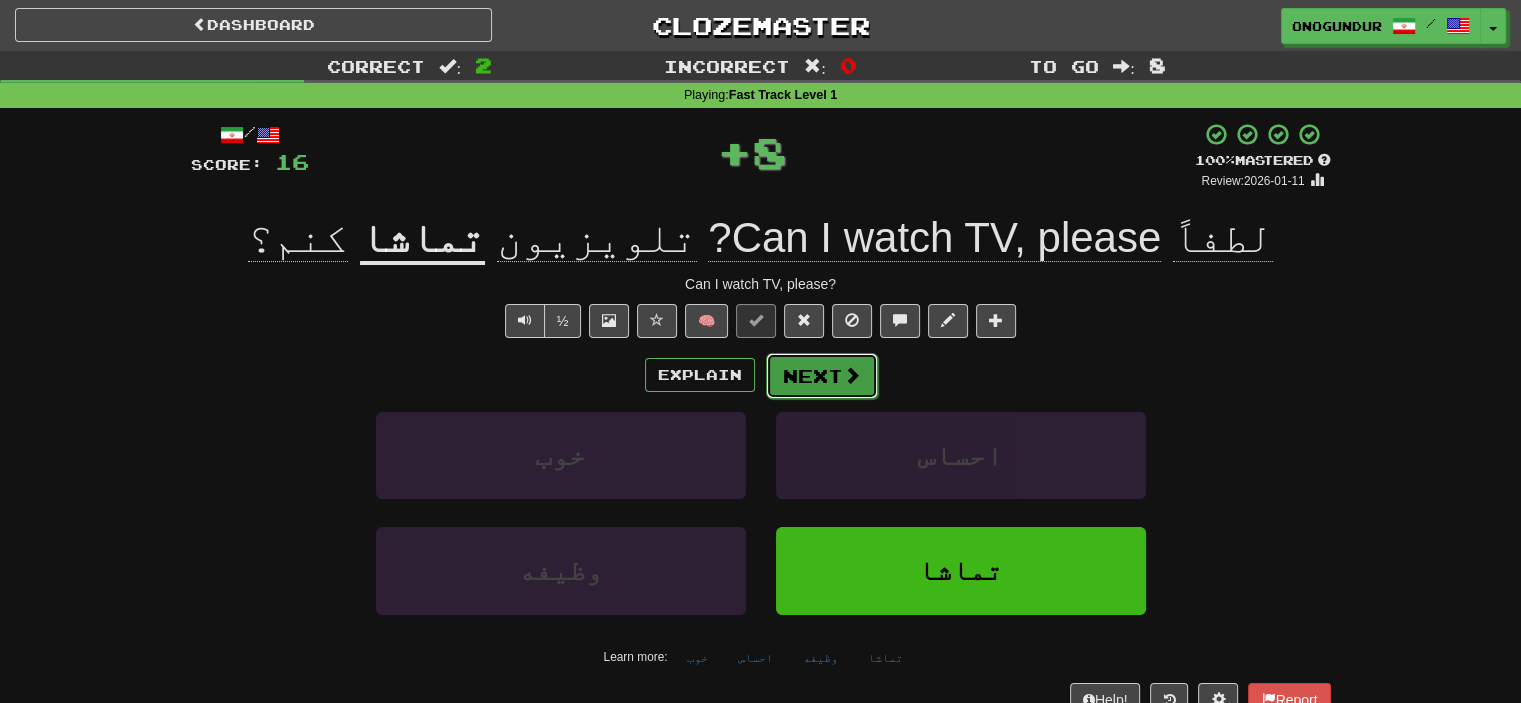 click on "Next" at bounding box center (822, 376) 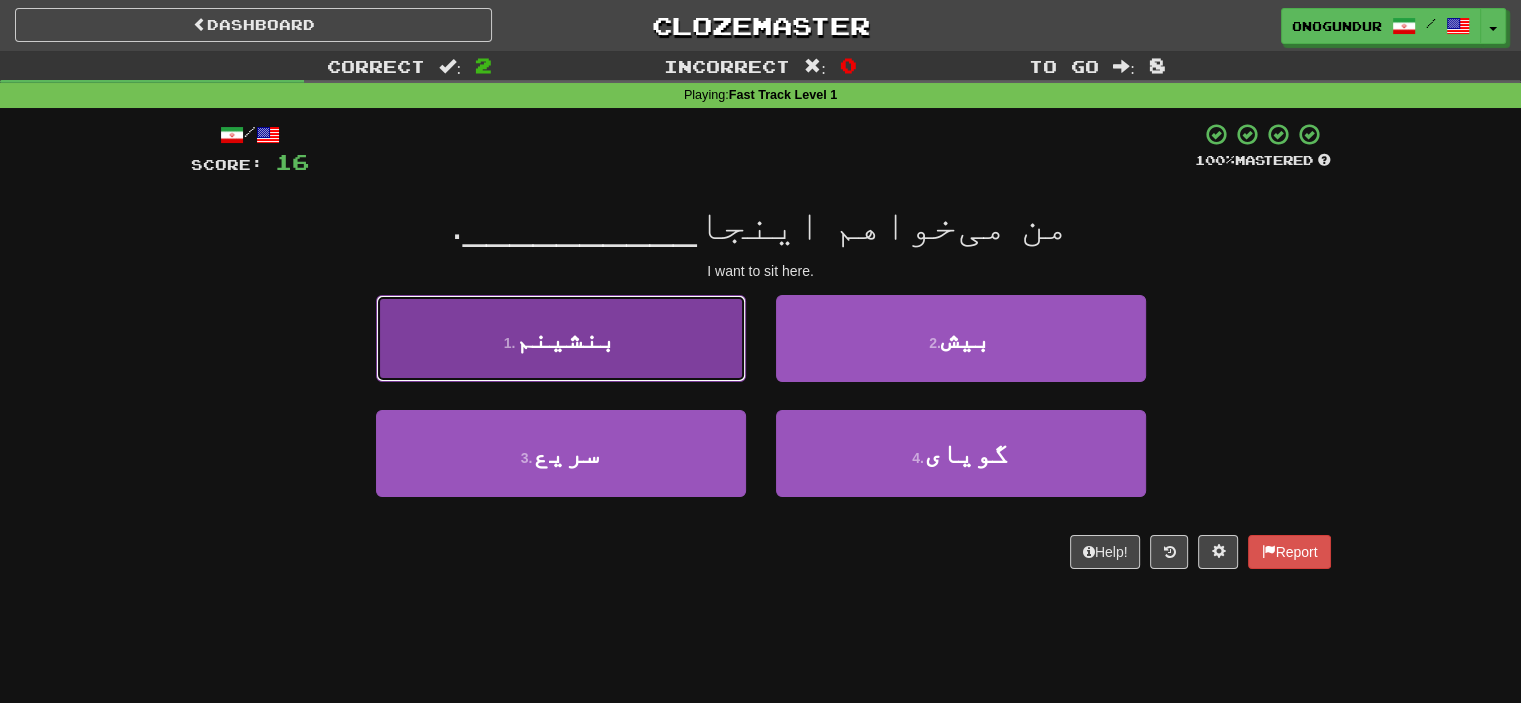 click on "1 .  بنشینم" at bounding box center [561, 338] 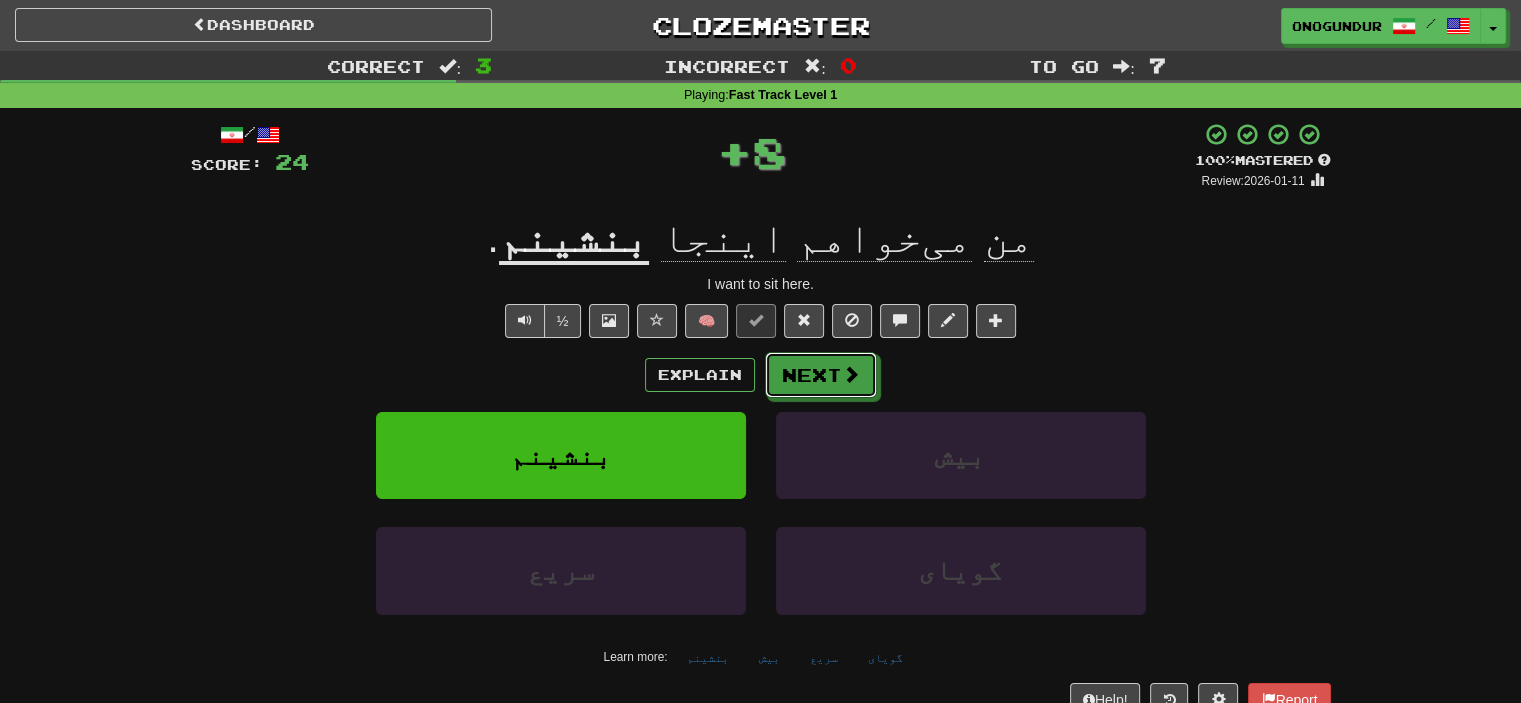 click on "Next" at bounding box center [821, 375] 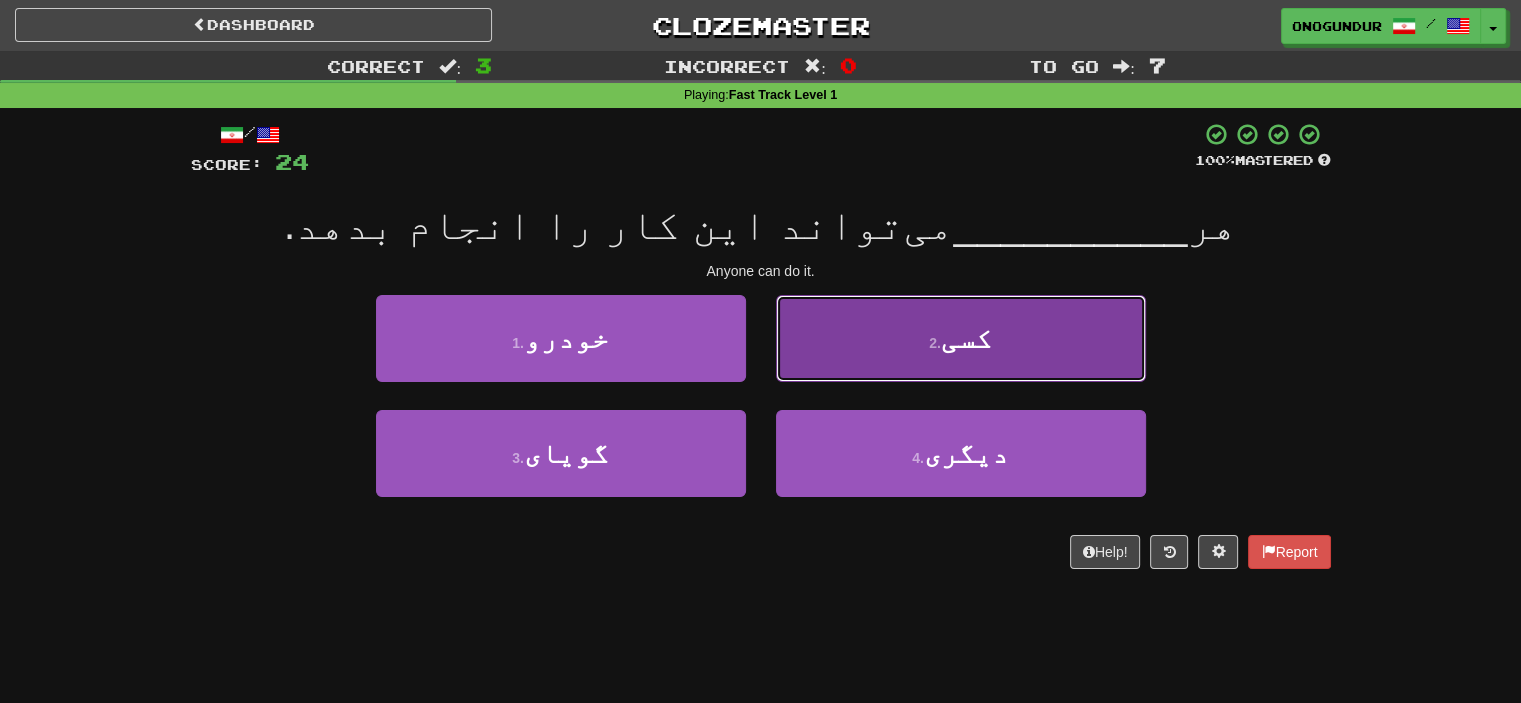 click on "2 .  کسی" at bounding box center (961, 338) 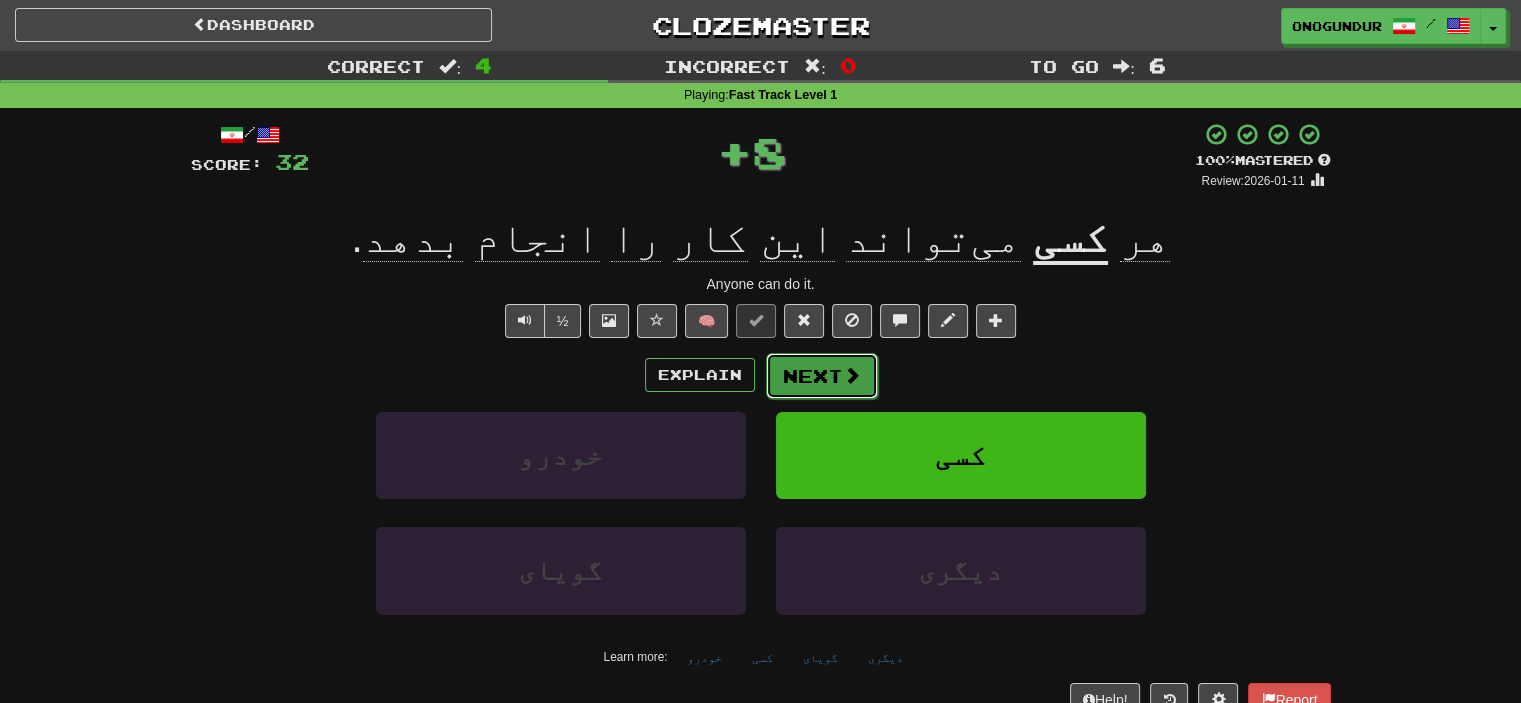 click on "Next" at bounding box center [822, 376] 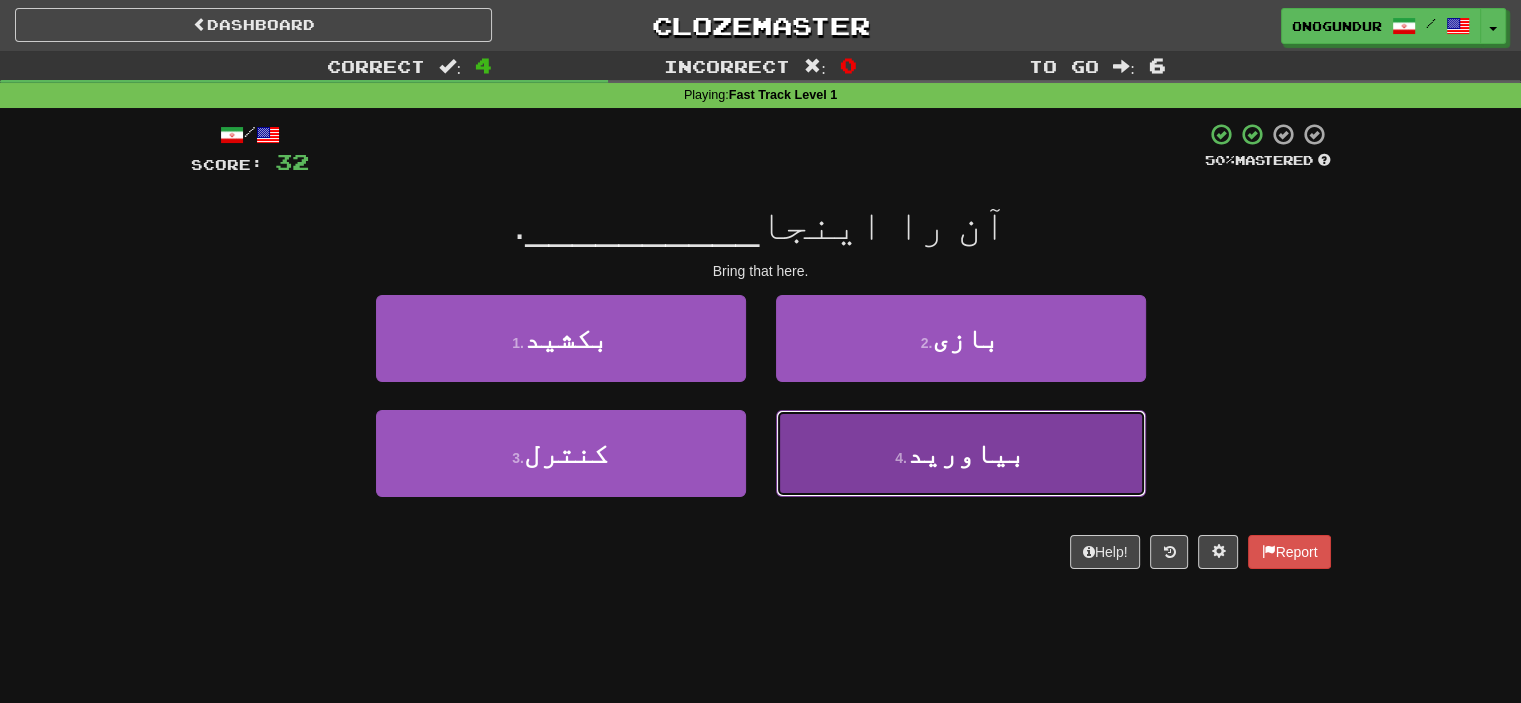 click on "4 .  بیاورید" at bounding box center [961, 453] 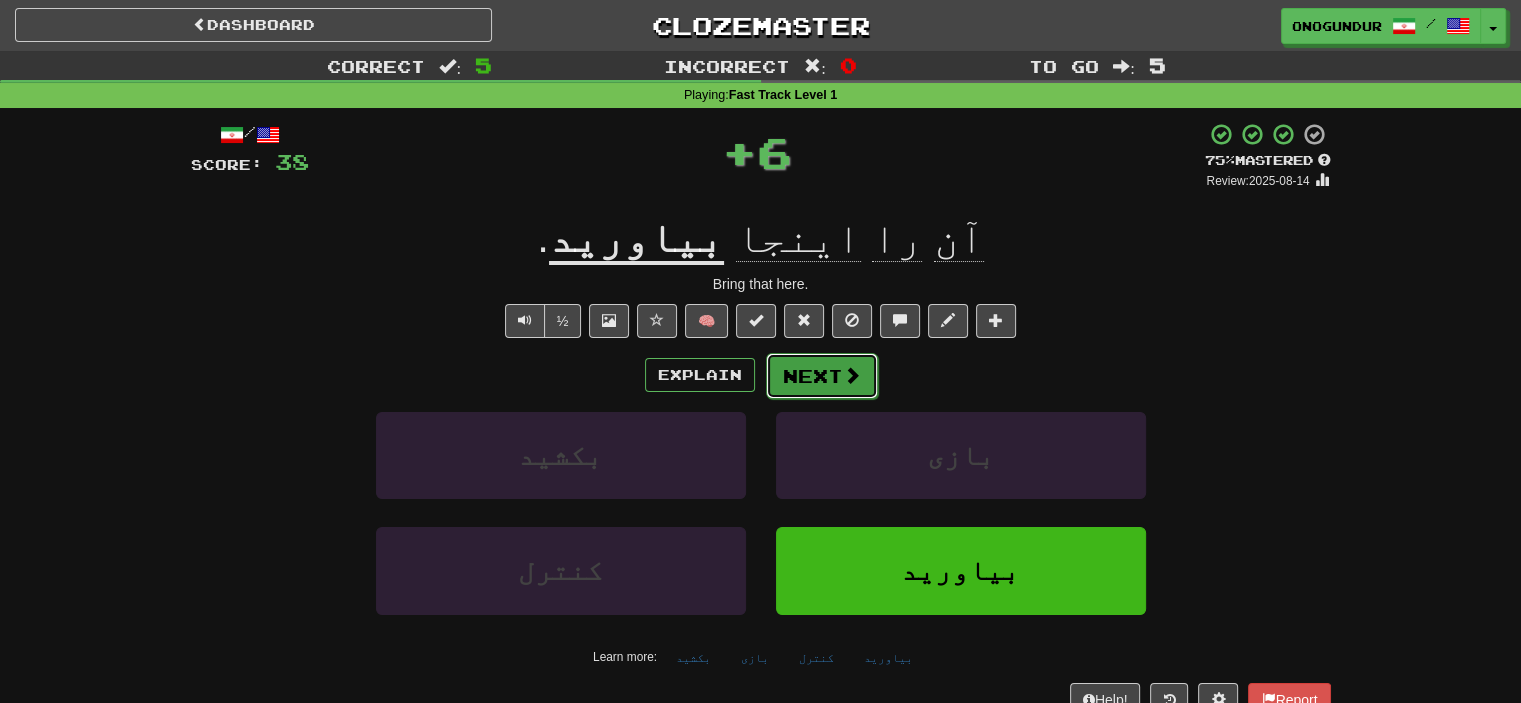 click at bounding box center [852, 375] 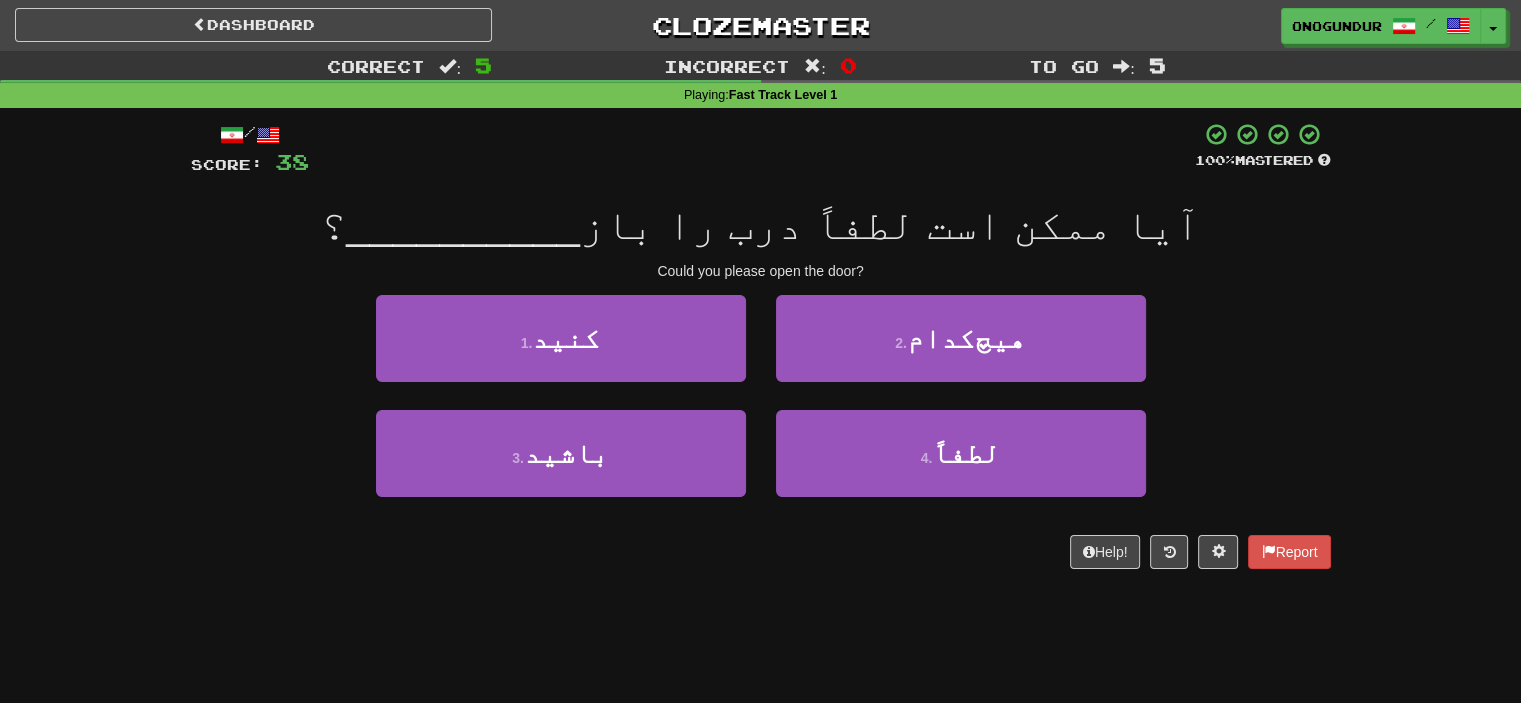 click on "Dashboard
Clozemaster
onogundur
/
Toggle Dropdown
Dashboard
Leaderboard
Activity Feed
Notifications
Profile
Discussions
Azərbaycanca
/
English
Streak:
30
Review:
2,727
Points Today: 0
Català
/
English
Streak:
0
Review:
10
Points Today: 0
Deutsch
/
English
Streak:
0
Review:
1,979
Points Today: 0
Español
/
English
Streak:
0
Review:
1,381
Points Today: 0
Esperanto
/
English
Streak:
0
Review:
1,035
Points Today: 0
Français
/
English
Streak:
0
Review:
19
Points Today: 0
Hrvatski
/
English
Streak:
0
Review:
278
Points Today: 0
Íslenska
/" at bounding box center (760, 351) 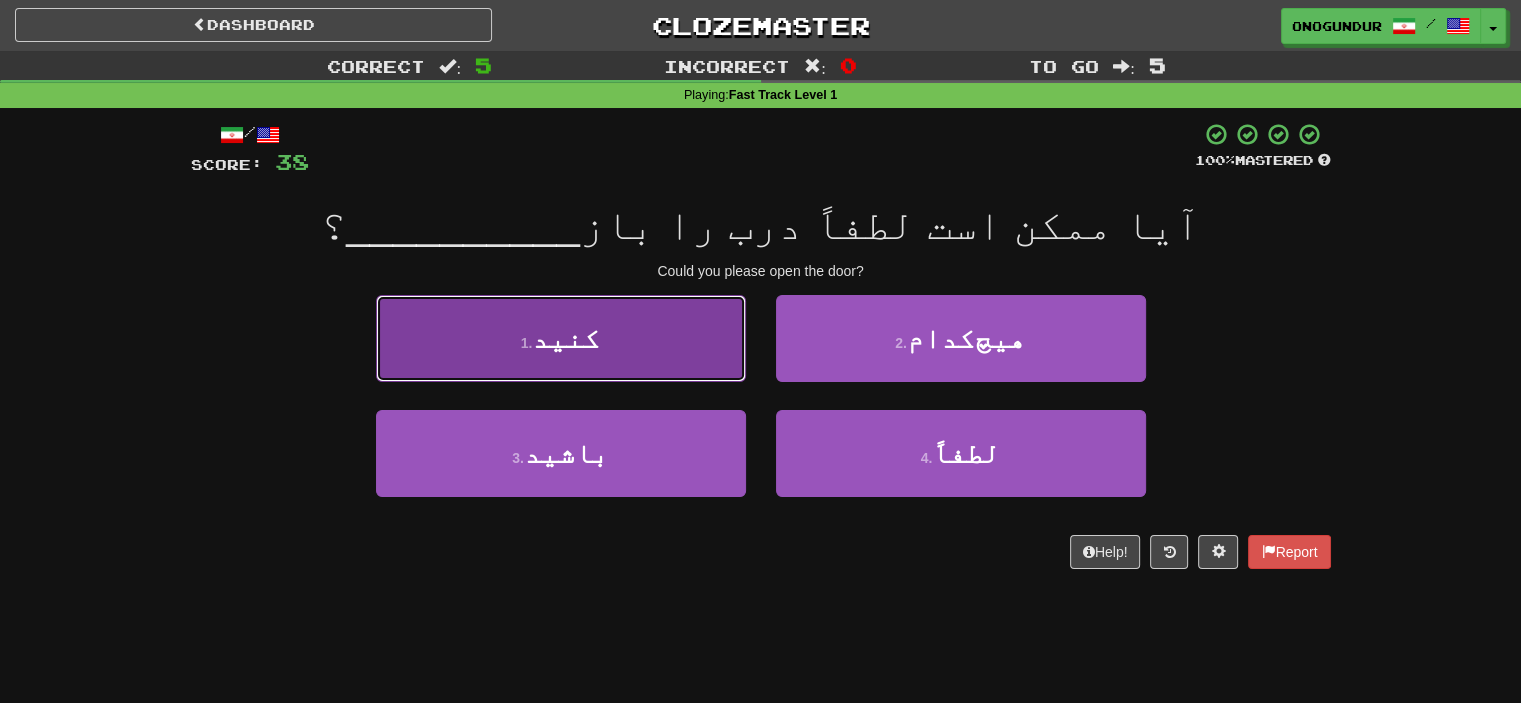click on "1 .  کنید" at bounding box center (561, 338) 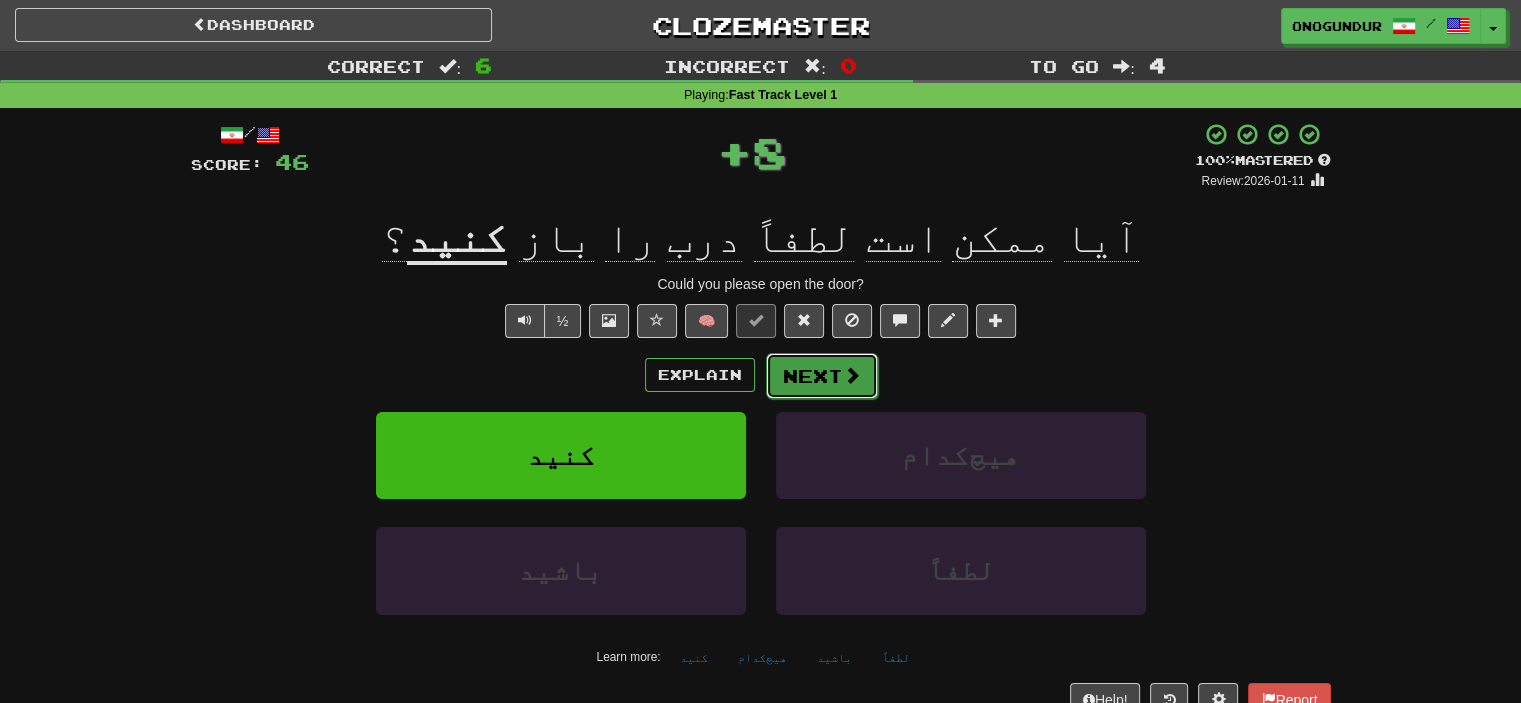 click on "Next" at bounding box center (822, 376) 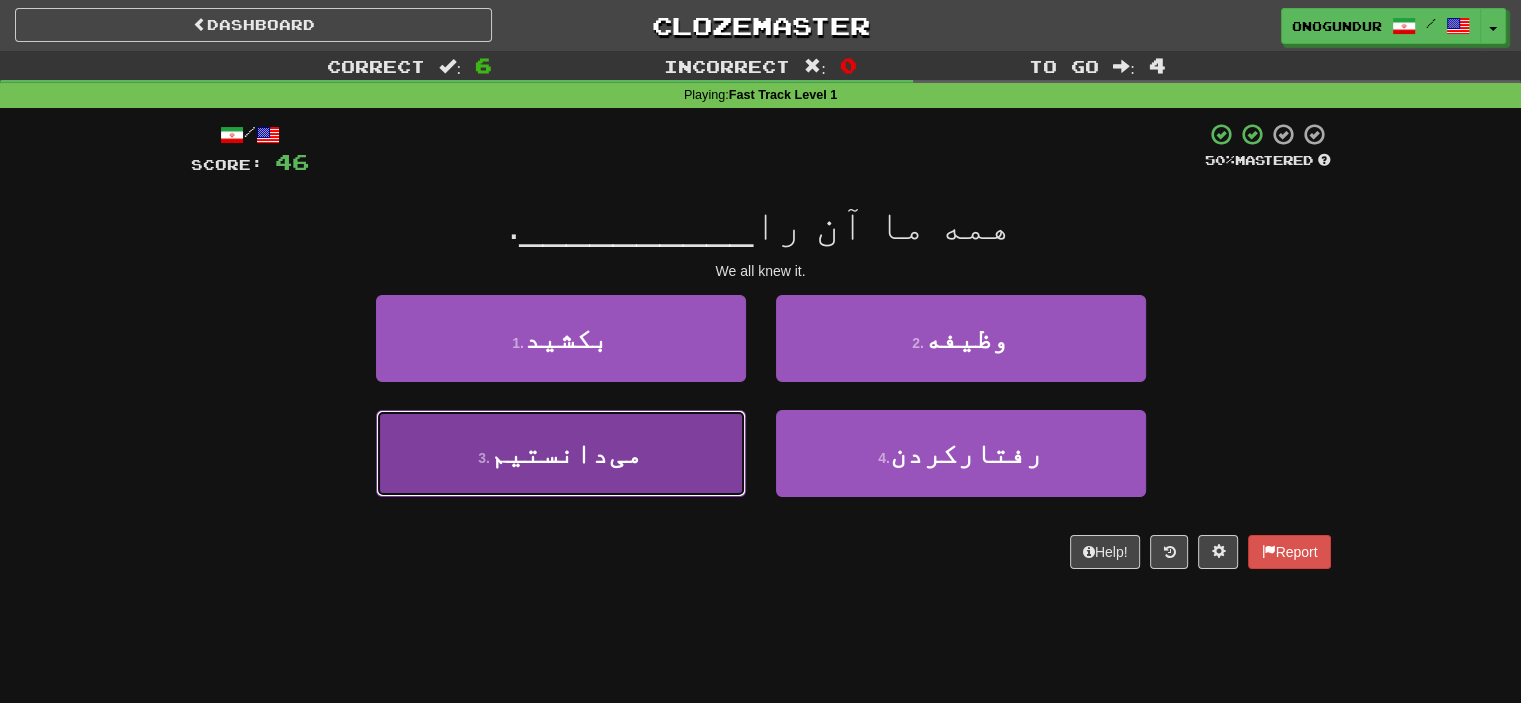 click on "می‌دانستیم" at bounding box center [566, 453] 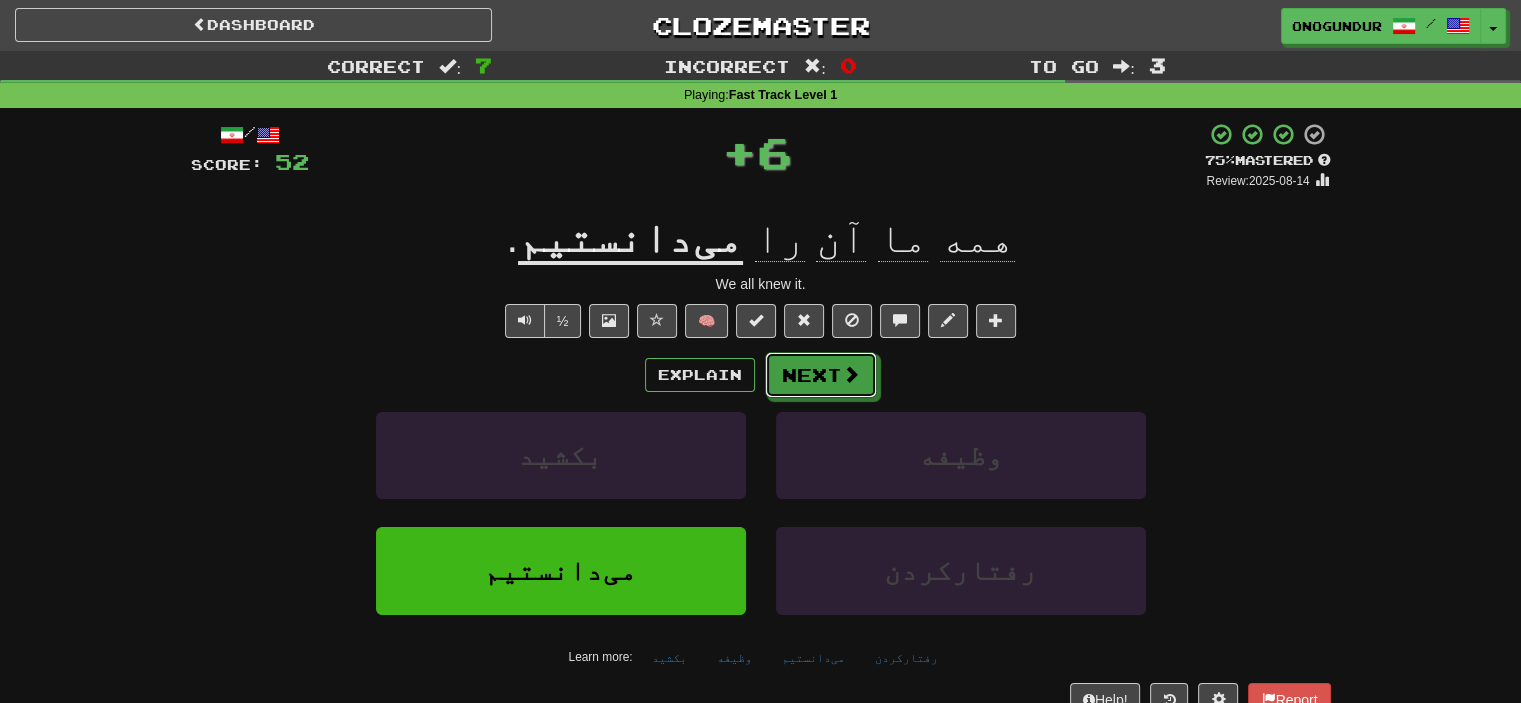 click on "Next" at bounding box center (821, 375) 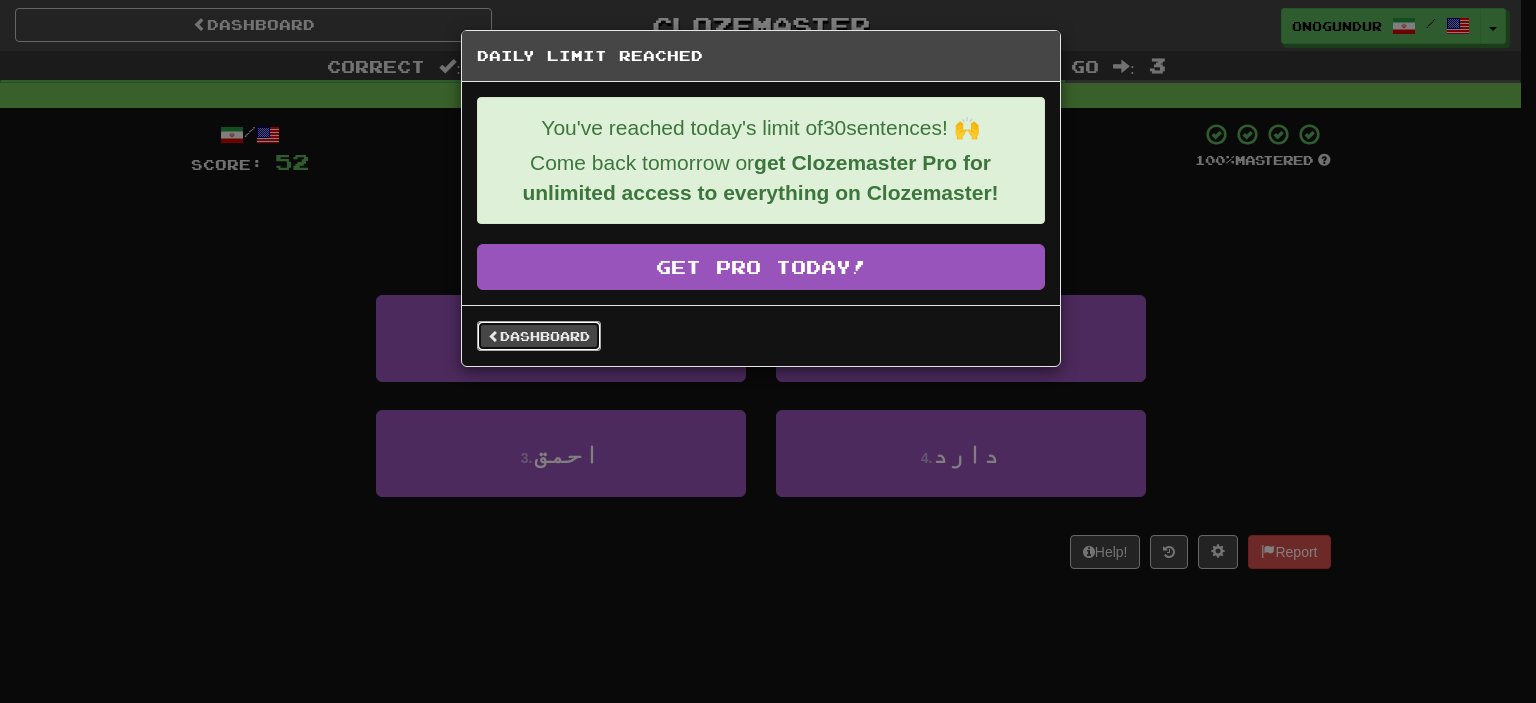 click on "Dashboard" at bounding box center [539, 336] 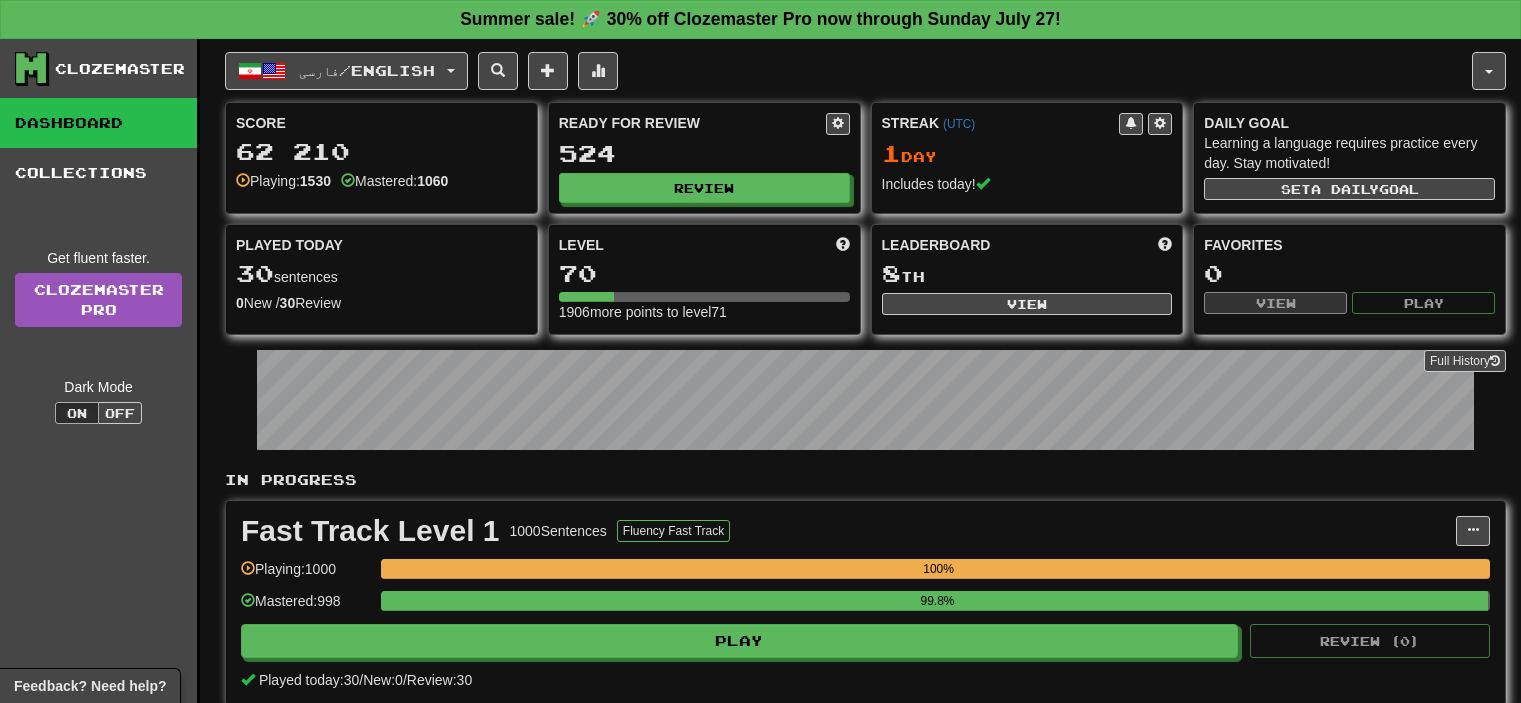 scroll, scrollTop: 0, scrollLeft: 0, axis: both 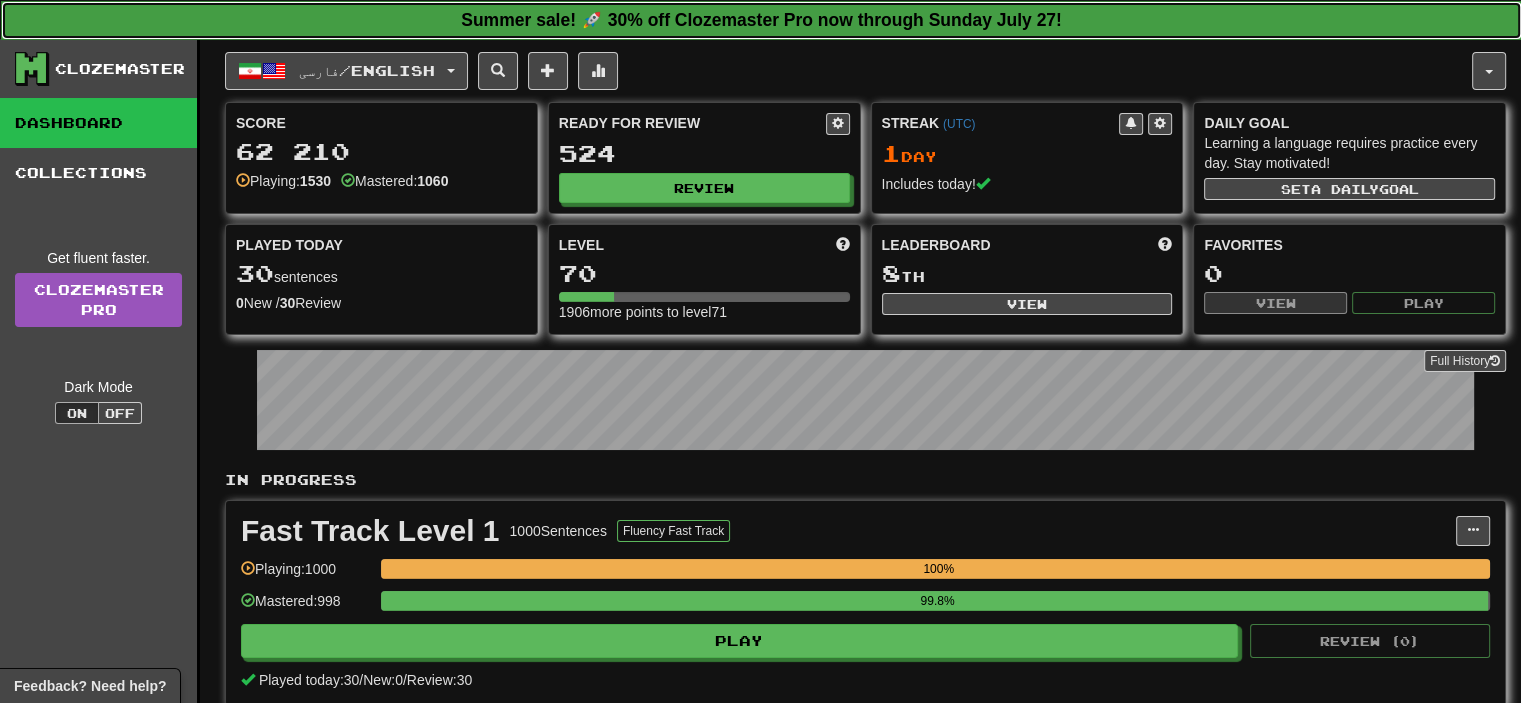 click on "Summer sale! 🚀 30% off Clozemaster Pro now through Sunday July 27!" at bounding box center [761, 20] 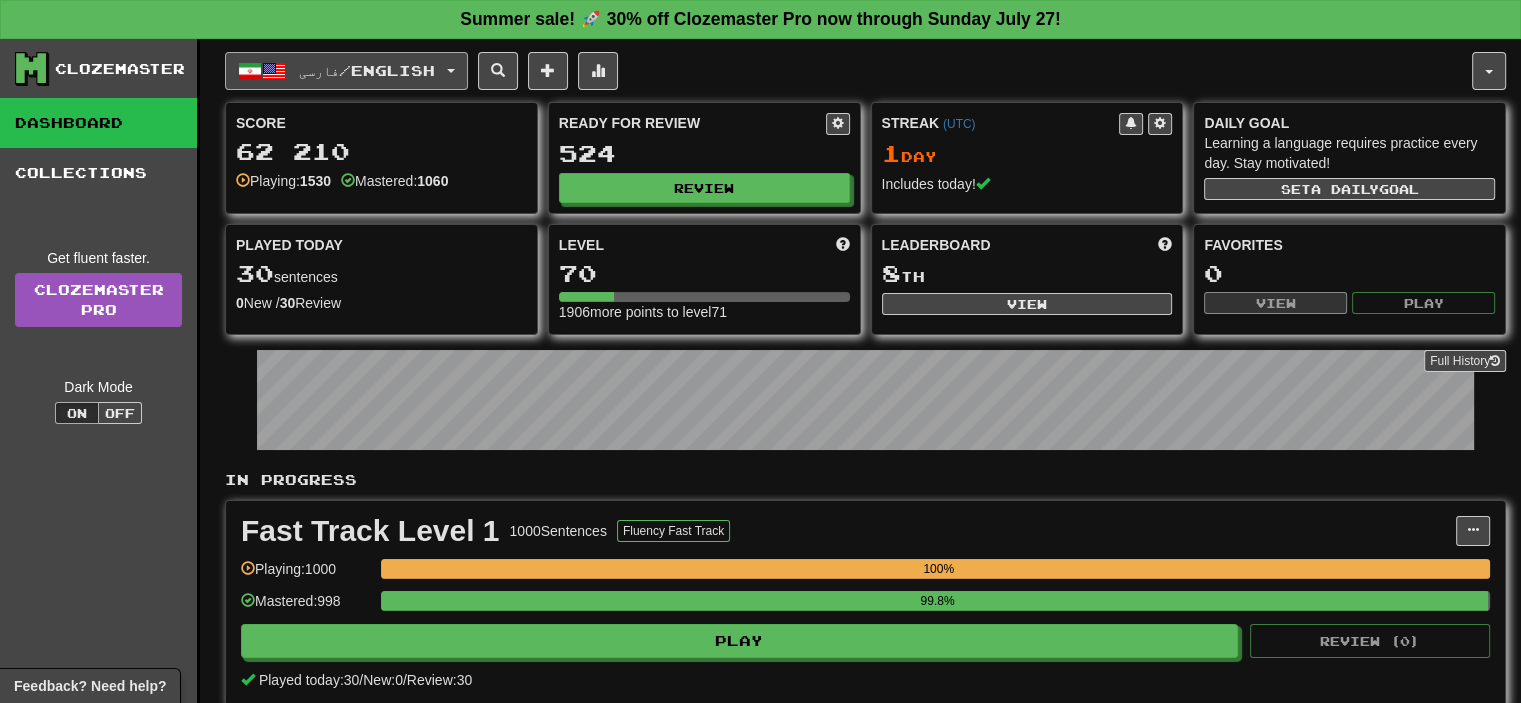 click on "فارسی  /  English" 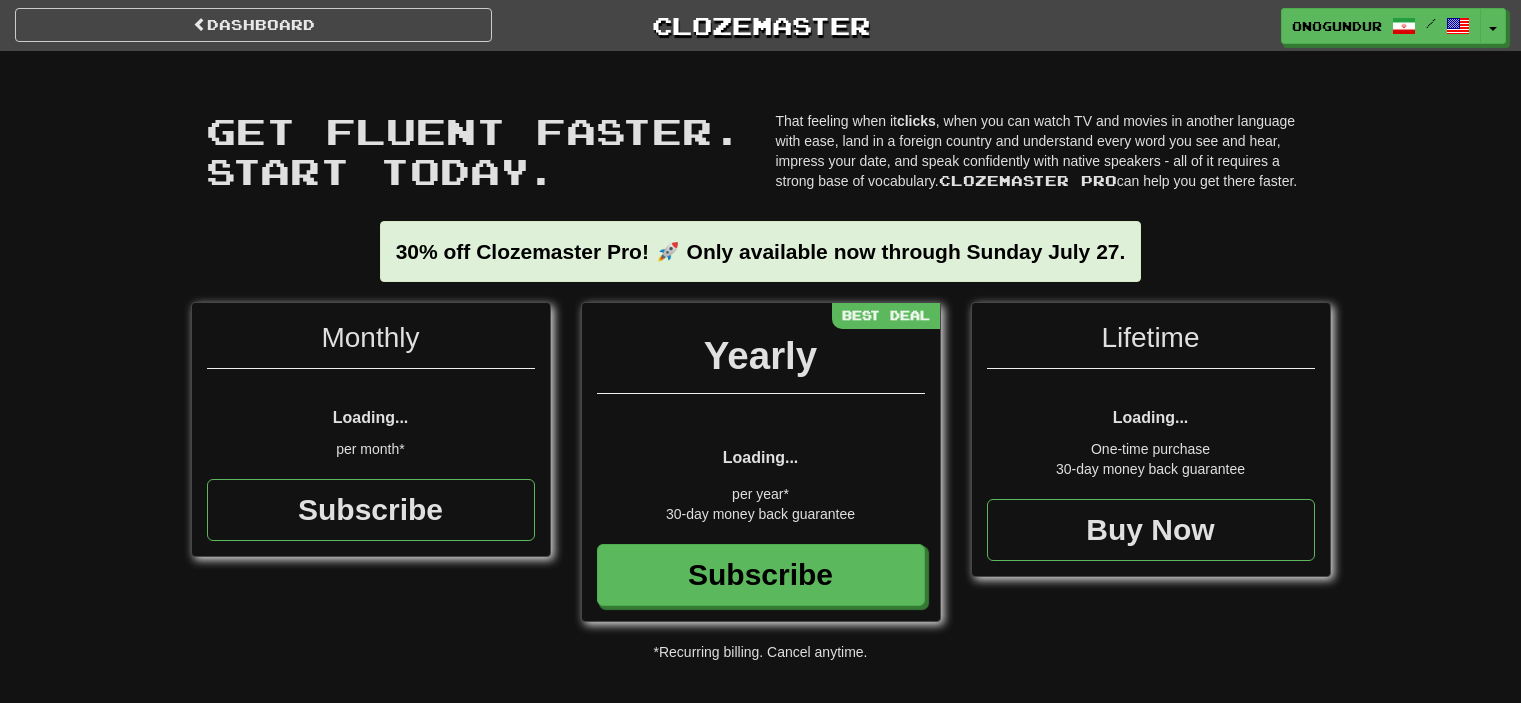scroll, scrollTop: 0, scrollLeft: 0, axis: both 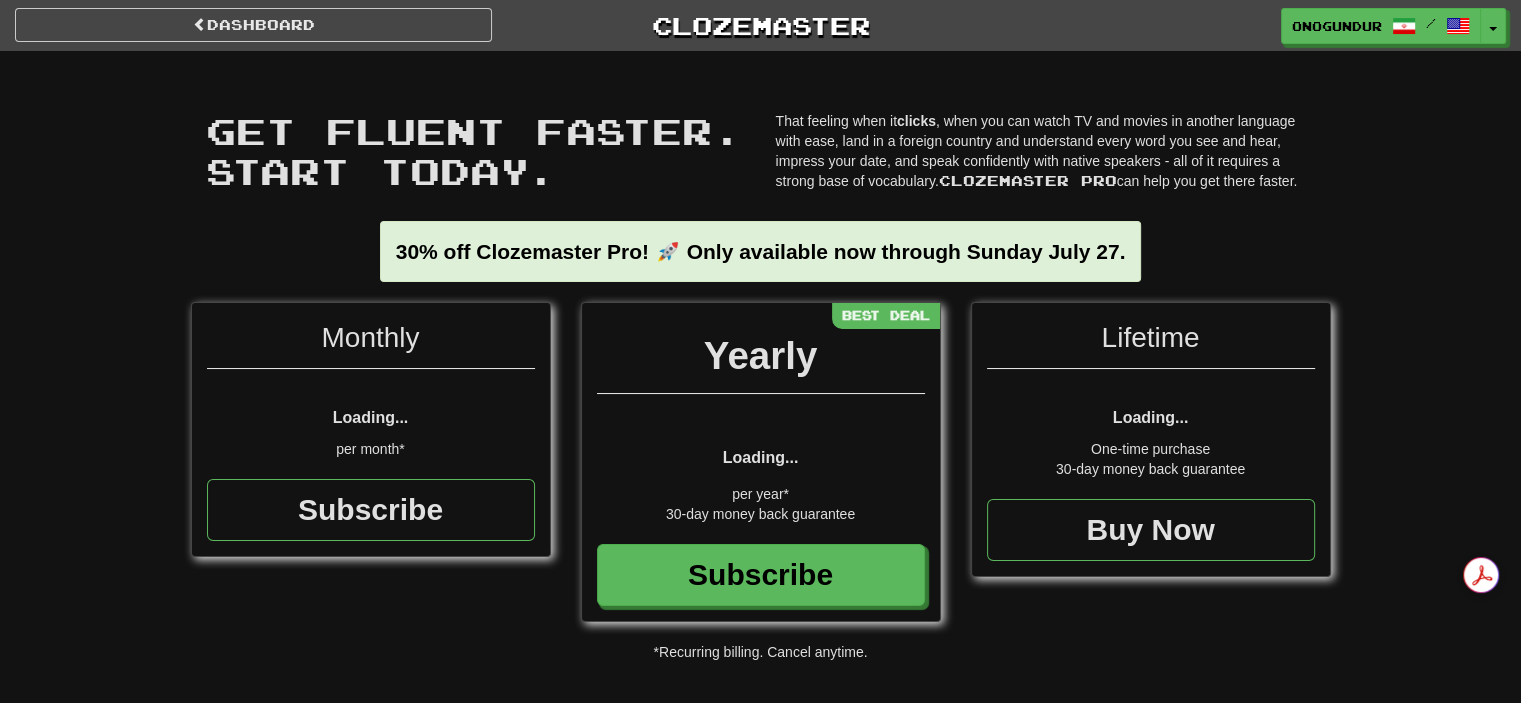 click on "Dashboard
Clozemaster
[USERNAME]
/
Toggle Dropdown
Dashboard
Leaderboard
Activity Feed
Notifications
Profile
Discussions
Azərbaycanca
/
English
Streak:
30
Review:
2,727
Points Today: 0
Català
/
English
Streak:
0
Review:
10
Points Today: 0
Deutsch
/
English
Streak:
0
Review:
1,979
Points Today: 0
Español
/
English
Streak:
0
Review:
1,381
Points Today: 0
Esperanto
/
English
Streak:
0
Review:
1,035
Points Today: 0
Français
/
English
Streak:
0
Review:
19
Points Today: 0
Hrvatski
/
English
Streak:
0
Review:
278
Points Today: 0
Íslenska
/
English" at bounding box center [760, 22] 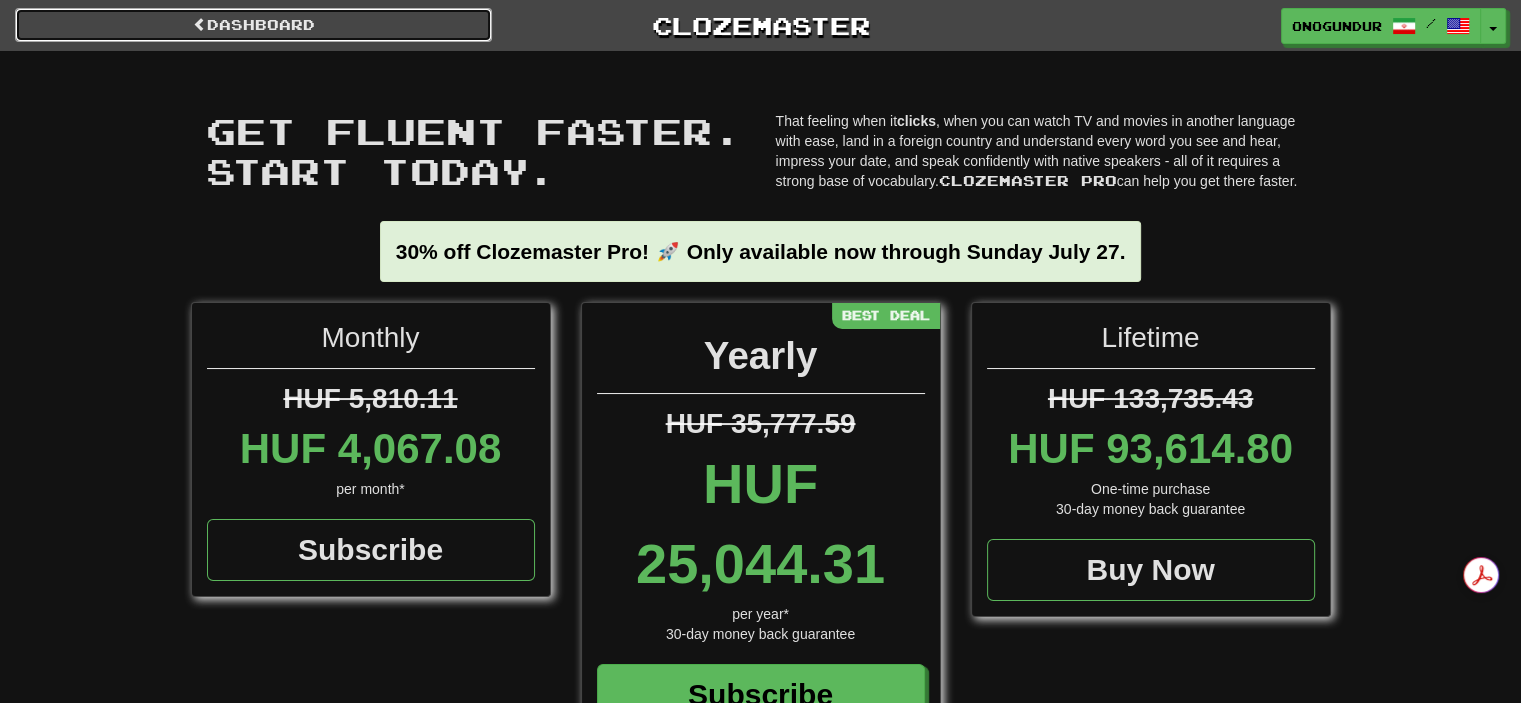 click on "Dashboard" at bounding box center (253, 25) 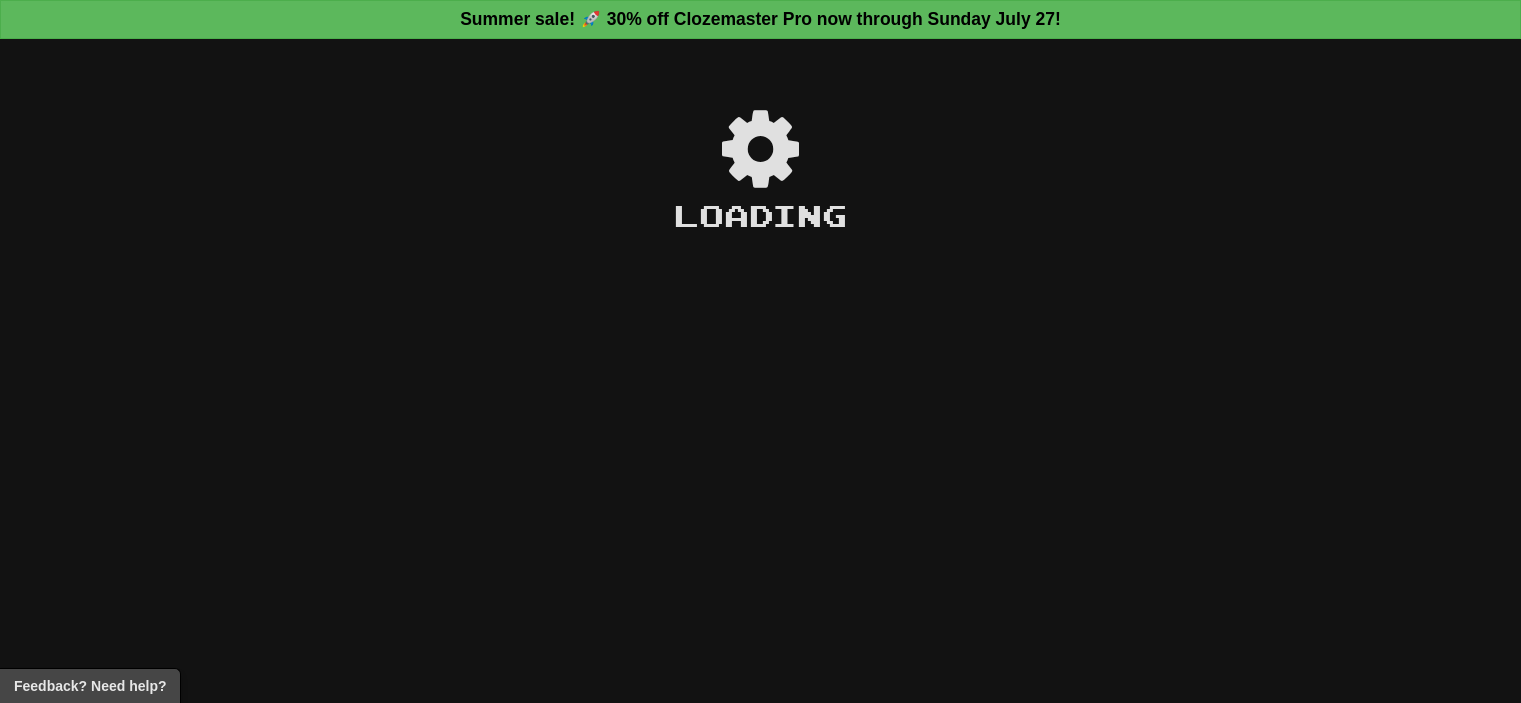 scroll, scrollTop: 0, scrollLeft: 0, axis: both 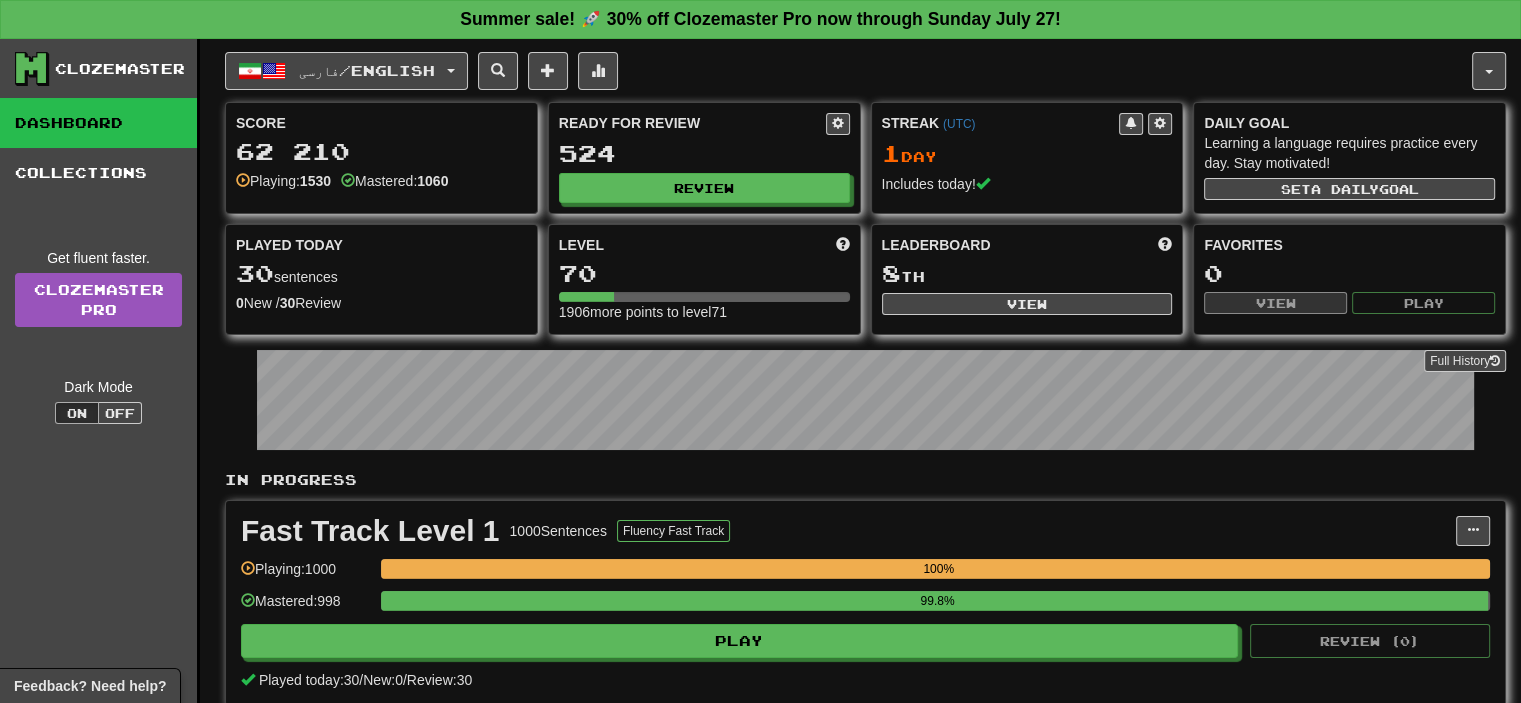 click on "فارسی  /  English Azərbaycanca  /  English Streak:  30   Review:  2727 Points today:  0 Català  /  English Streak:  0   Review:  10 Points today:  0 Deutsch  /  English Streak:  0   Review:  1979 Points today:  0 Español  /  English Streak:  0   Review:  1381 Points today:  0 Esperanto  /  English Streak:  0   Review:  1035 Points today:  0 Français  /  English Streak:  0   Review:  19 Points today:  0 Hrvatski  /  English Streak:  0   Review:  278 Points today:  0 Íslenska  /  English Streak:  0   Review:  27 Points today:  0 Italiano  /  English Streak:  0   Review:  190 Points today:  0 Norsk bokmål  /  English Streak:  0   Review:  22 Points today:  0 Polski  /  English Streak:  0   Review:  25 Points today:  0 Português  /  English Streak:  0   Review:  10 Points today:  0 Română  /  English Streak:  0   Review:  425 Points today:  0 Shqip  /  English Streak:  0   Review:  35 Points today:  0 Slovenčina  /  English Streak:  0   Review:  113 Points today:  0 Slovenščina  /  English 0   35" 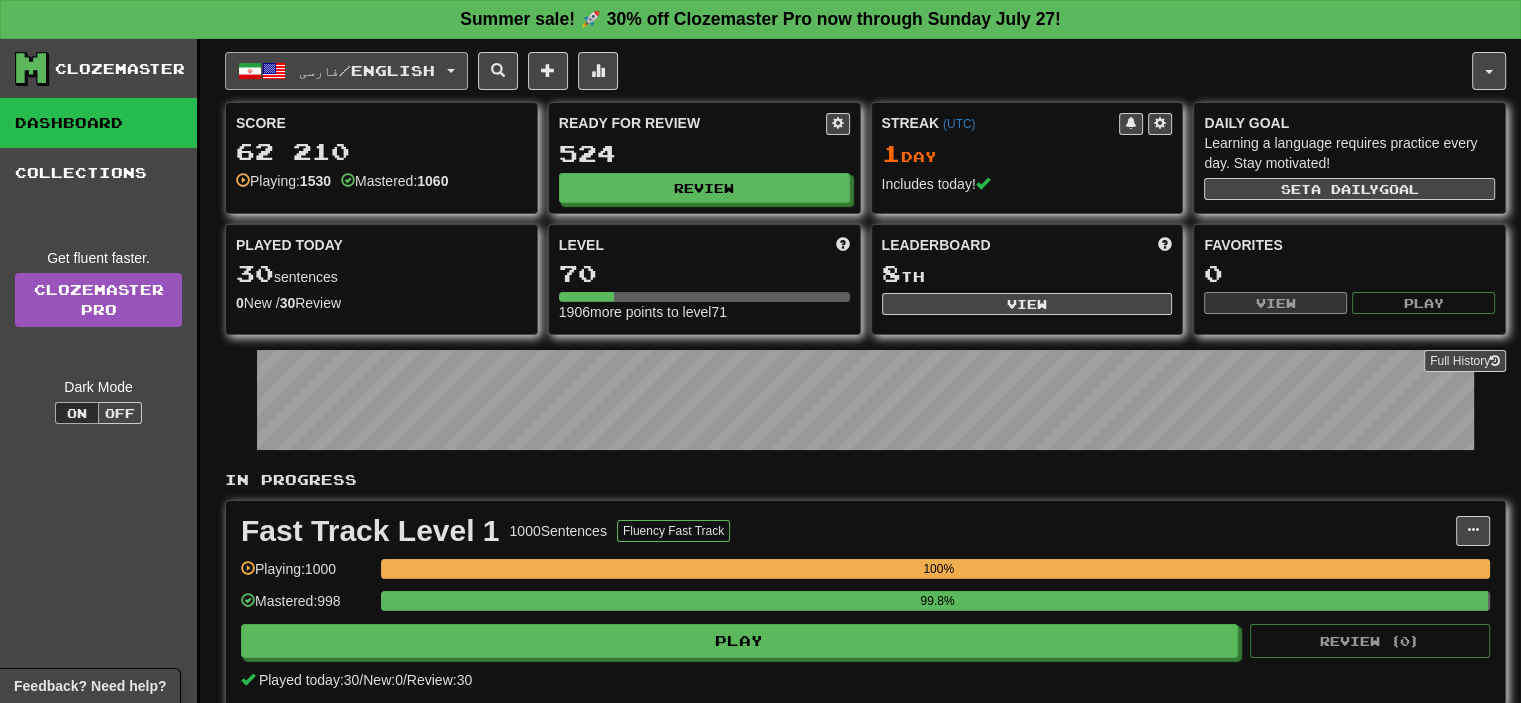 click on "فارسی  /  English" 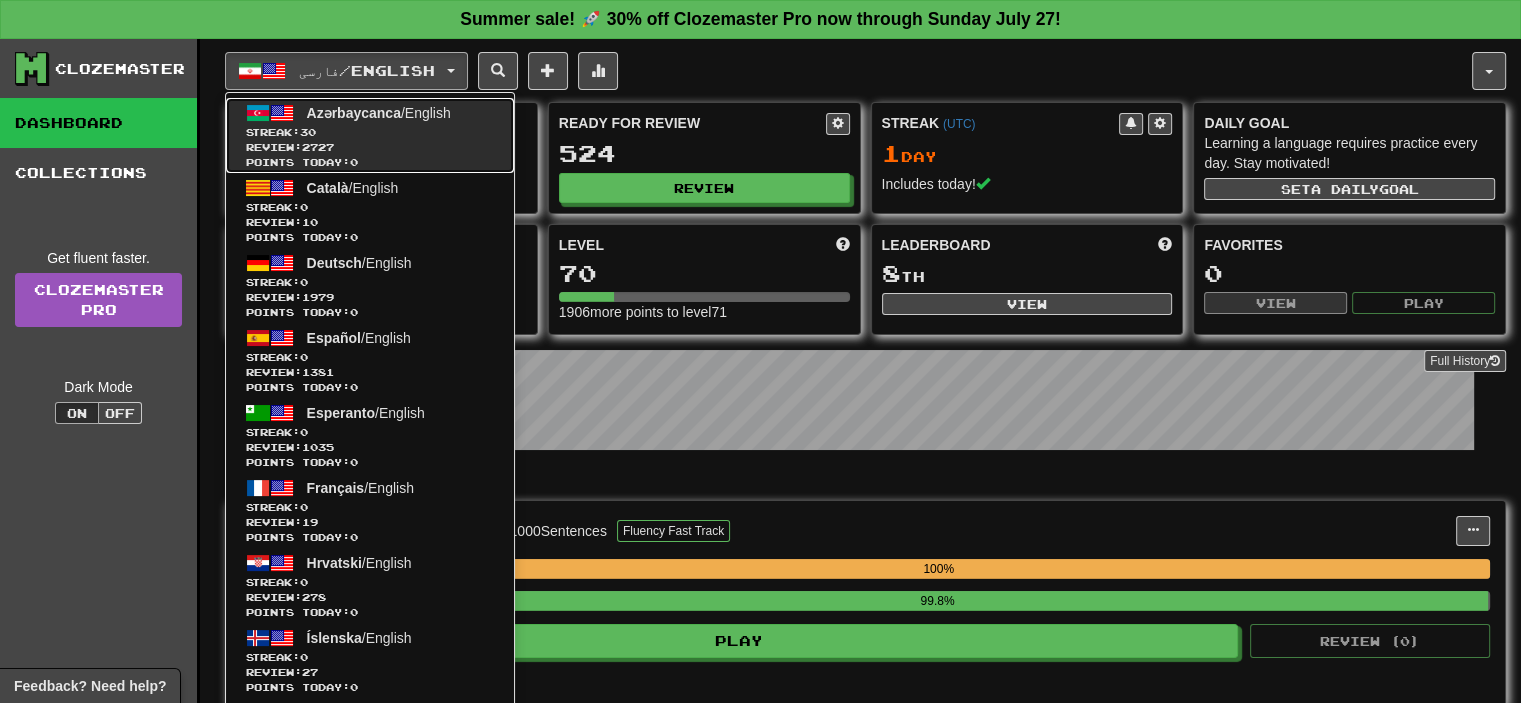 click on "Streak:  30" 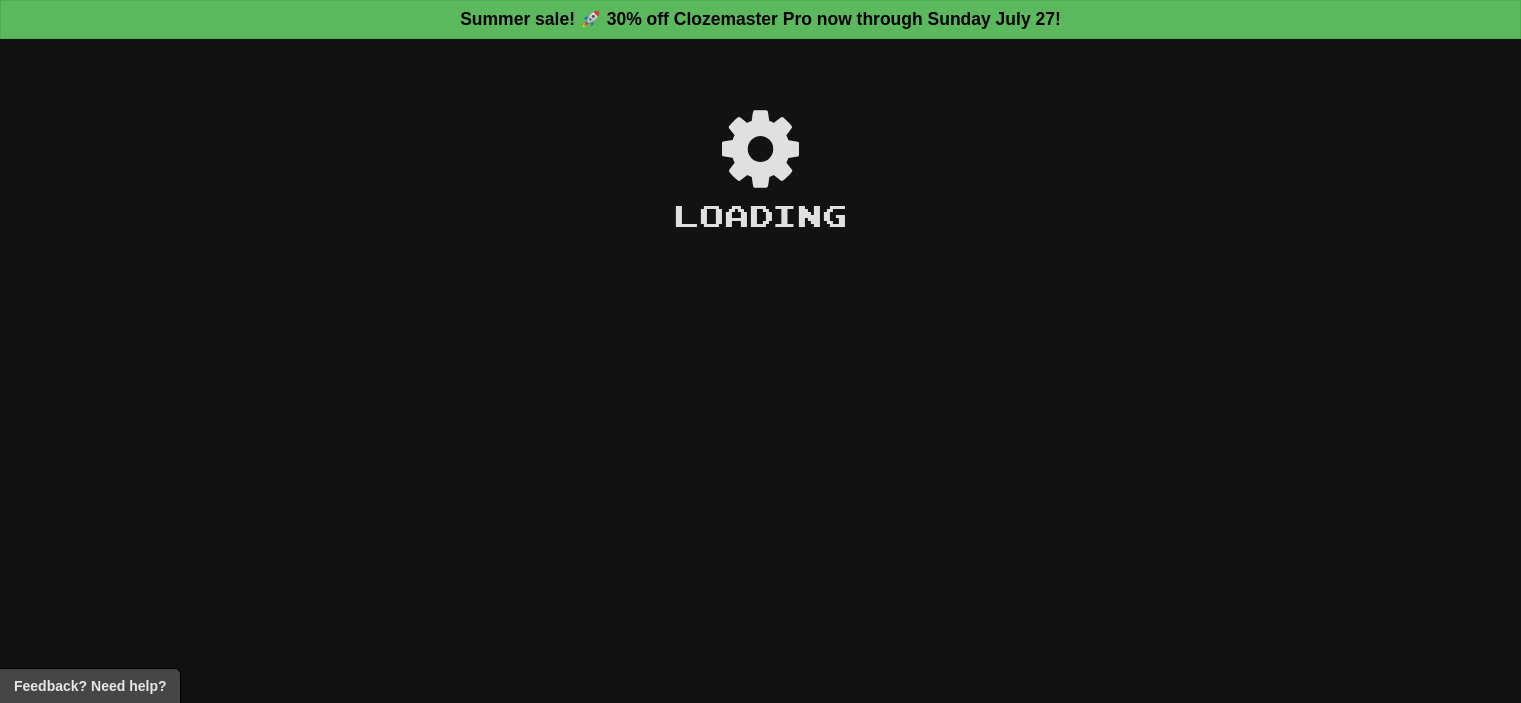 scroll, scrollTop: 0, scrollLeft: 0, axis: both 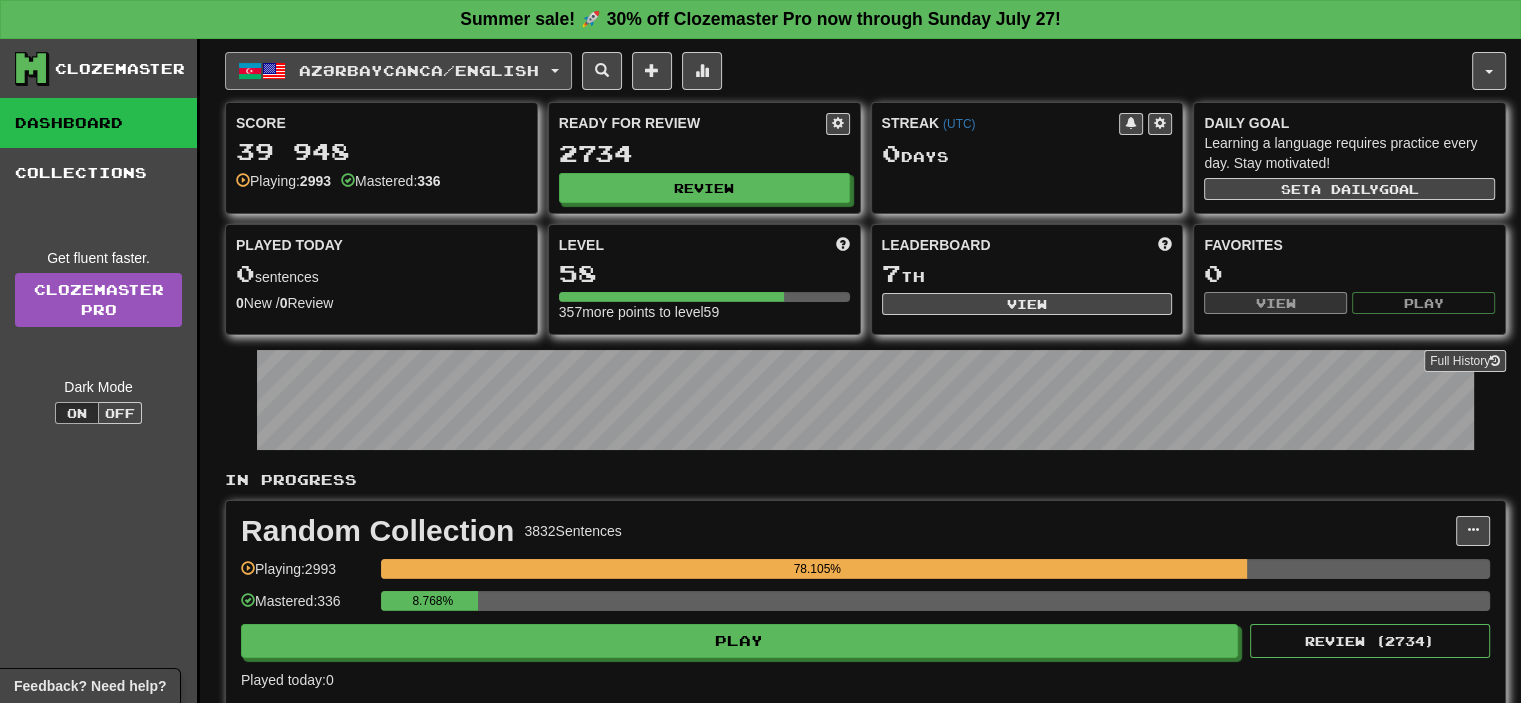 click on "Azərbaycanca  /  English" at bounding box center [398, 71] 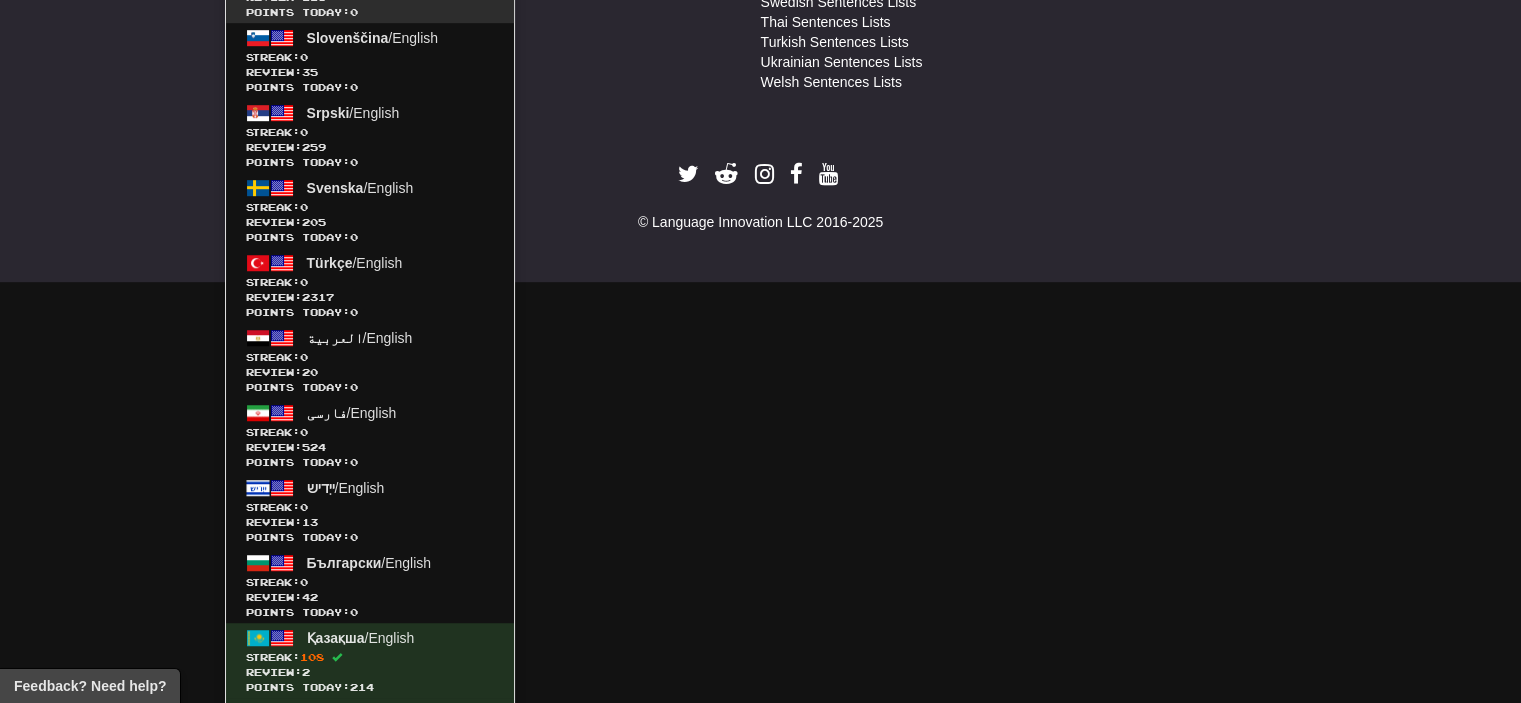 scroll, scrollTop: 1321, scrollLeft: 0, axis: vertical 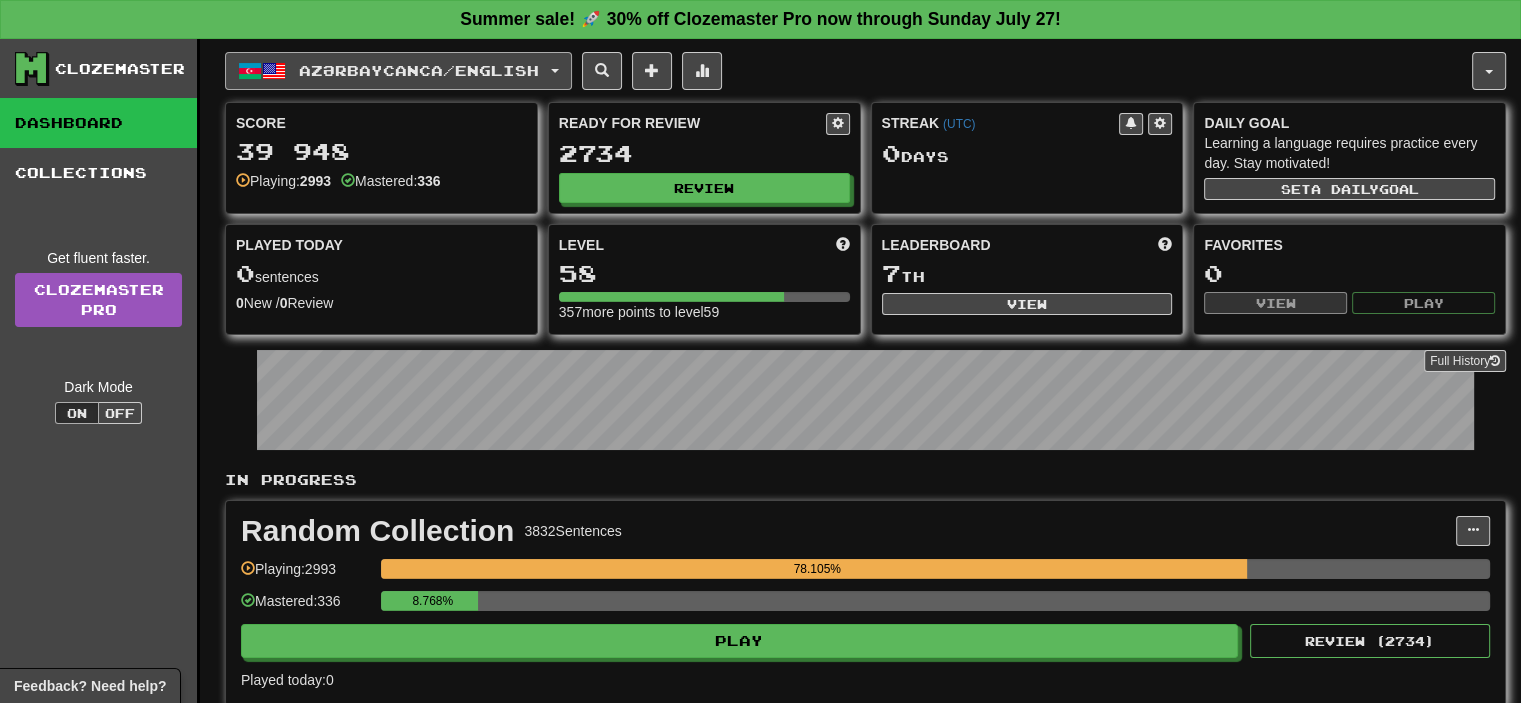 click on "Azərbaycanca  /  English" at bounding box center [398, 71] 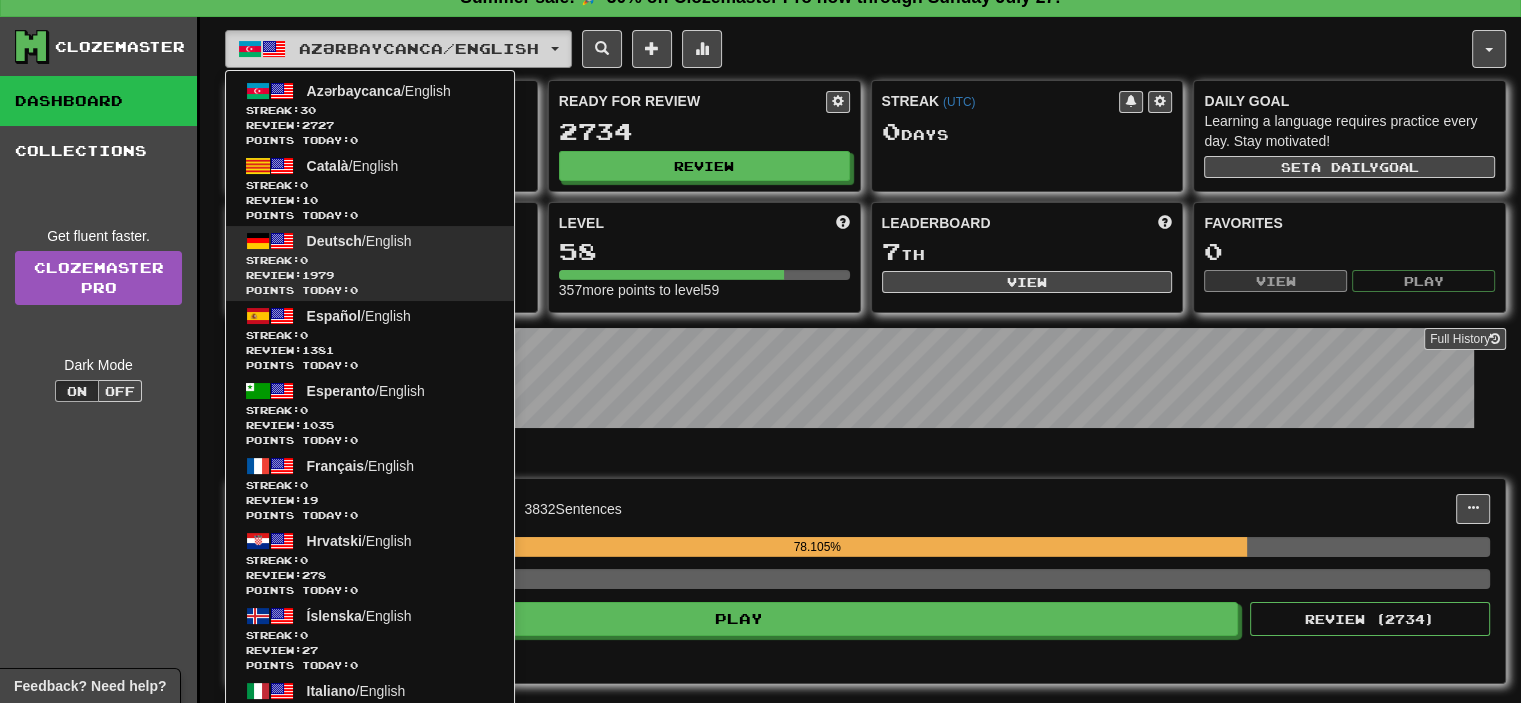 scroll, scrollTop: 0, scrollLeft: 0, axis: both 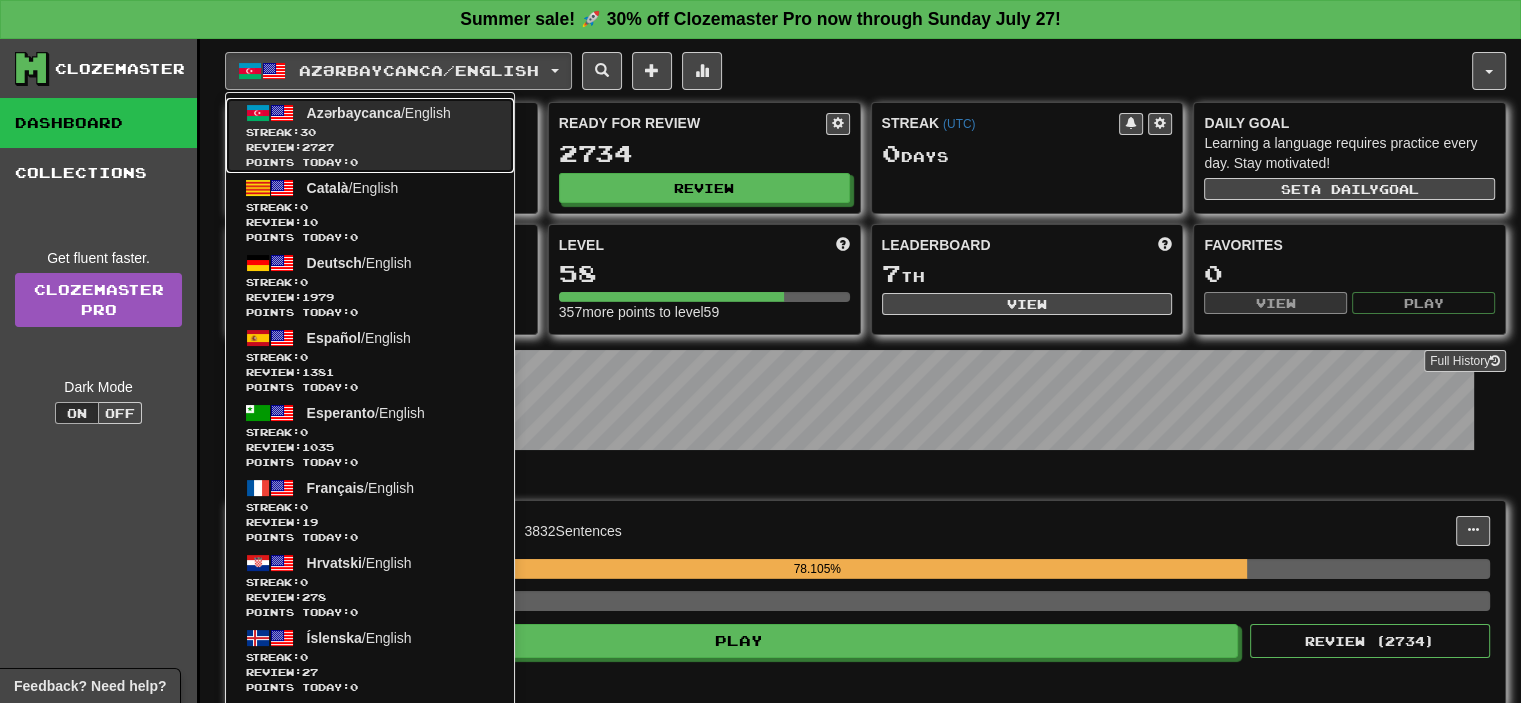 click on "Streak:  30" at bounding box center (370, 132) 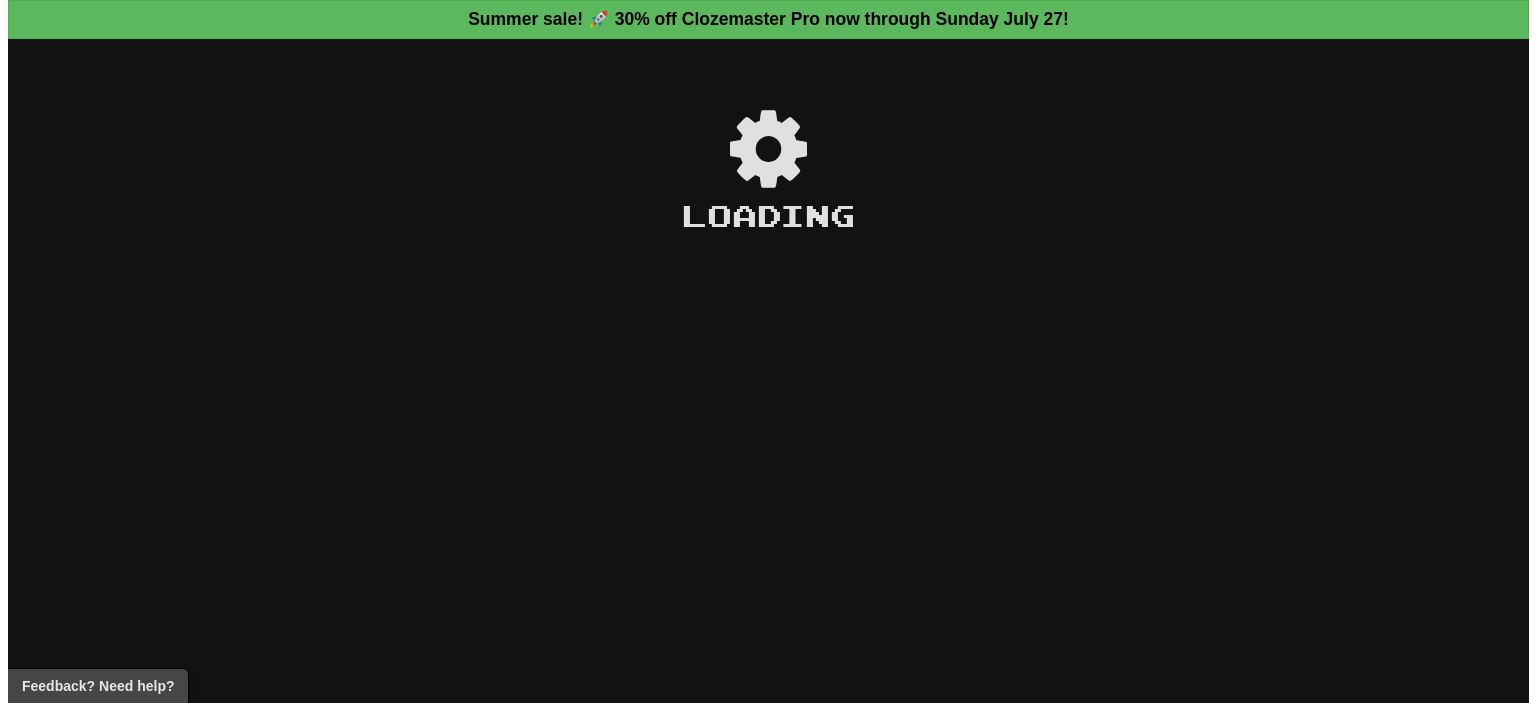 scroll, scrollTop: 0, scrollLeft: 0, axis: both 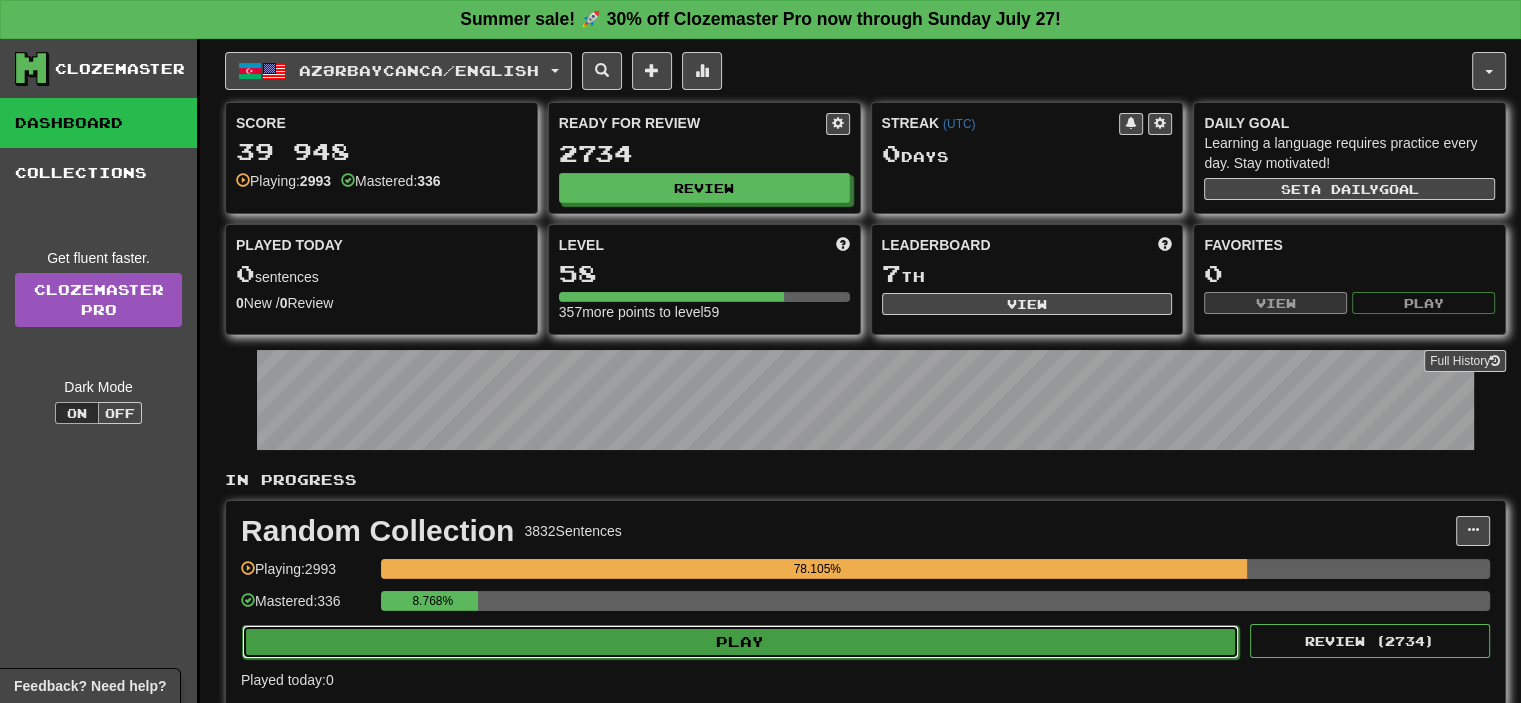 click on "Play" at bounding box center [740, 642] 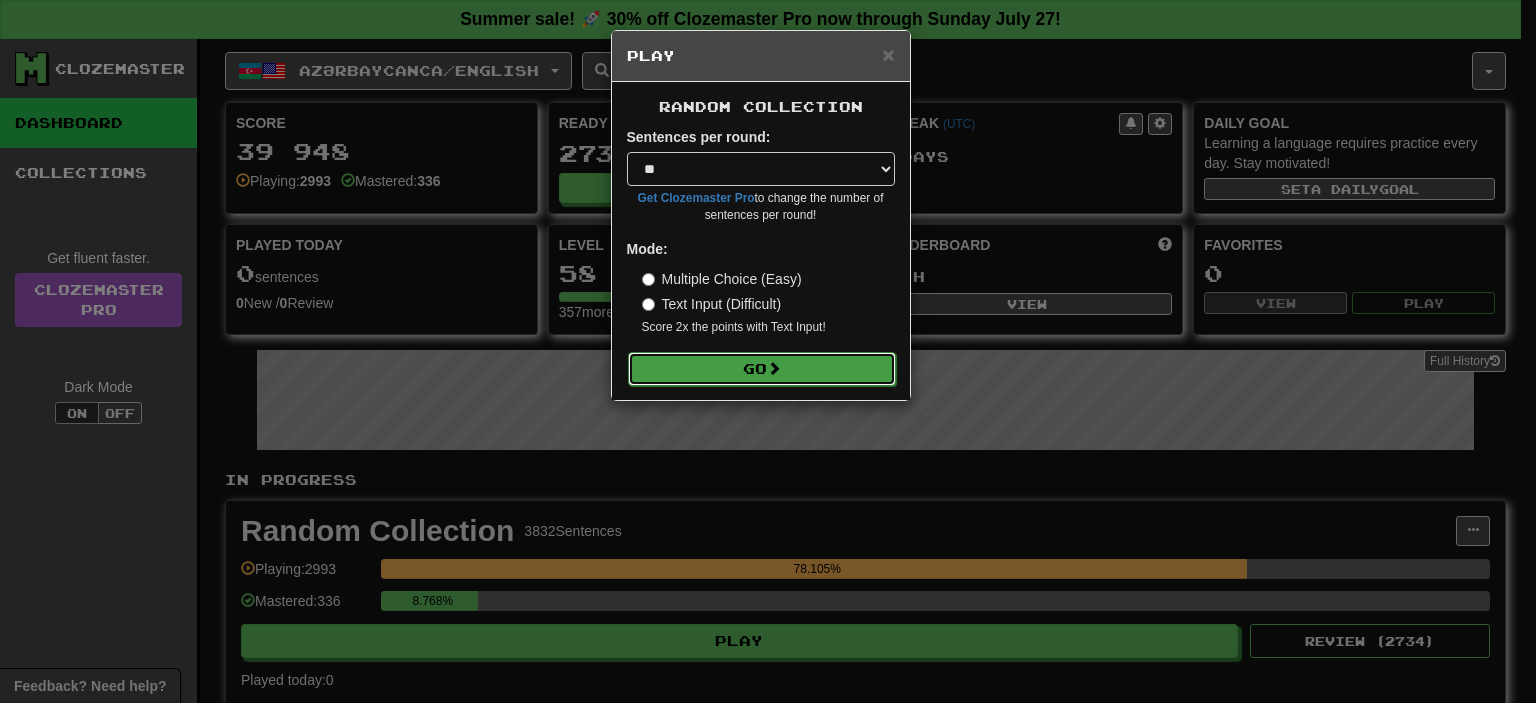 click at bounding box center [774, 368] 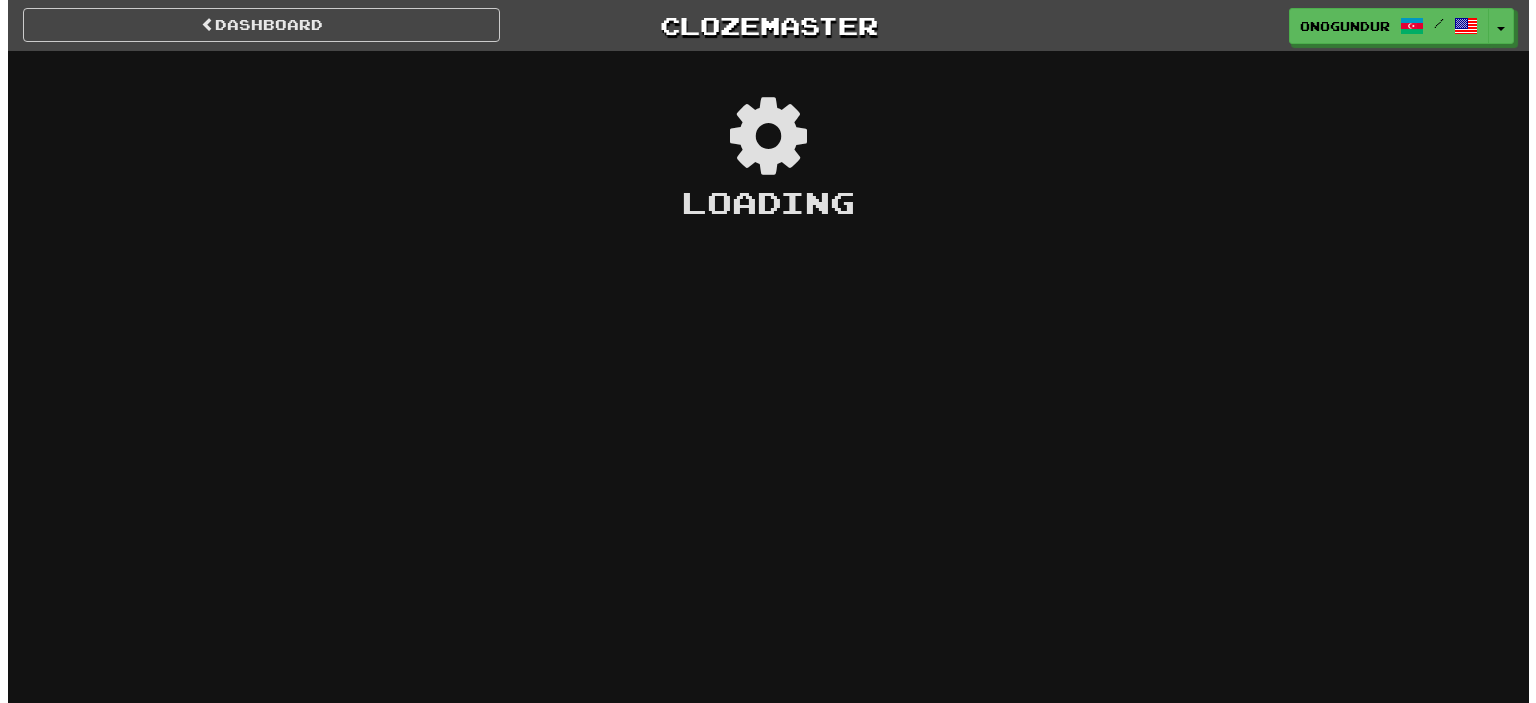 scroll, scrollTop: 0, scrollLeft: 0, axis: both 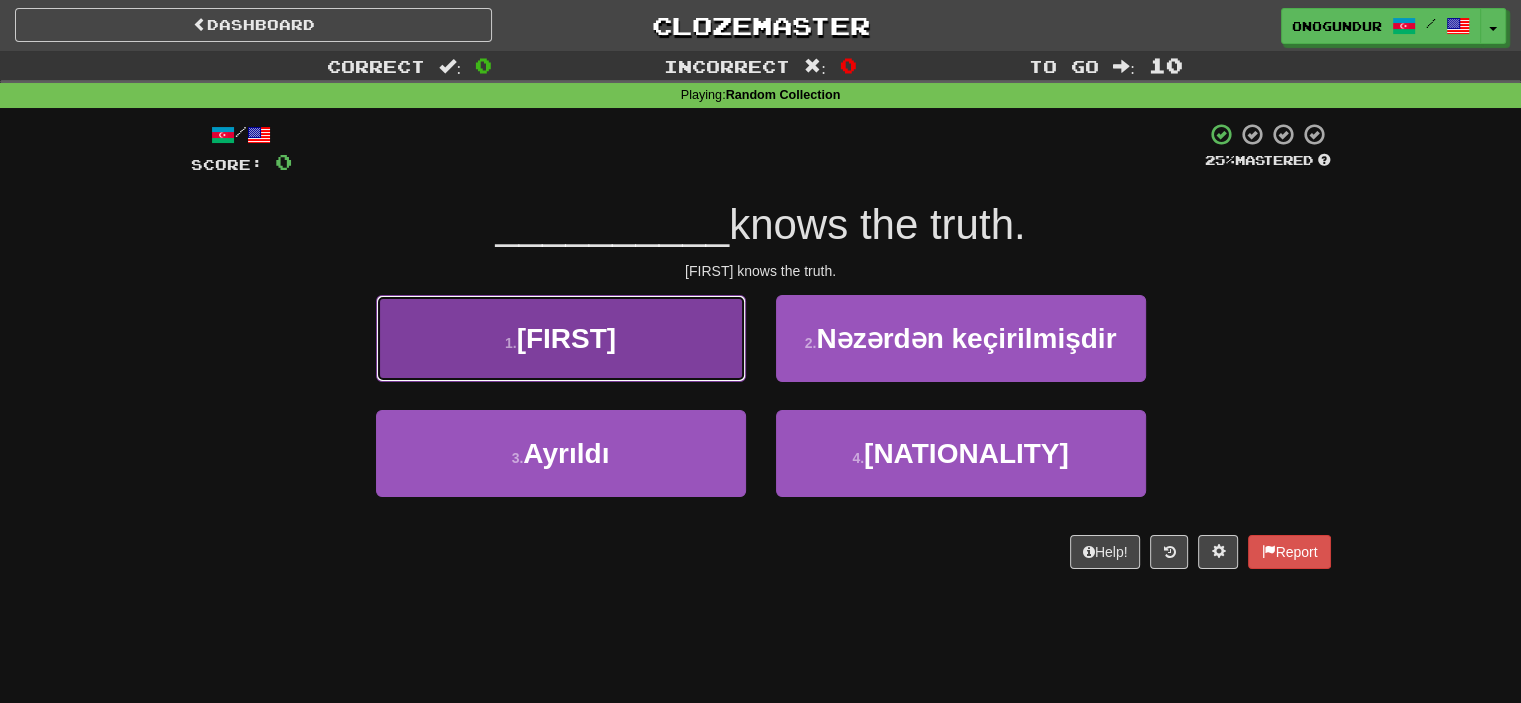 click on "1 .  Melani" at bounding box center (561, 338) 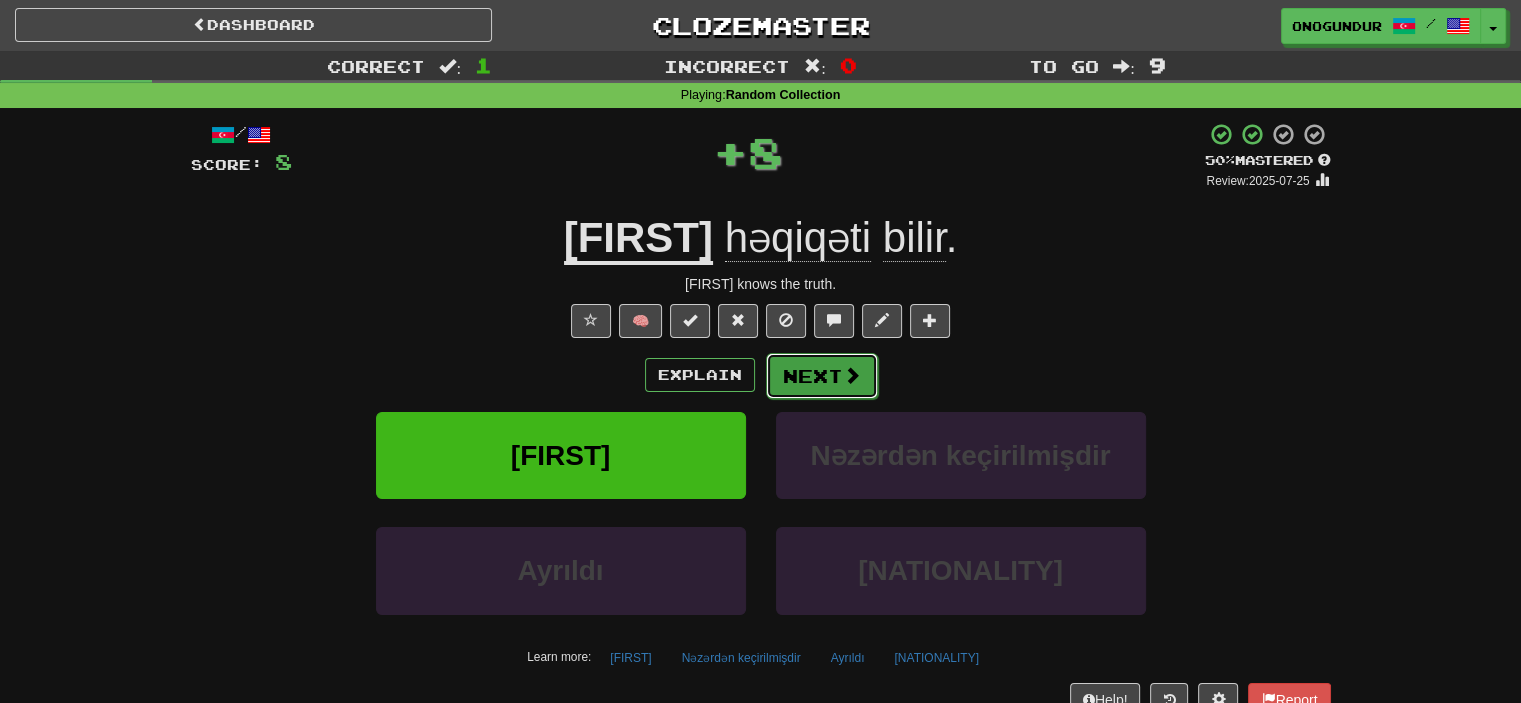click on "Next" at bounding box center [822, 376] 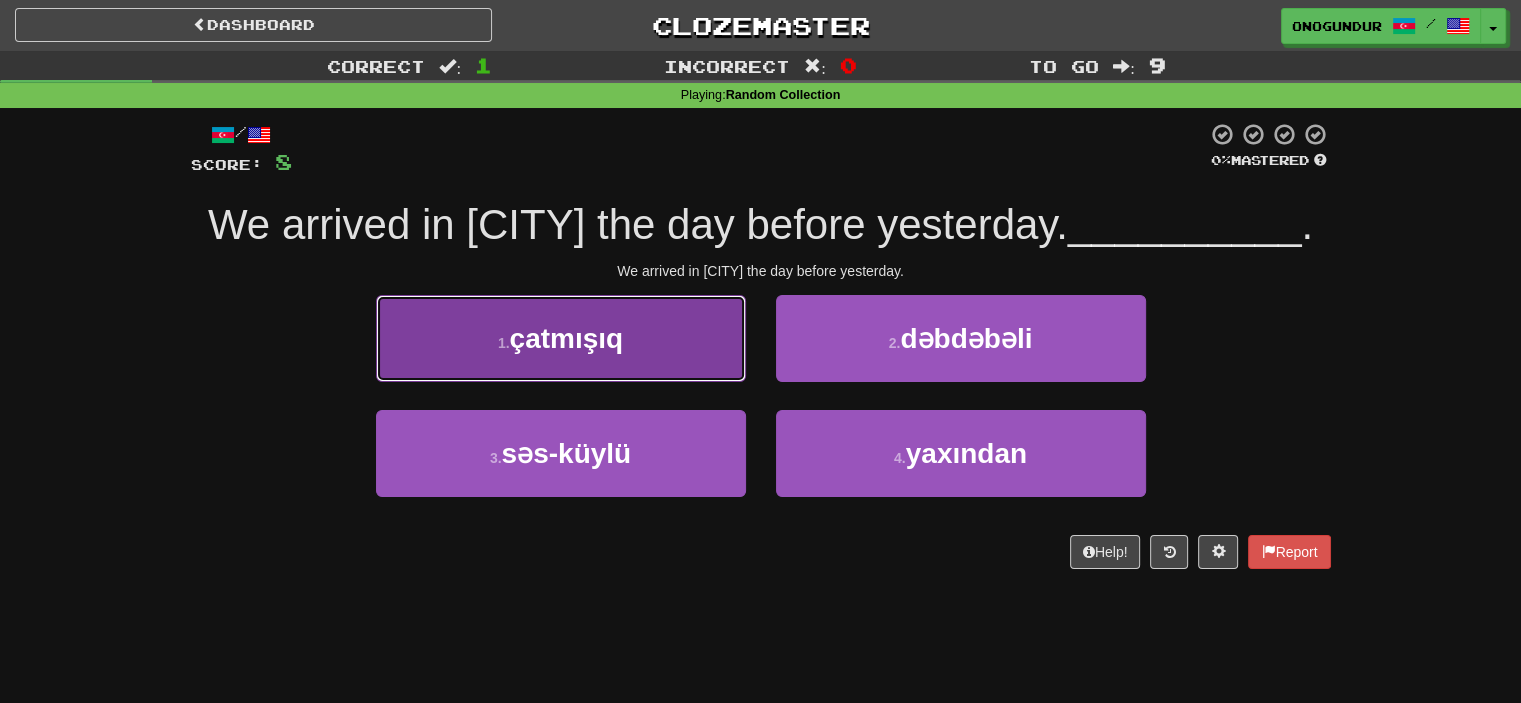 click on "1 .  çatmışıq" at bounding box center [561, 338] 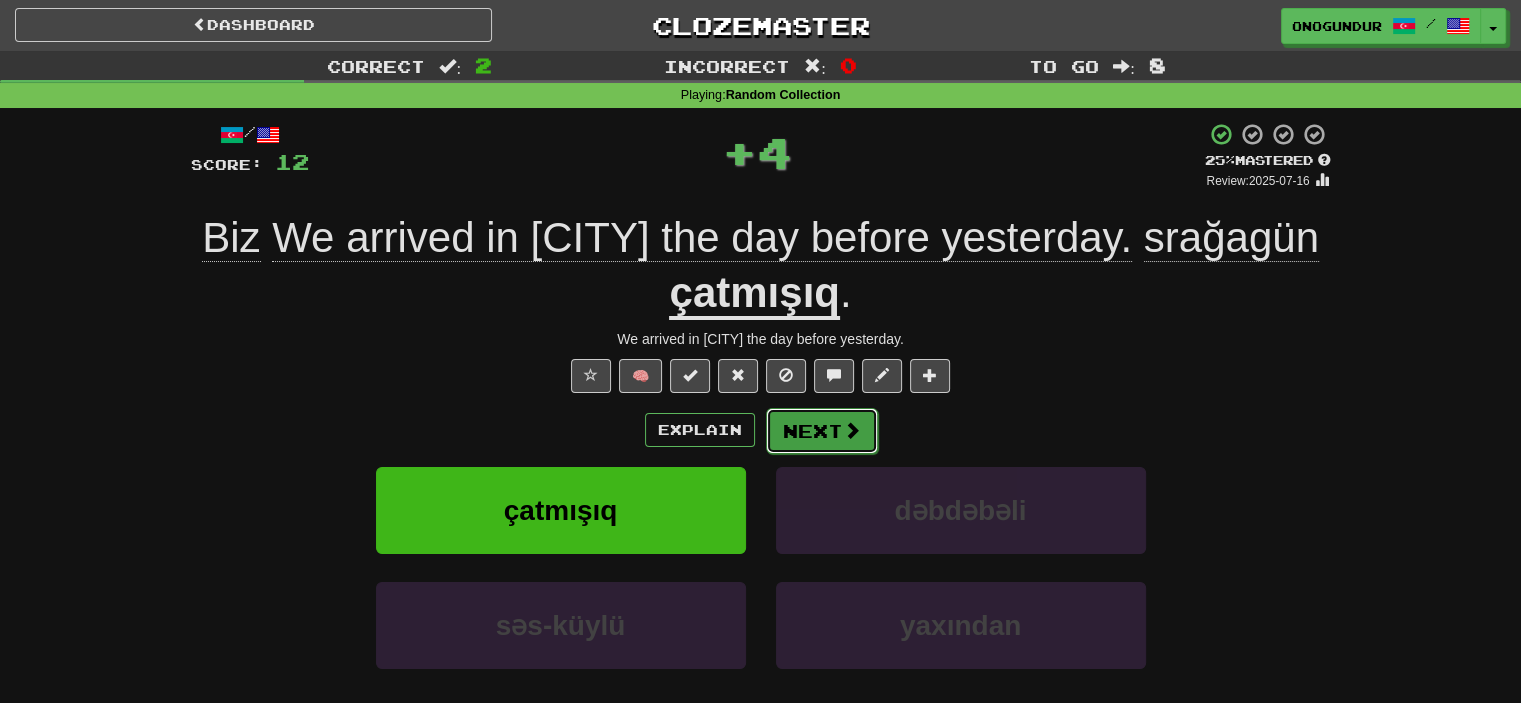 click on "Next" at bounding box center (822, 431) 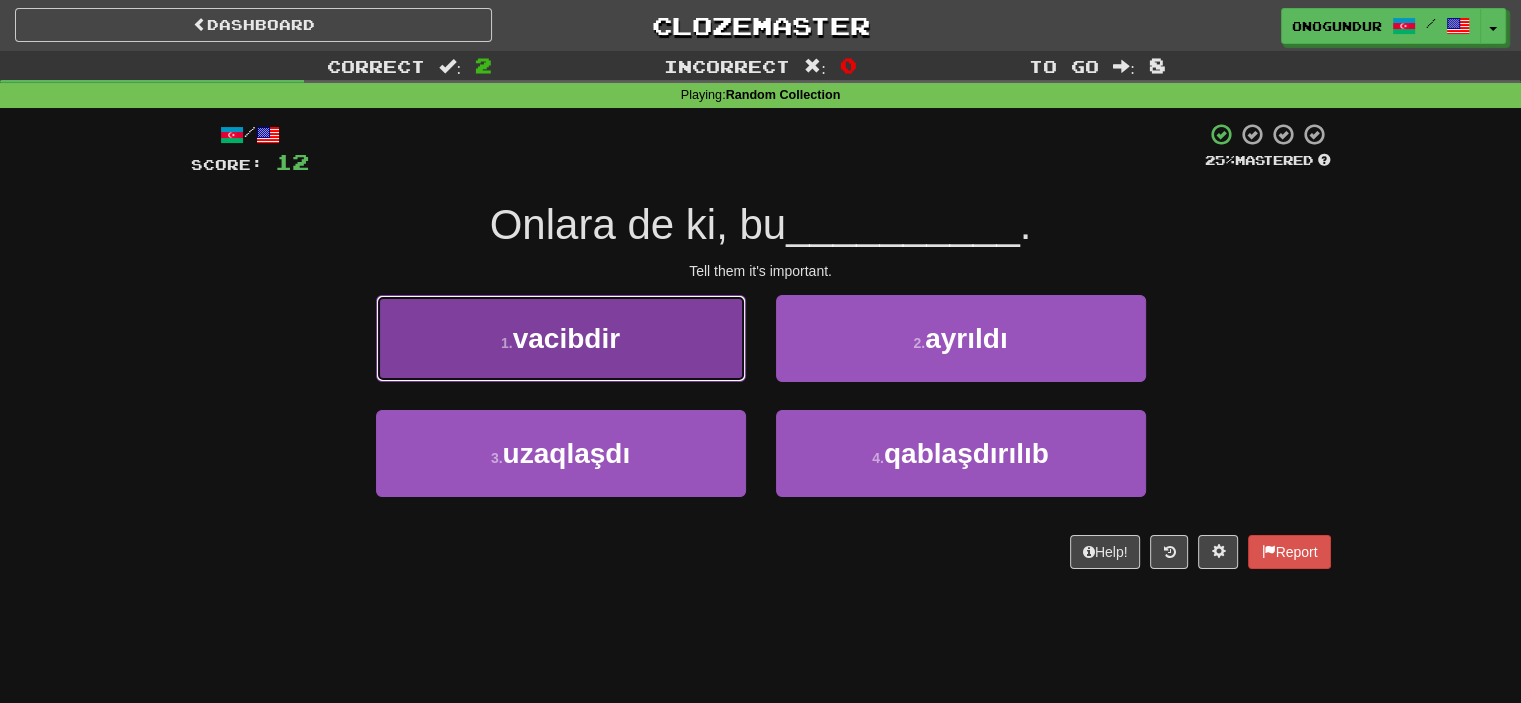 click on "1 .  vacibdir" at bounding box center (561, 338) 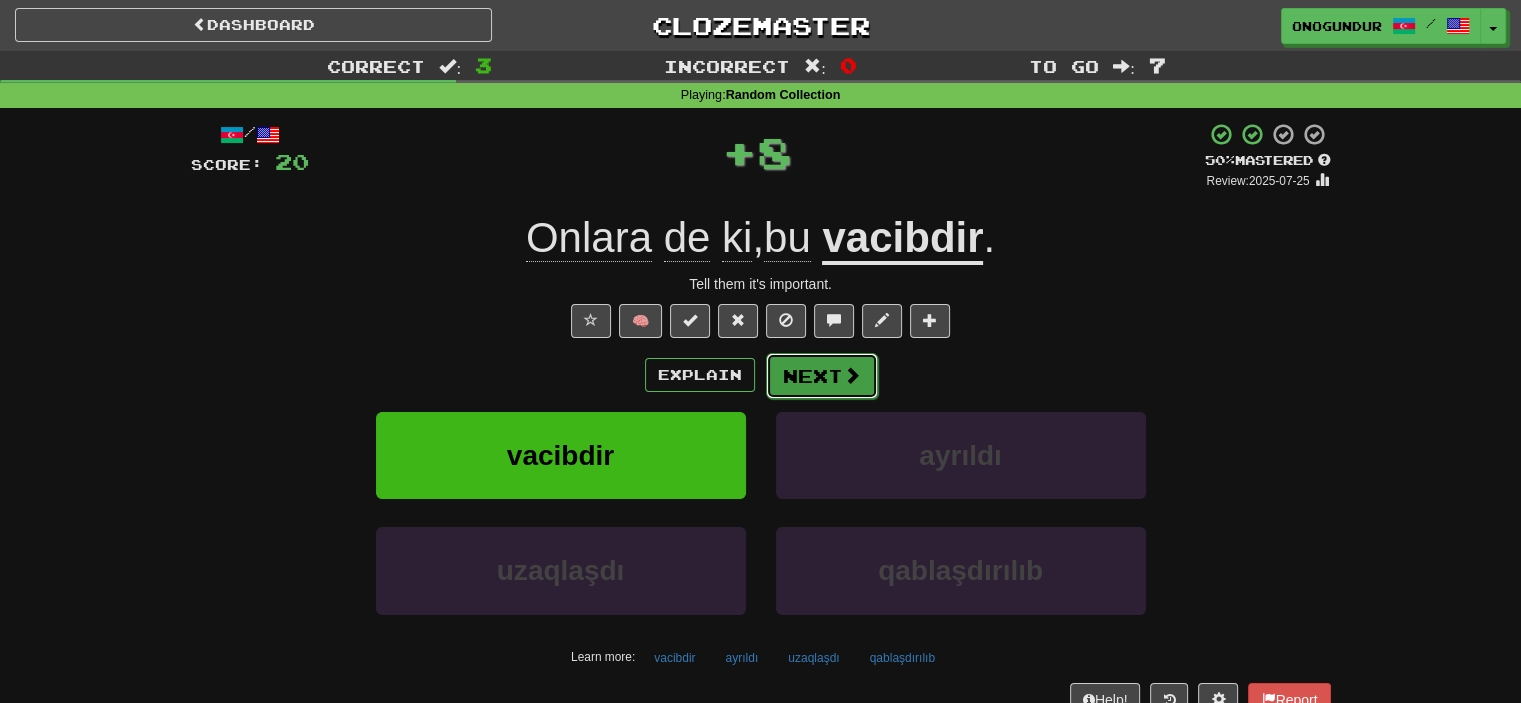 click on "Next" at bounding box center (822, 376) 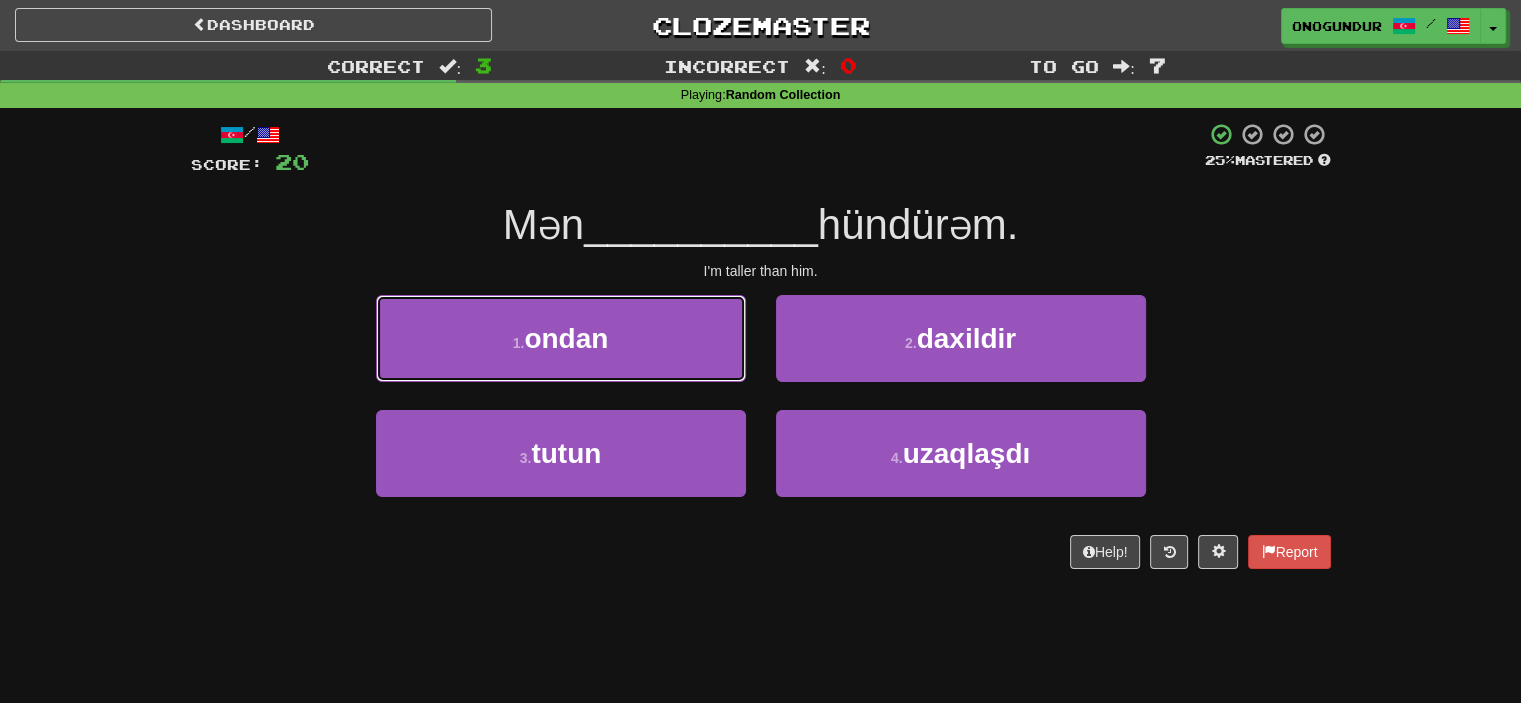 drag, startPoint x: 631, startPoint y: 319, endPoint x: 672, endPoint y: 345, distance: 48.548943 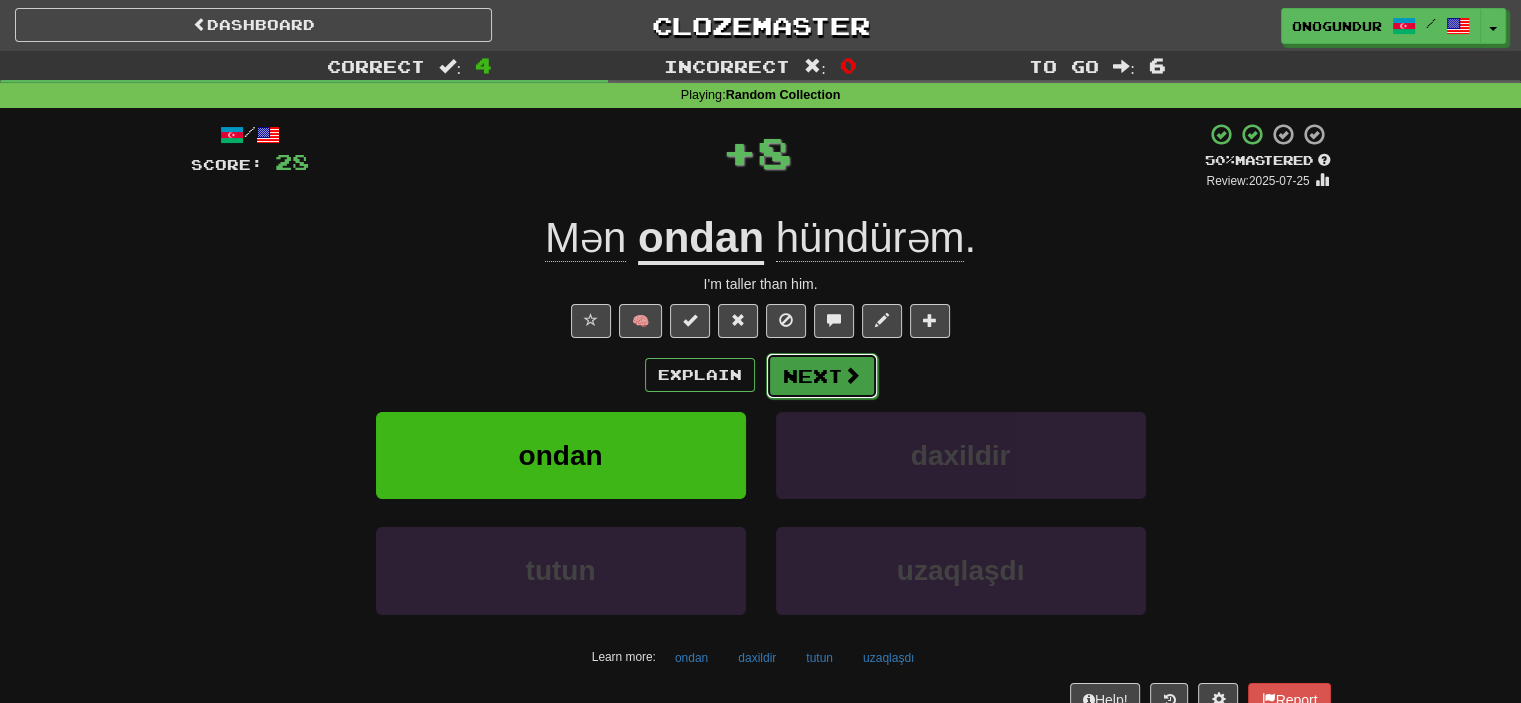 click on "Next" at bounding box center (822, 376) 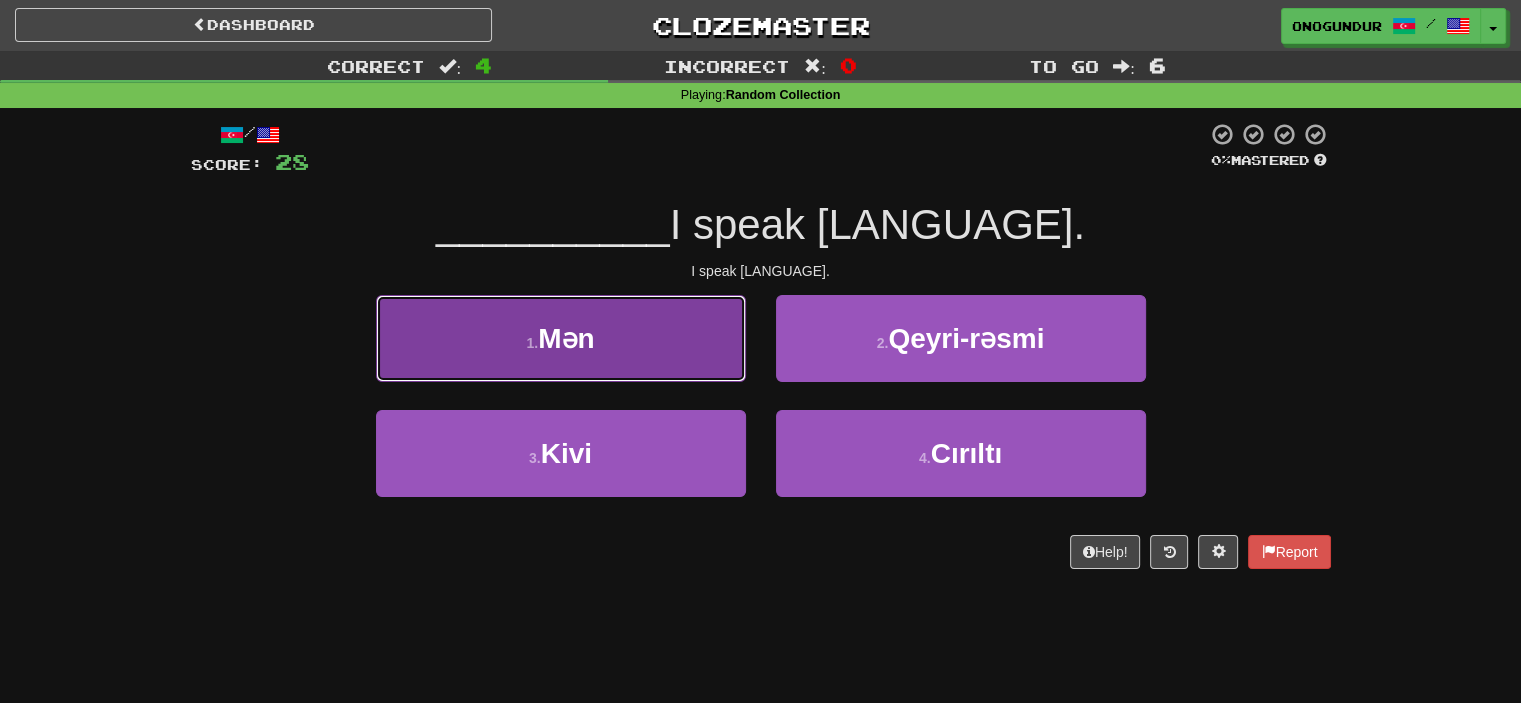 click on "1 .  Mən" at bounding box center (561, 338) 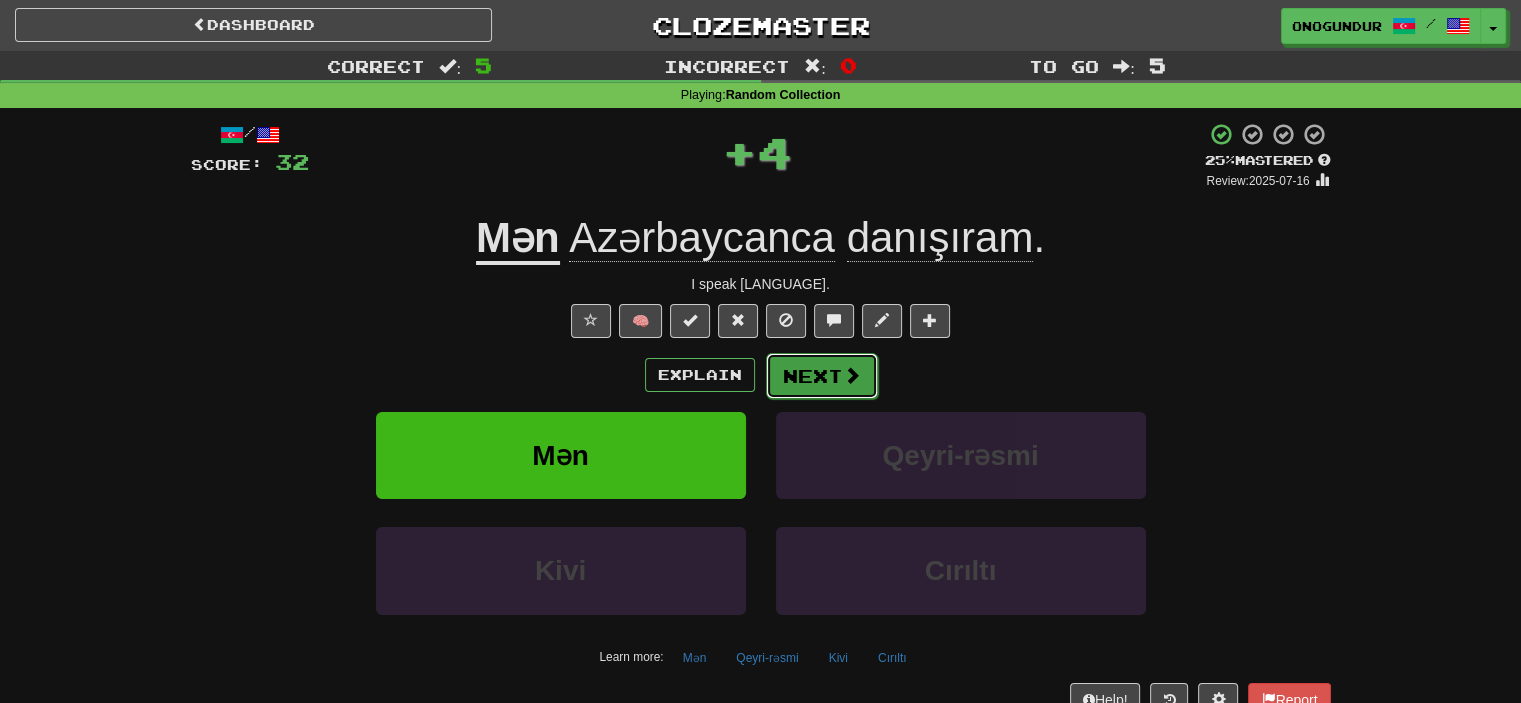 click on "Next" at bounding box center [822, 376] 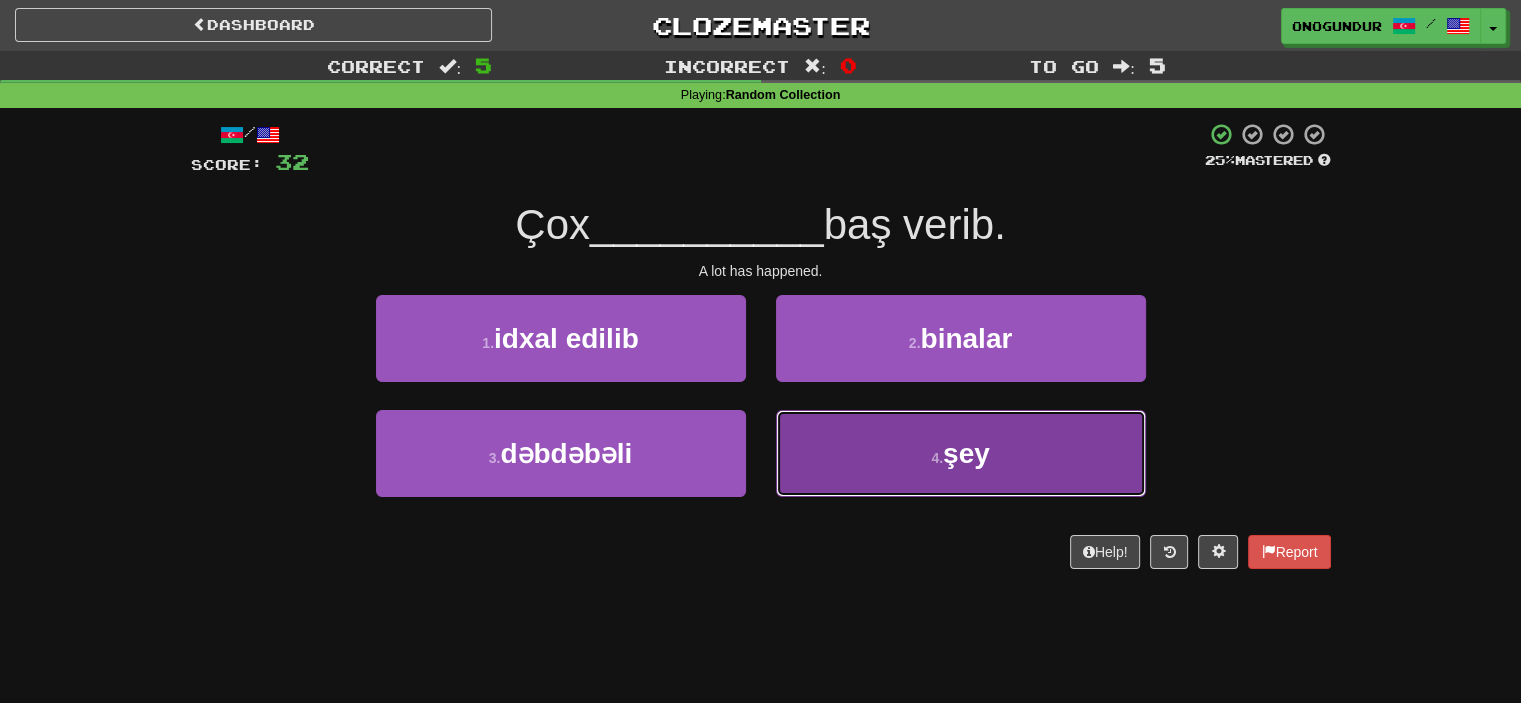 click on "4 .  şey" at bounding box center (961, 453) 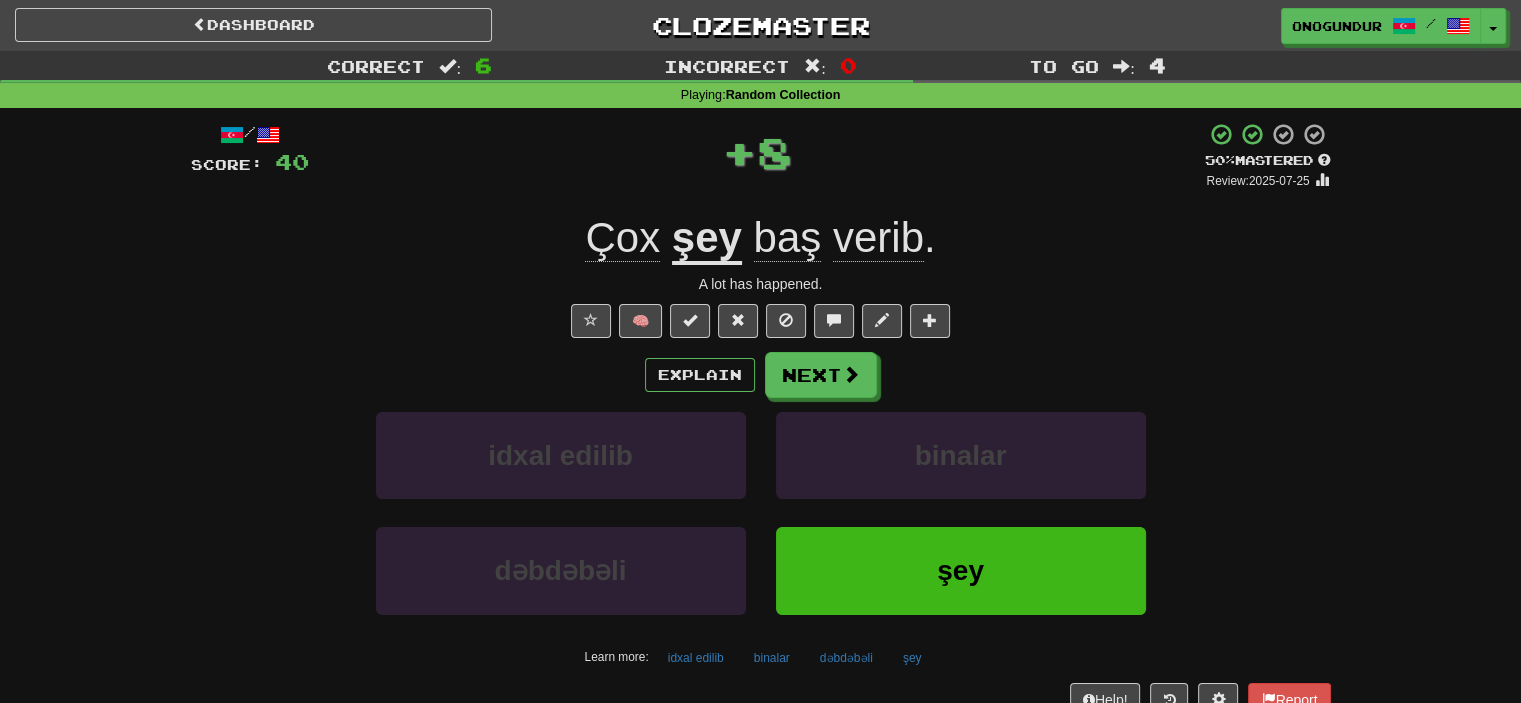 click on "Explain Next idxal edilib binalar dəbdəbəli şey Learn more: idxal edilib binalar dəbdəbəli şey" at bounding box center (761, 512) 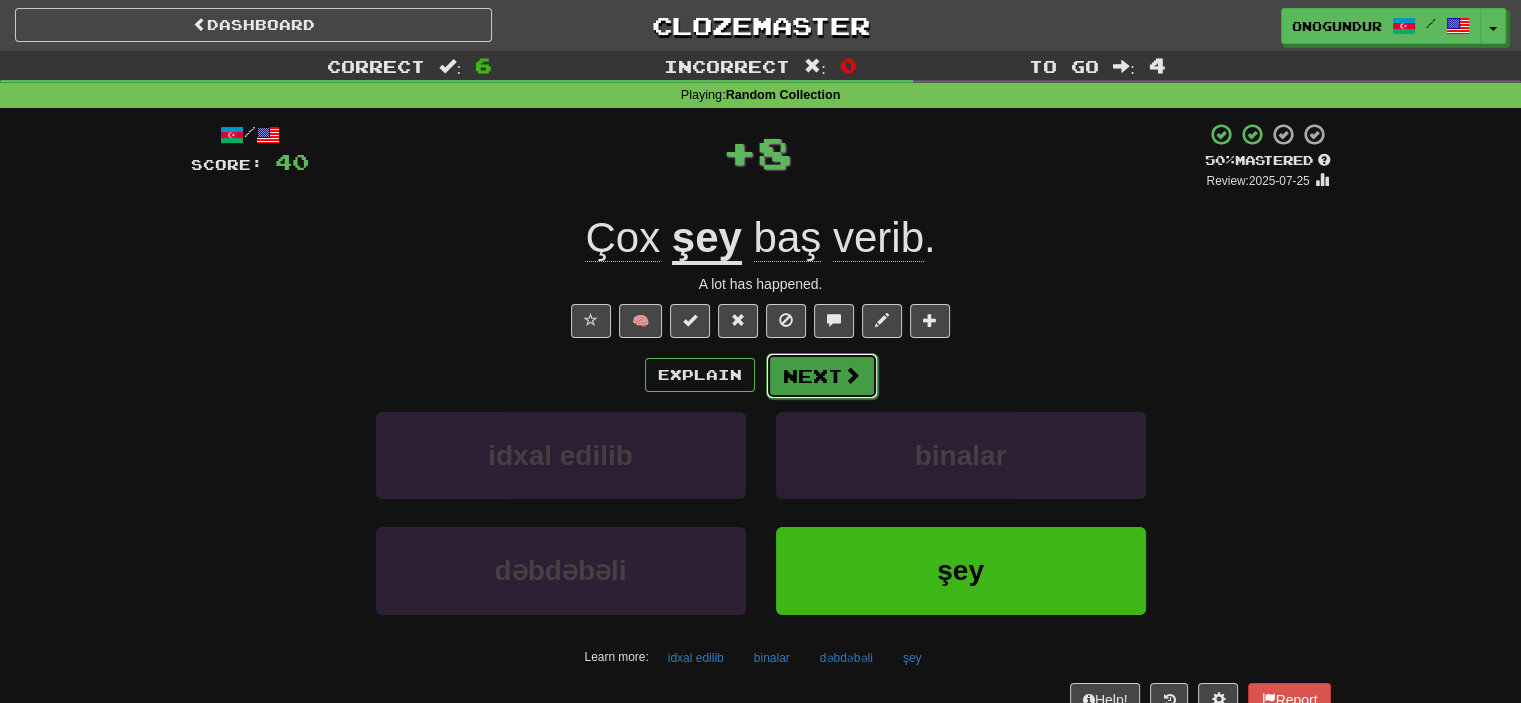 click on "Next" at bounding box center (822, 376) 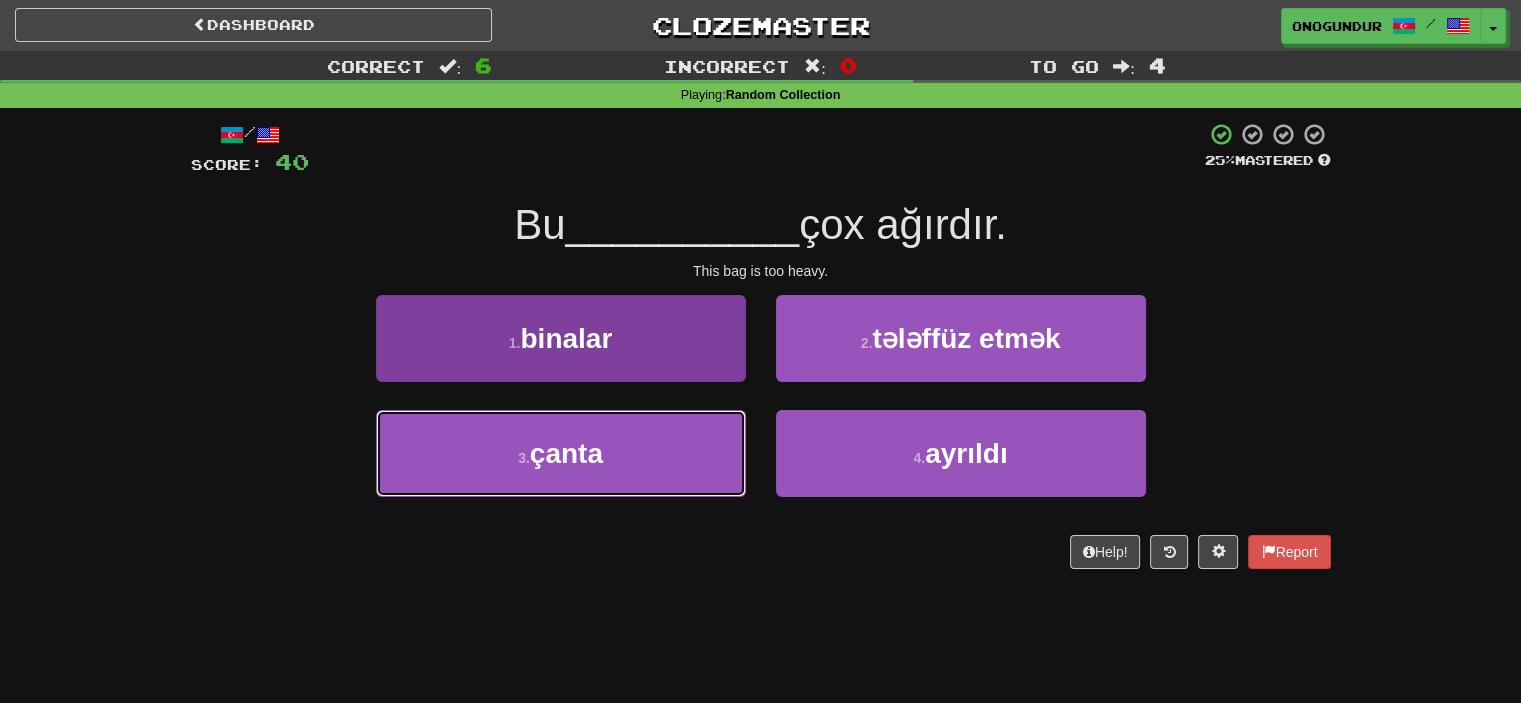 click on "3 .  çanta" at bounding box center [561, 453] 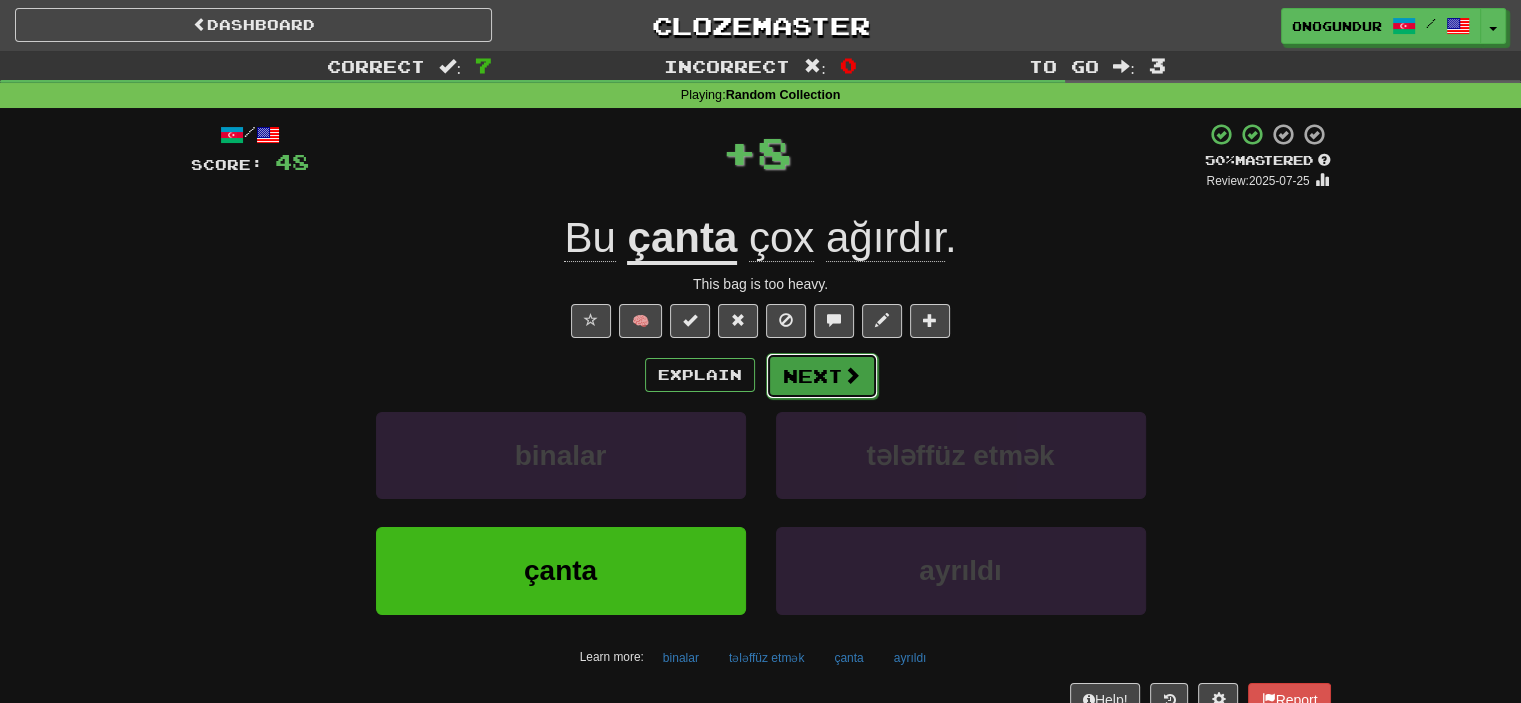 click at bounding box center [852, 375] 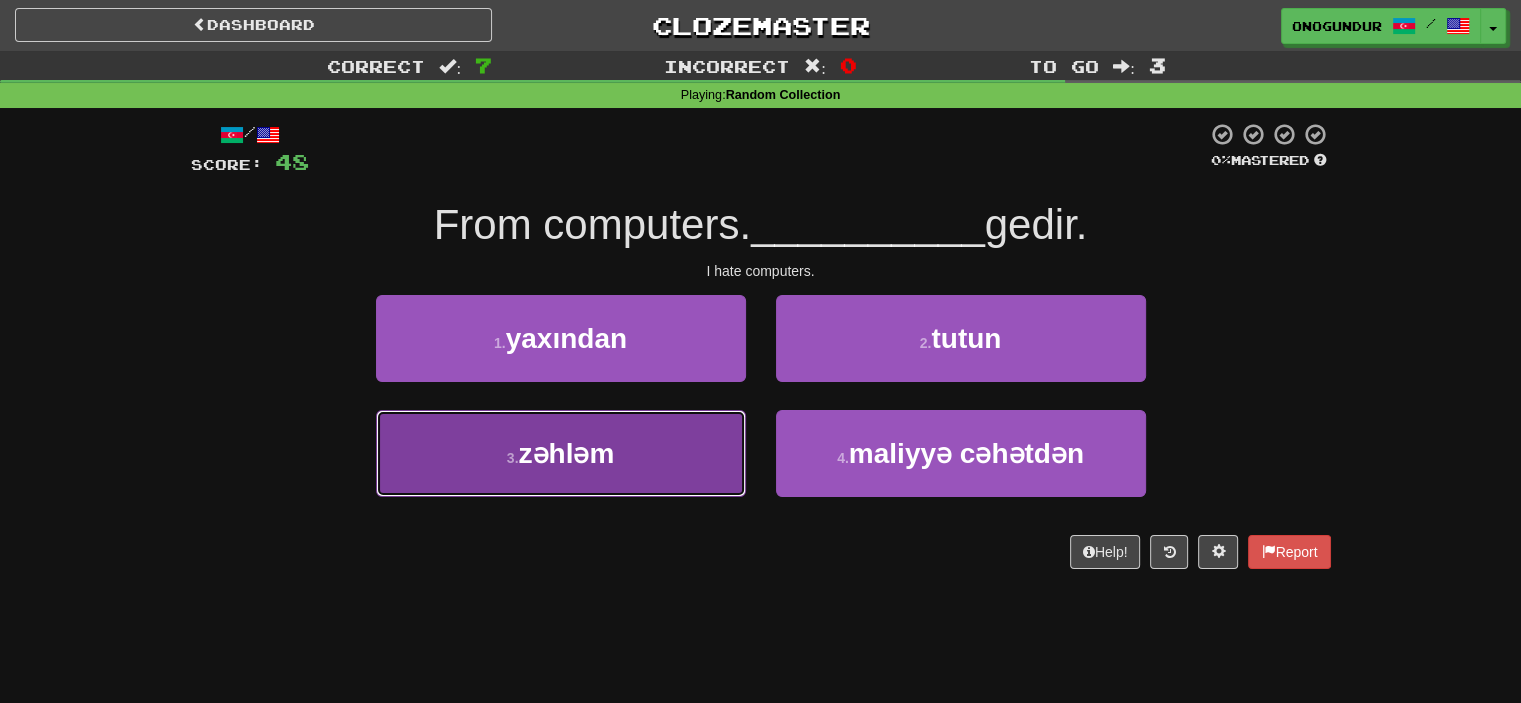drag, startPoint x: 646, startPoint y: 468, endPoint x: 792, endPoint y: 413, distance: 156.01602 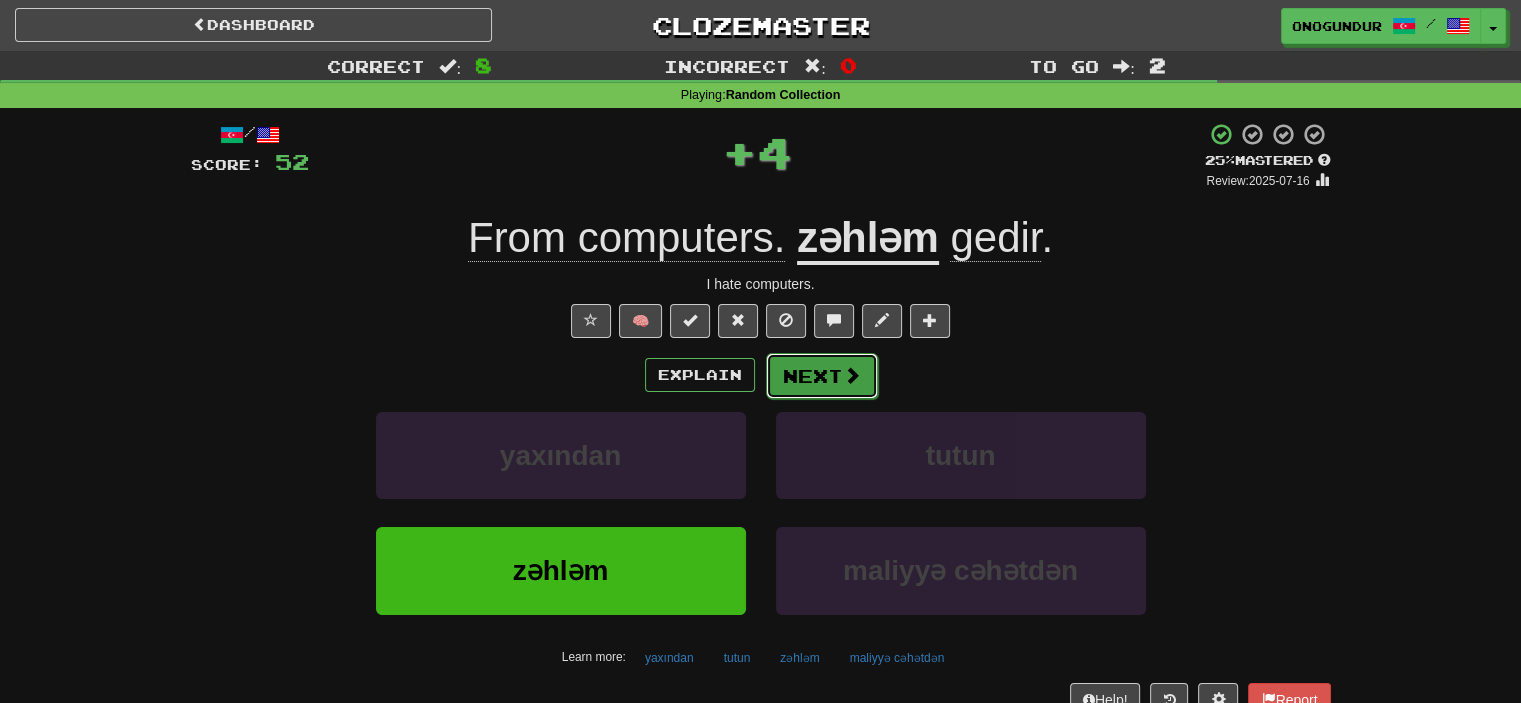 click on "Next" at bounding box center [822, 376] 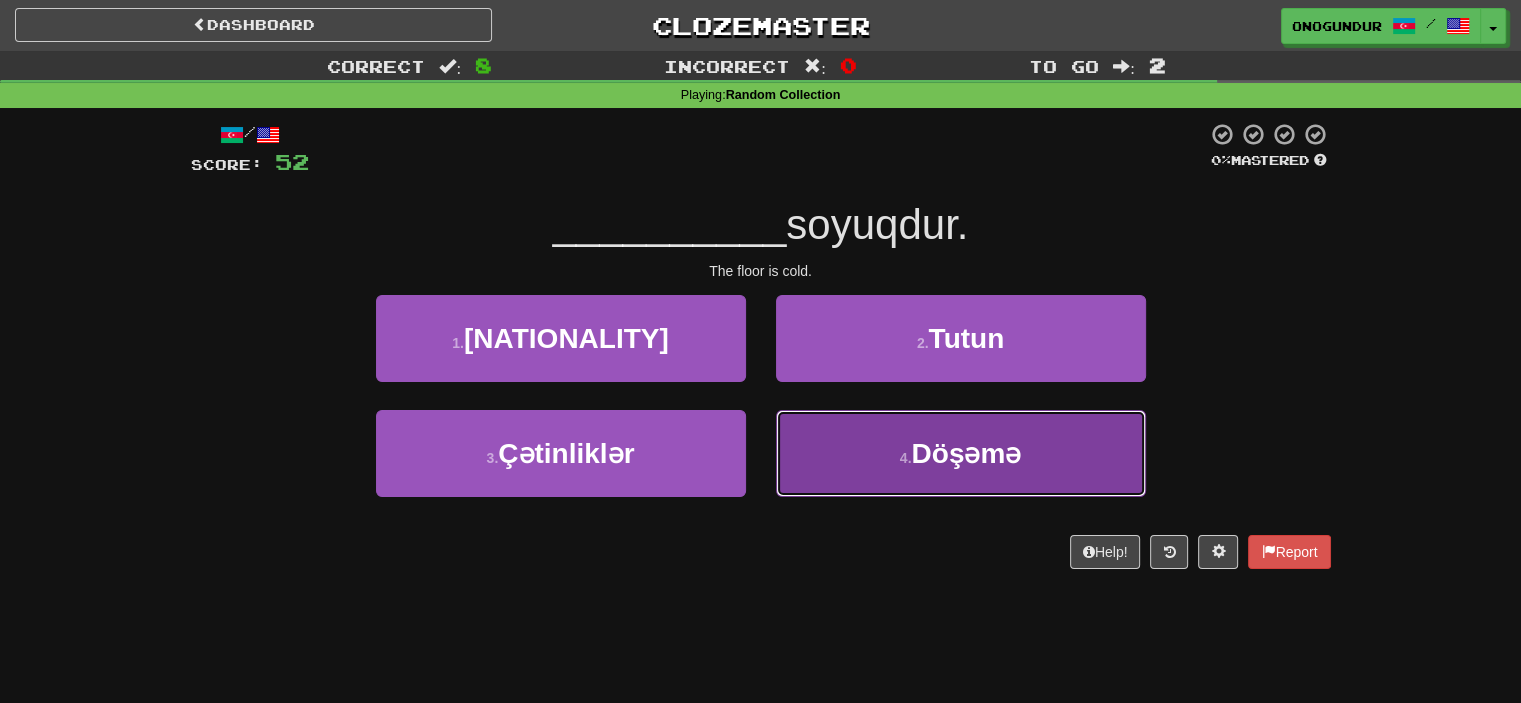 click on "4 .  Döşəmə" at bounding box center [961, 453] 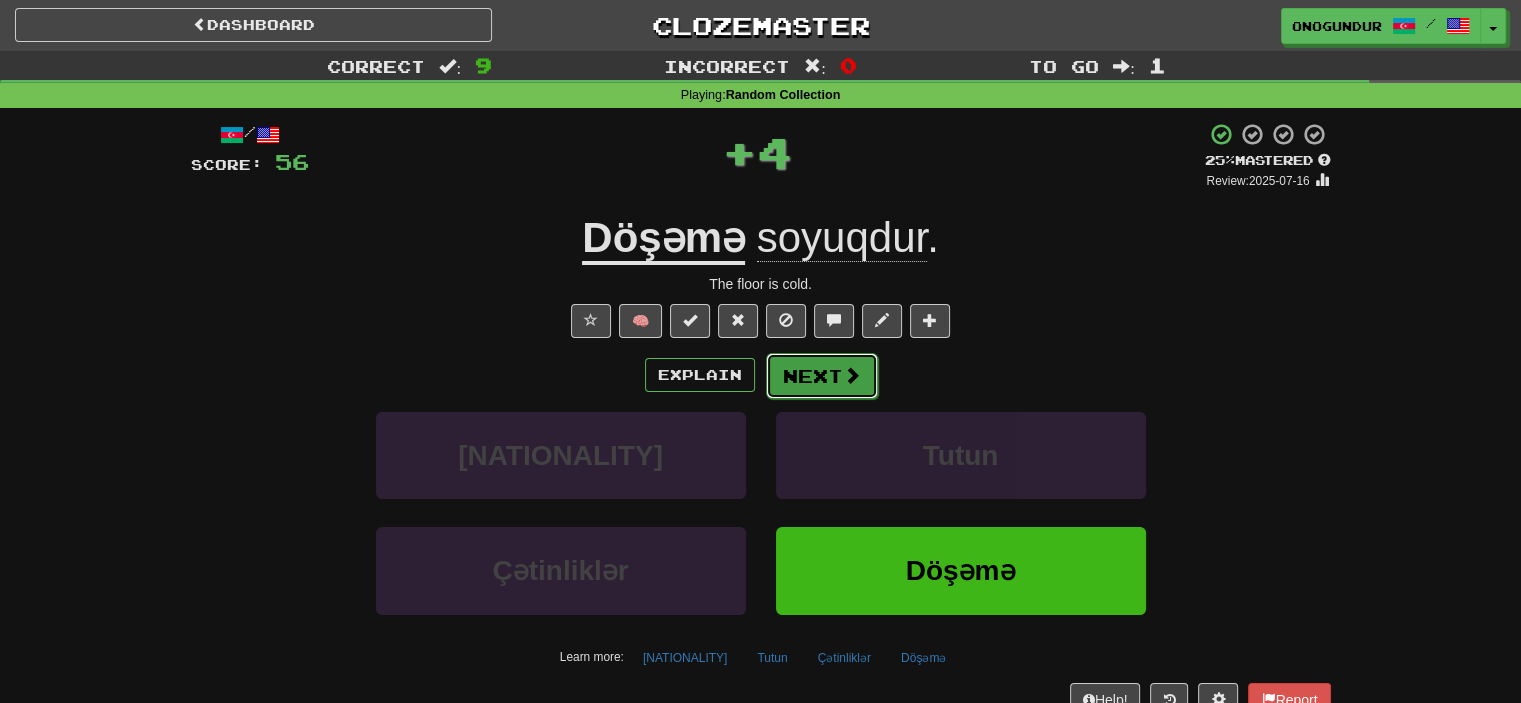 click on "Next" at bounding box center (822, 376) 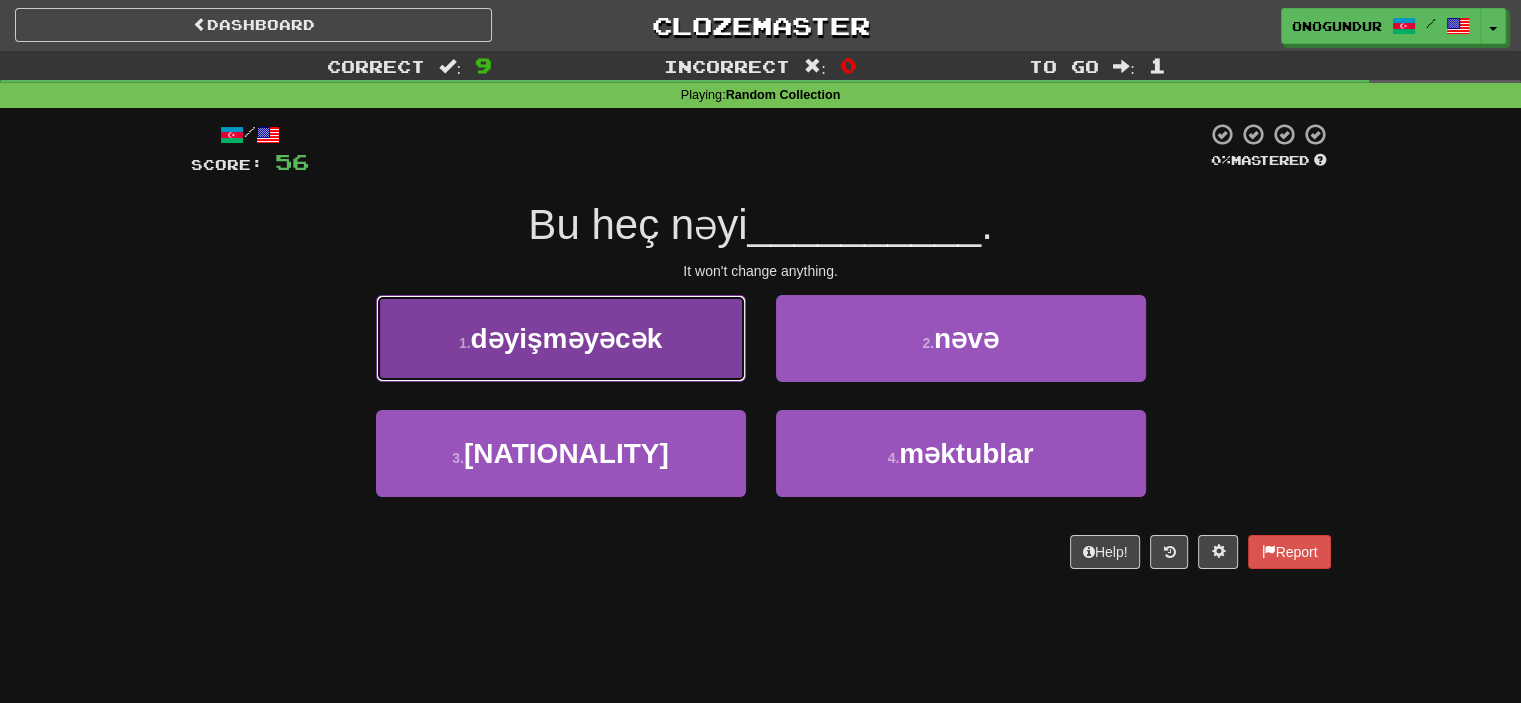 click on "1 .  dəyişməyəcək" at bounding box center (561, 338) 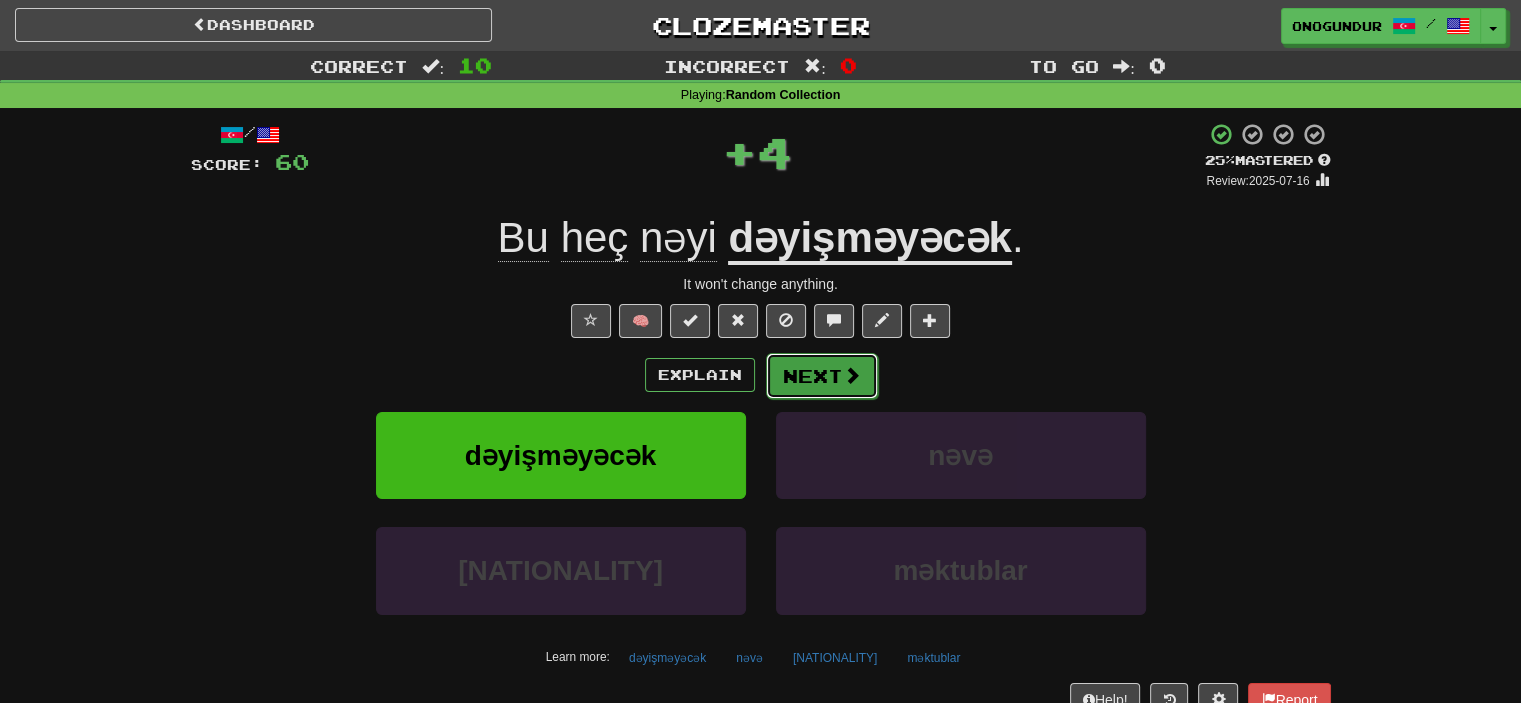 click on "Next" at bounding box center [822, 376] 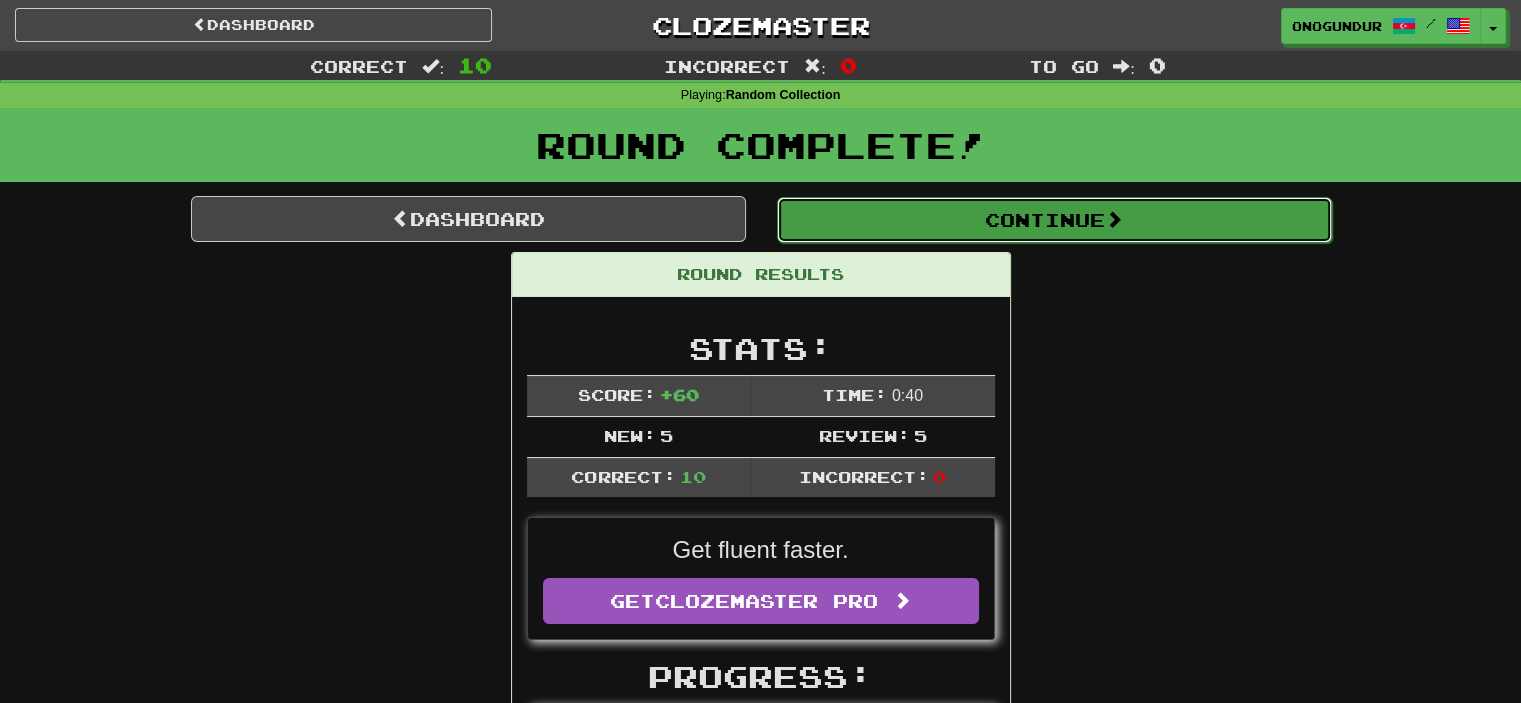 click on "Continue" at bounding box center [1054, 220] 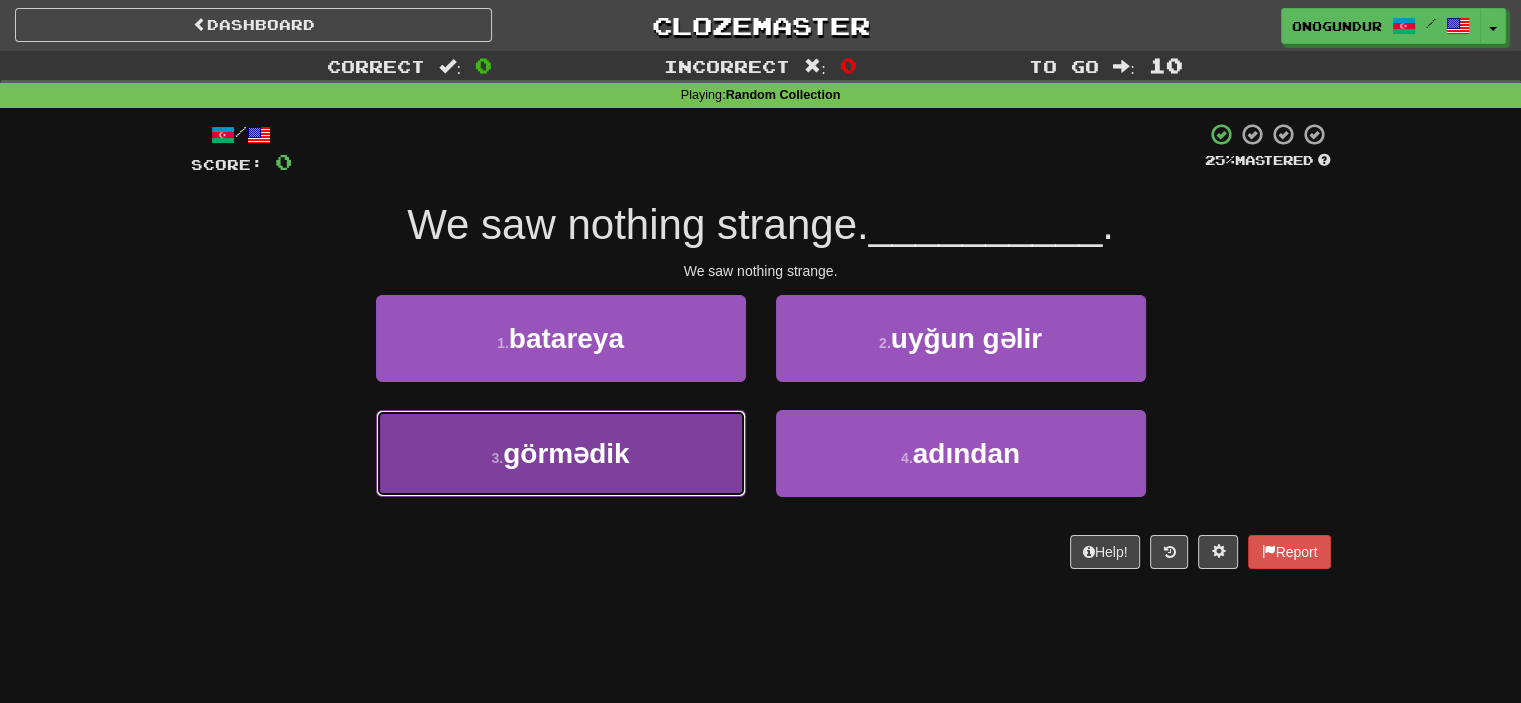 drag, startPoint x: 652, startPoint y: 451, endPoint x: 737, endPoint y: 424, distance: 89.1852 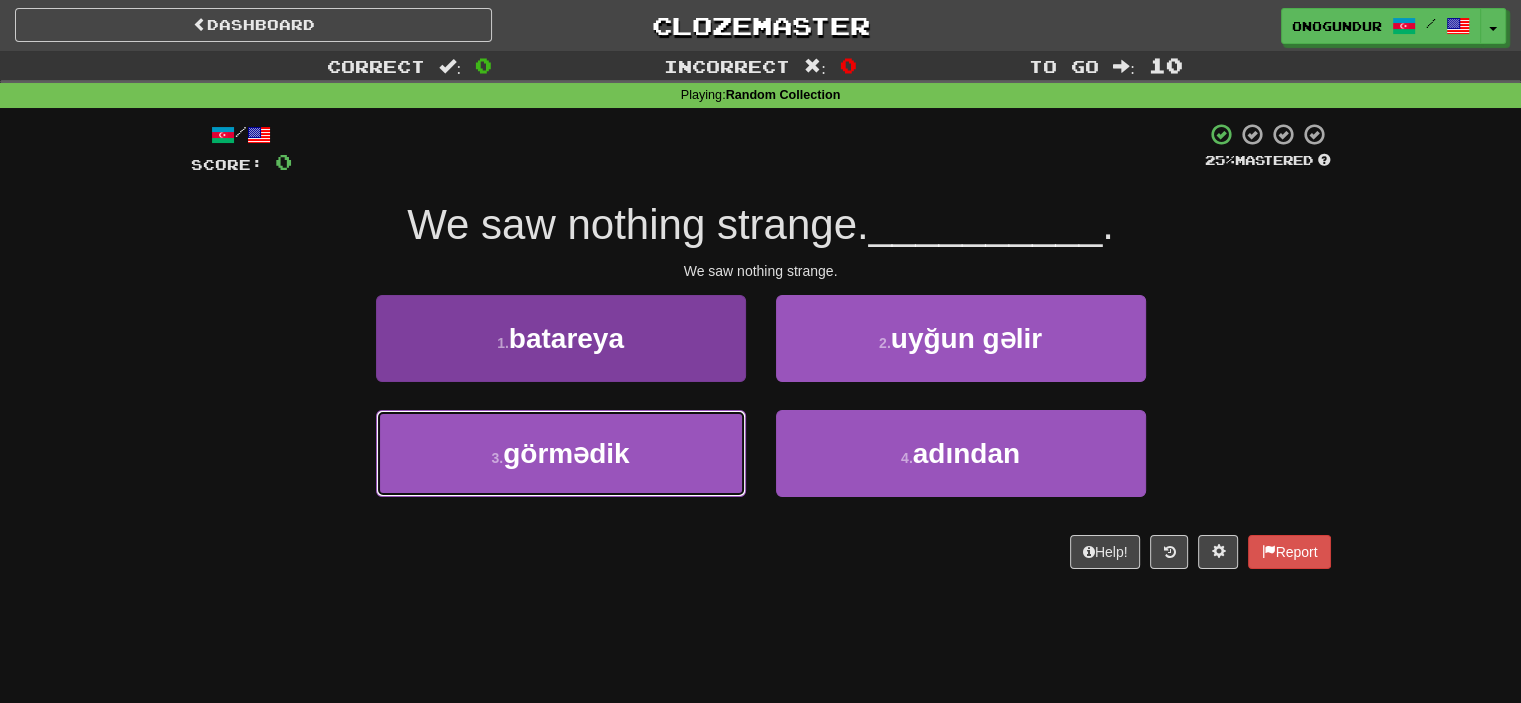 click on "3 .  görmədik" at bounding box center (561, 453) 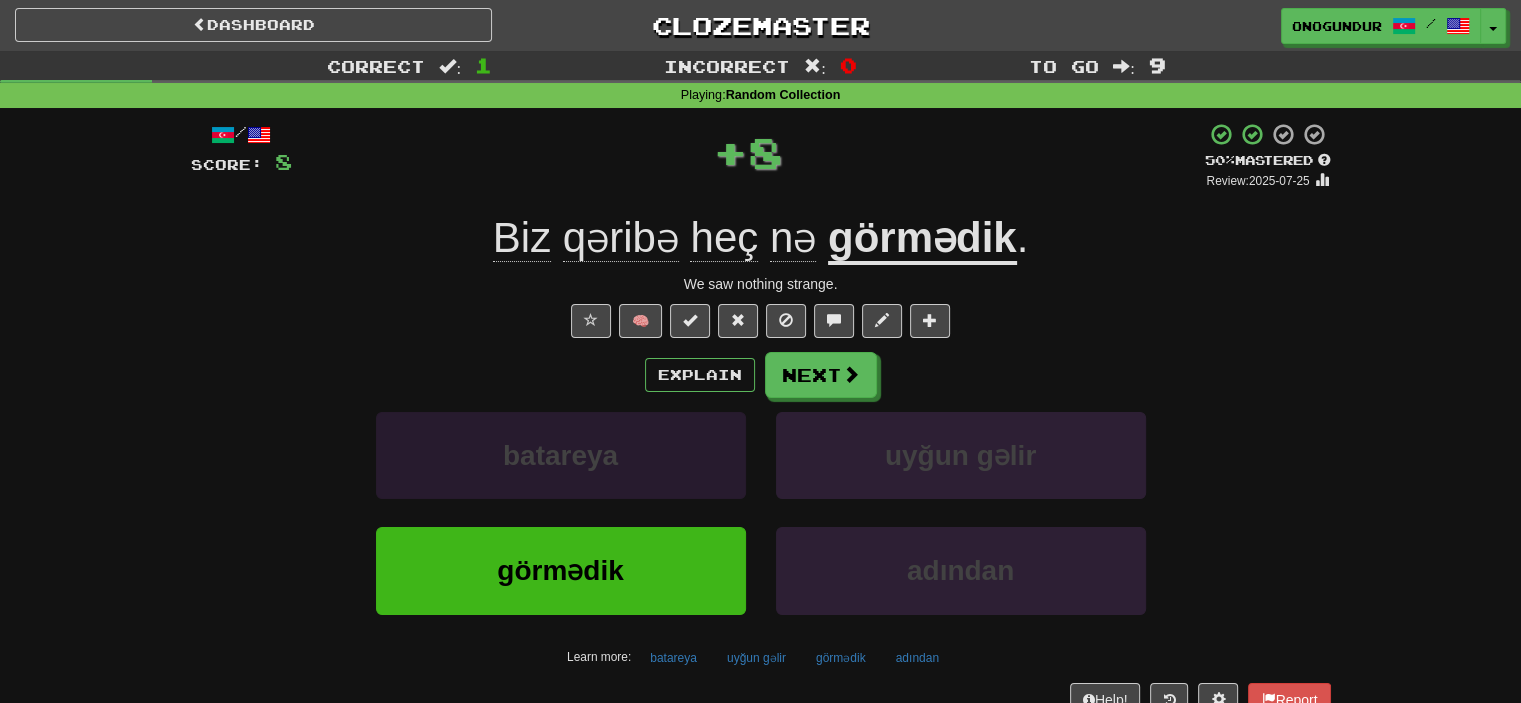 click on "Explain Next" at bounding box center (761, 375) 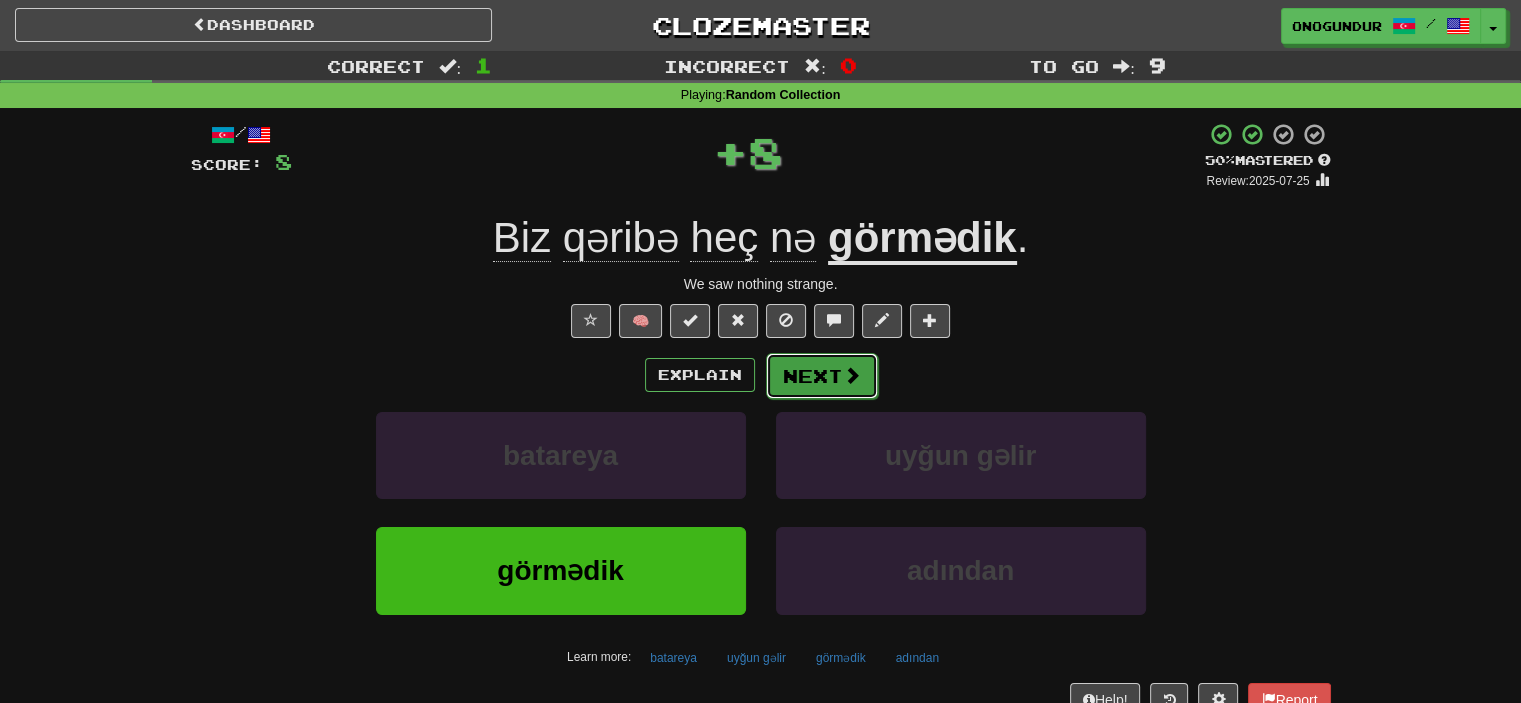 click on "Next" at bounding box center [822, 376] 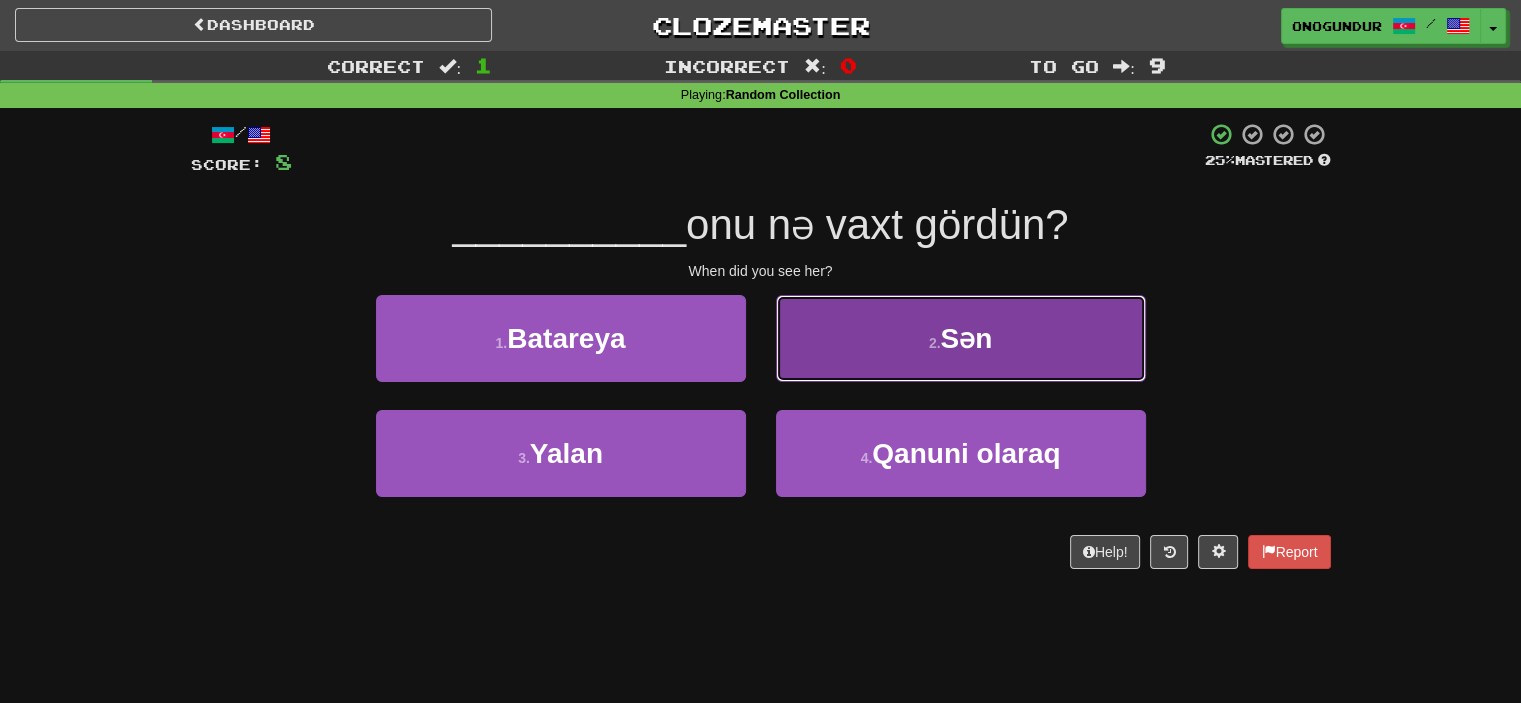 click on "2 .  Sən" at bounding box center (961, 338) 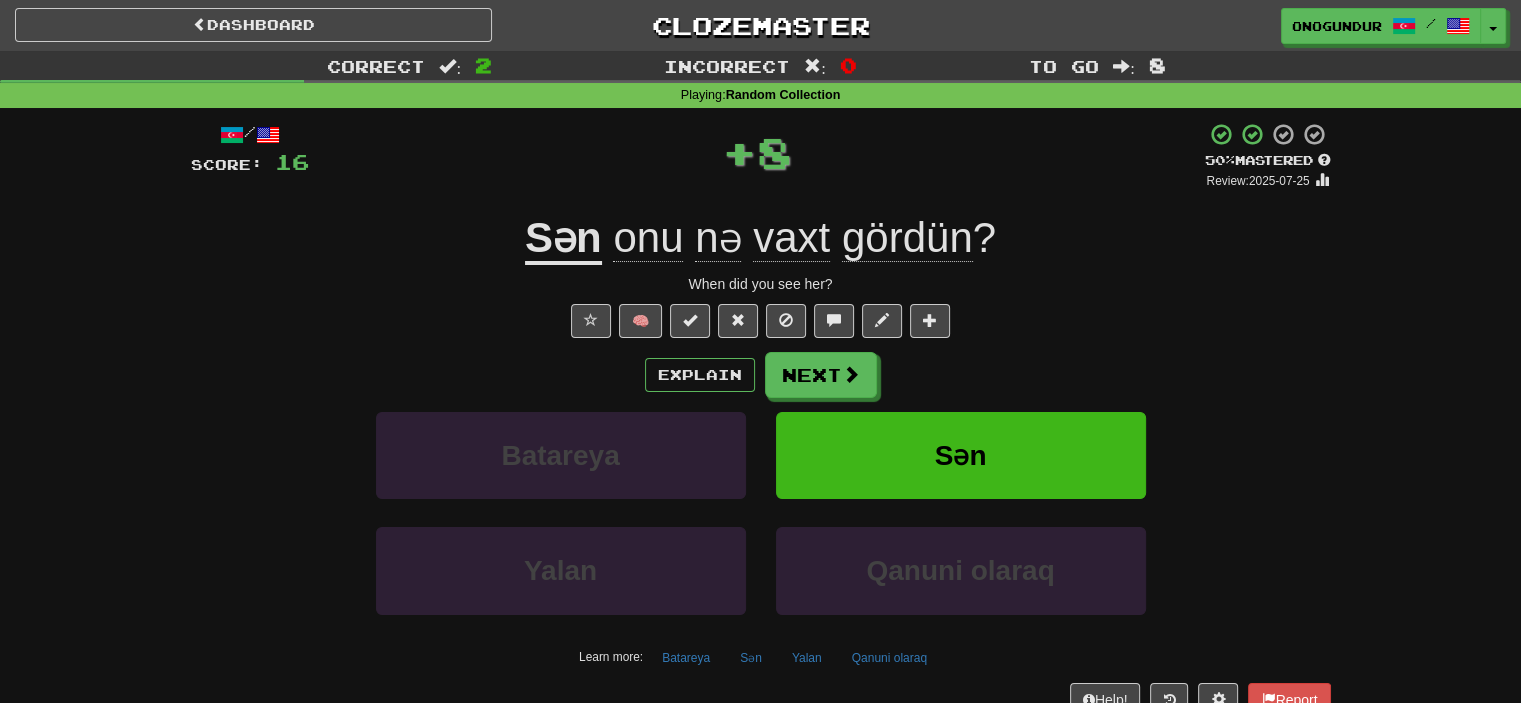 click on "Next" at bounding box center [821, 375] 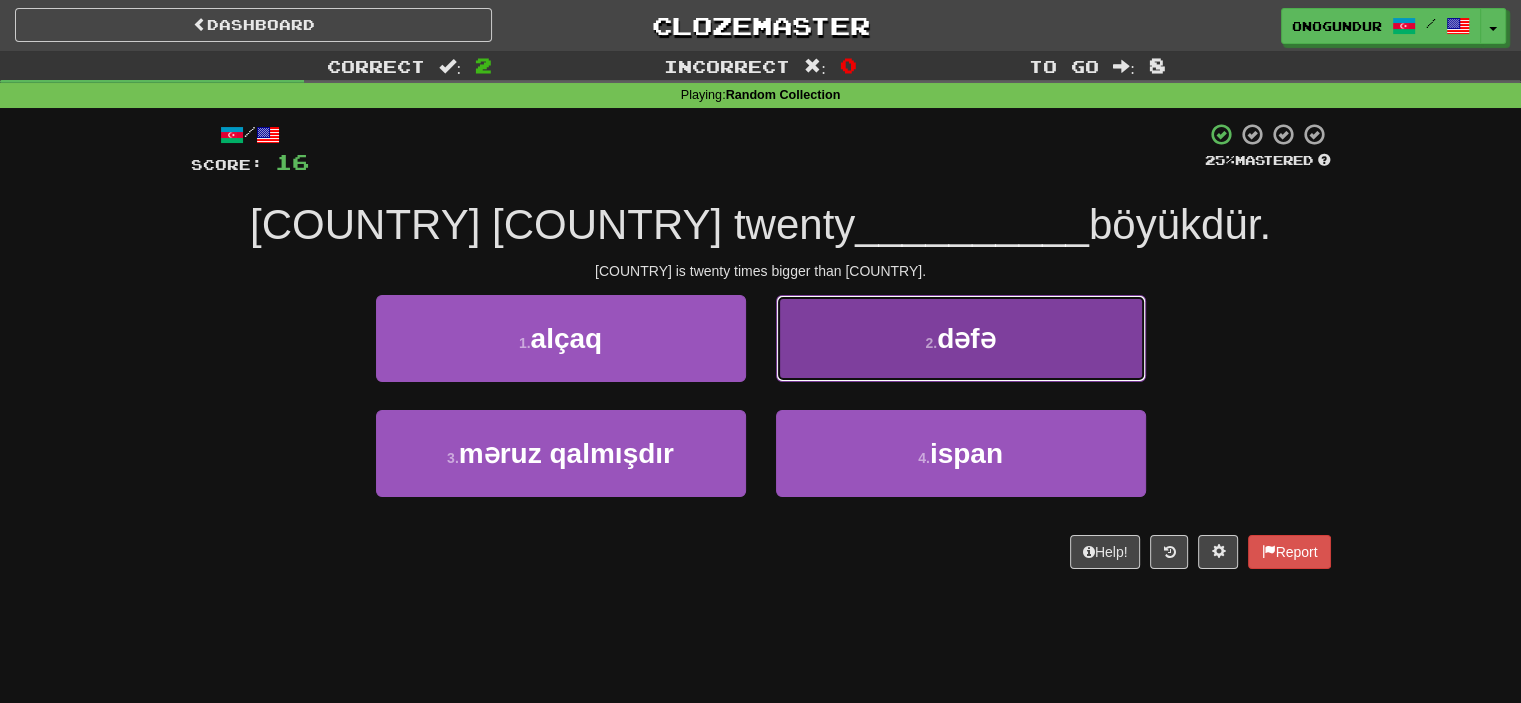 click on "2 .  dəfə" at bounding box center [961, 338] 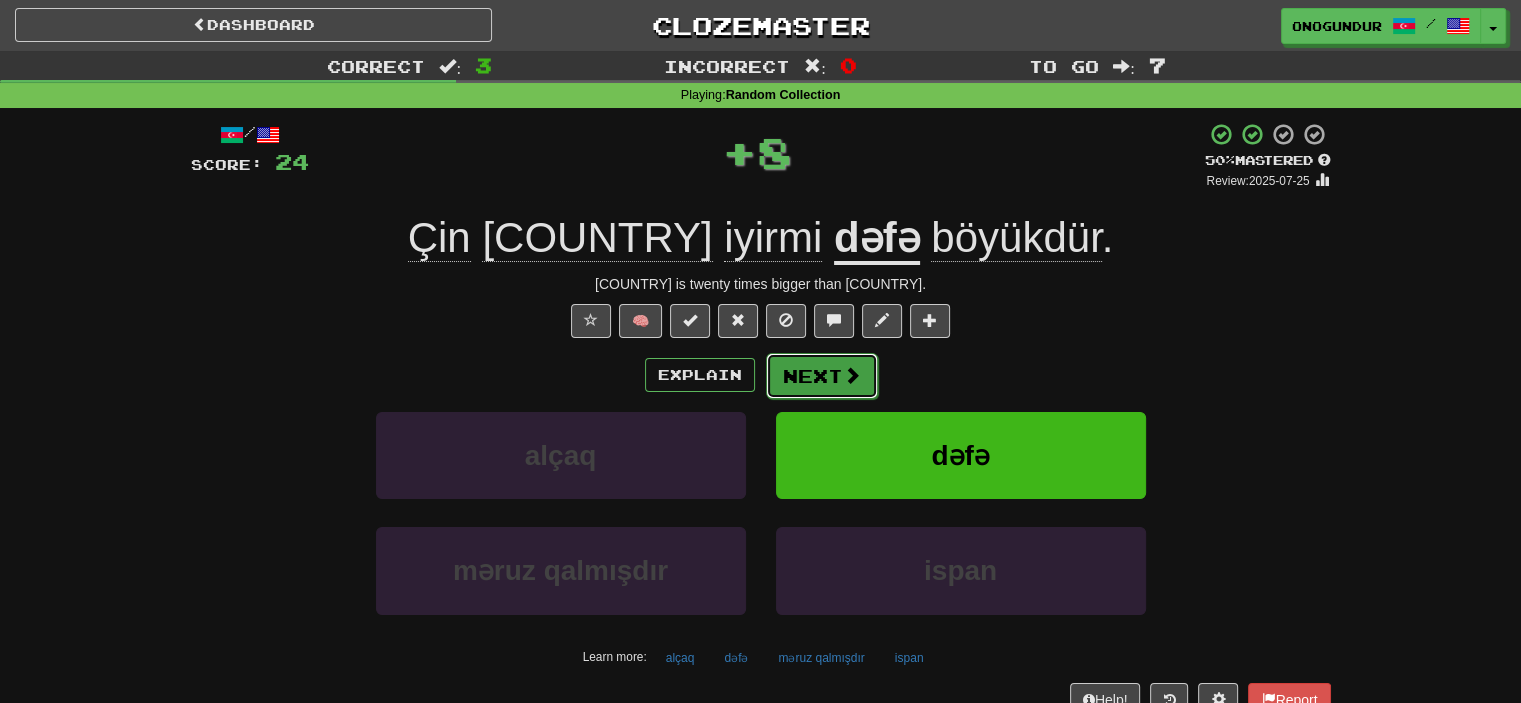 click on "Next" at bounding box center [822, 376] 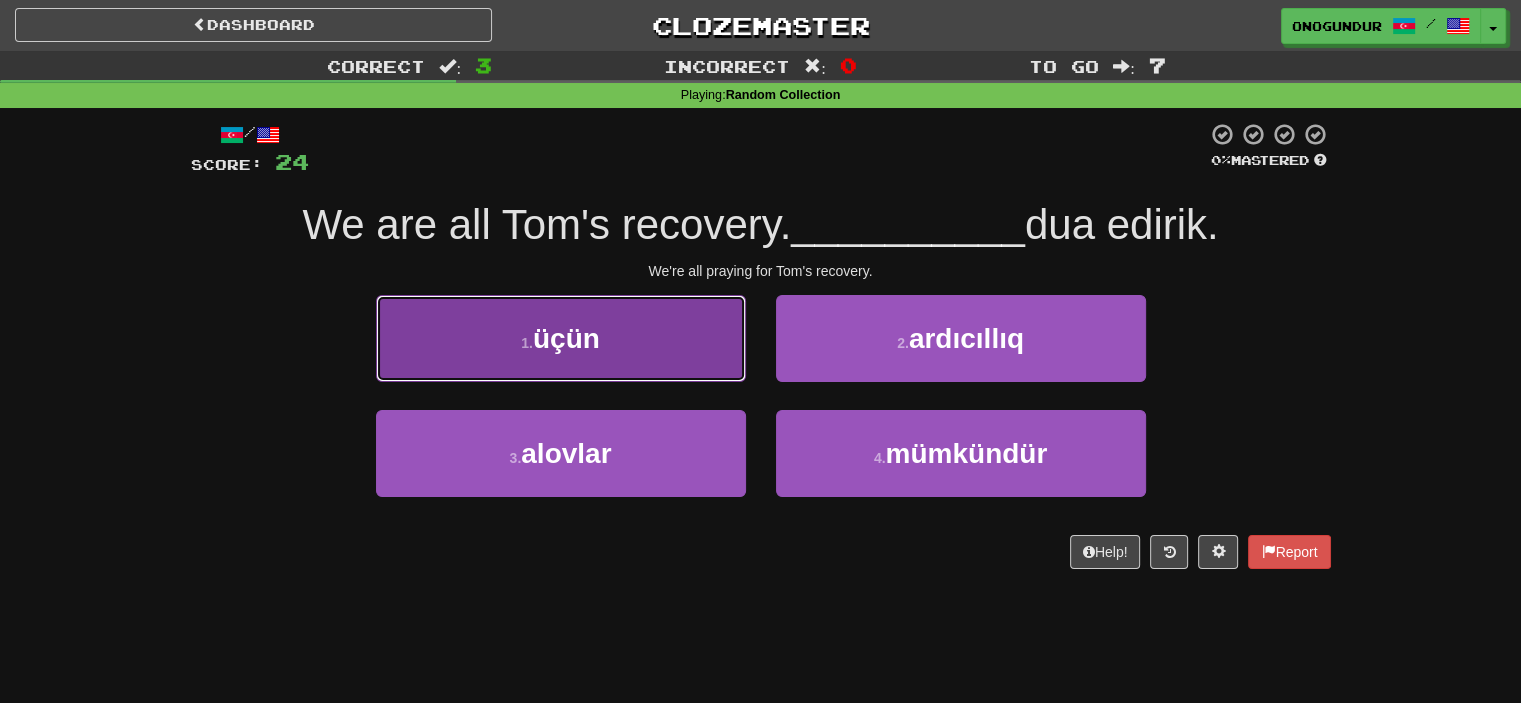 click on "1 .  üçün" at bounding box center (561, 338) 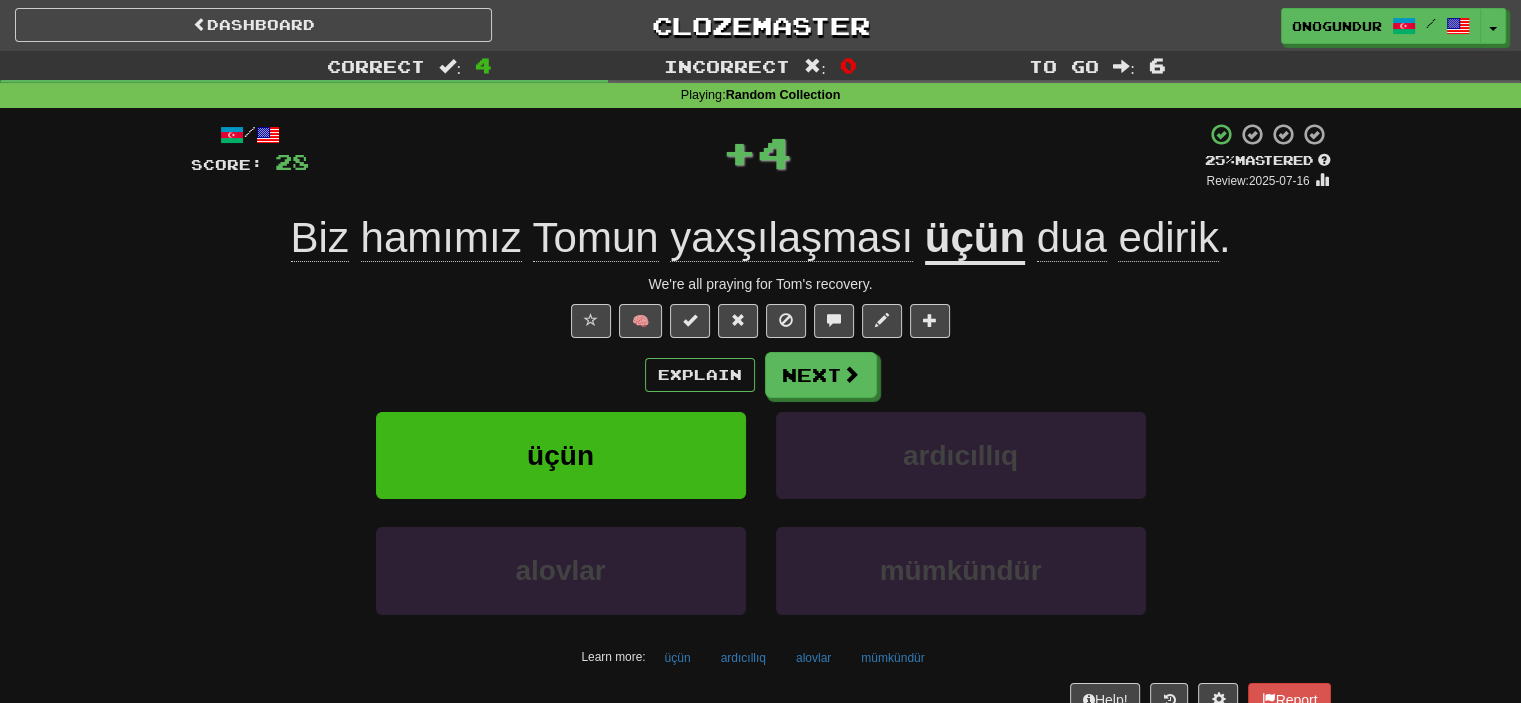 click on "🧠" at bounding box center (761, 321) 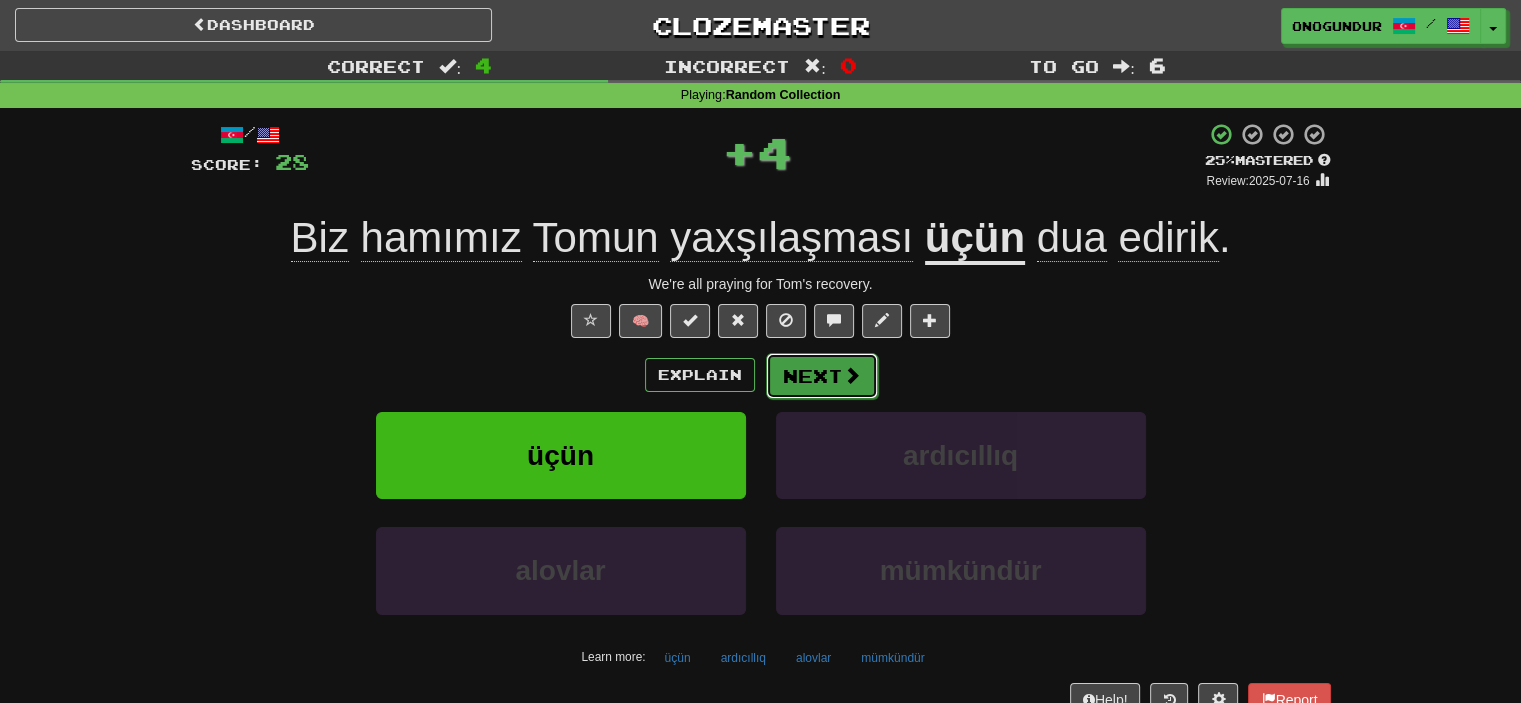 click on "Next" at bounding box center (822, 376) 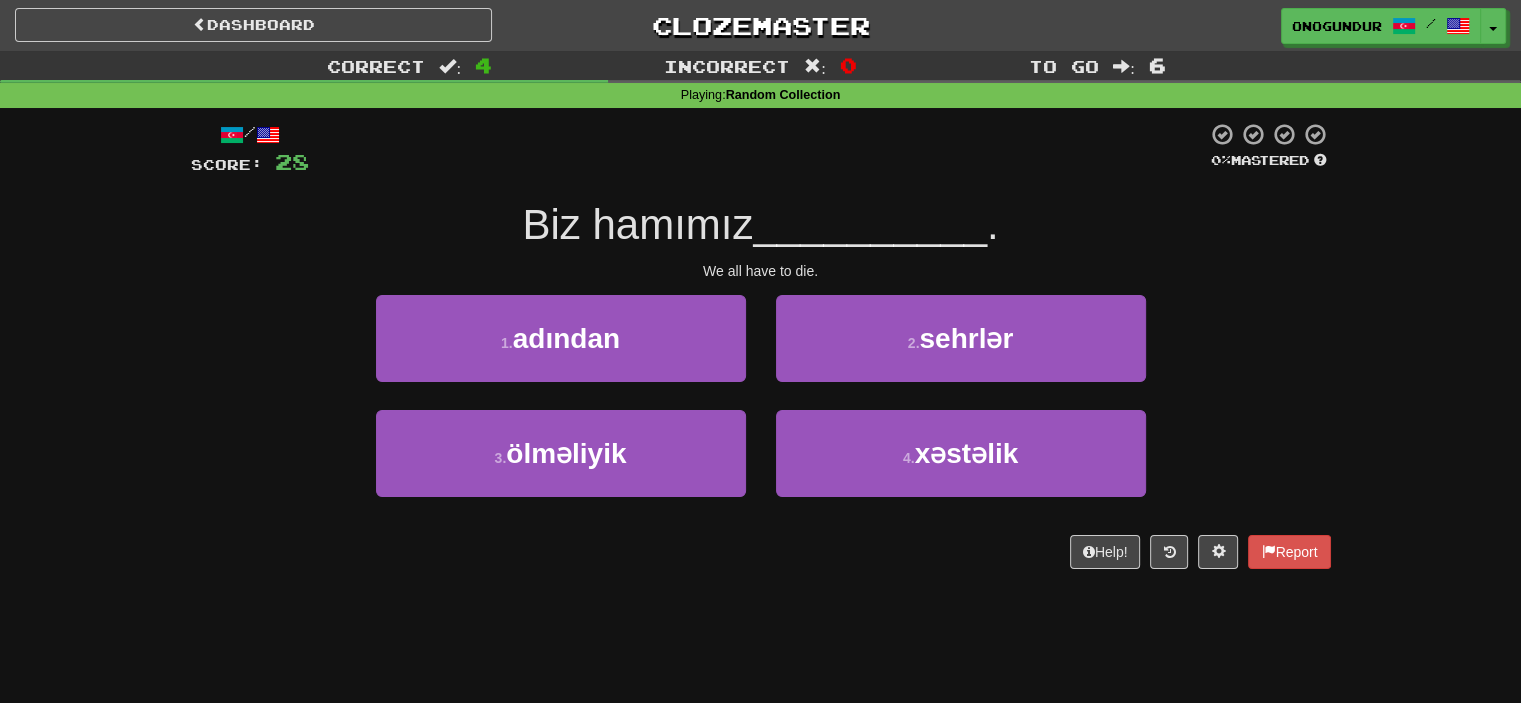 click on "/  Score:   28 0 %  Mastered Biz hamımız  __________ . We all have to die. 1 .  adından 2 .  sehrlər 3 .  ölməliyik 4 .  xəstəlik  Help!  Report" at bounding box center [761, 352] 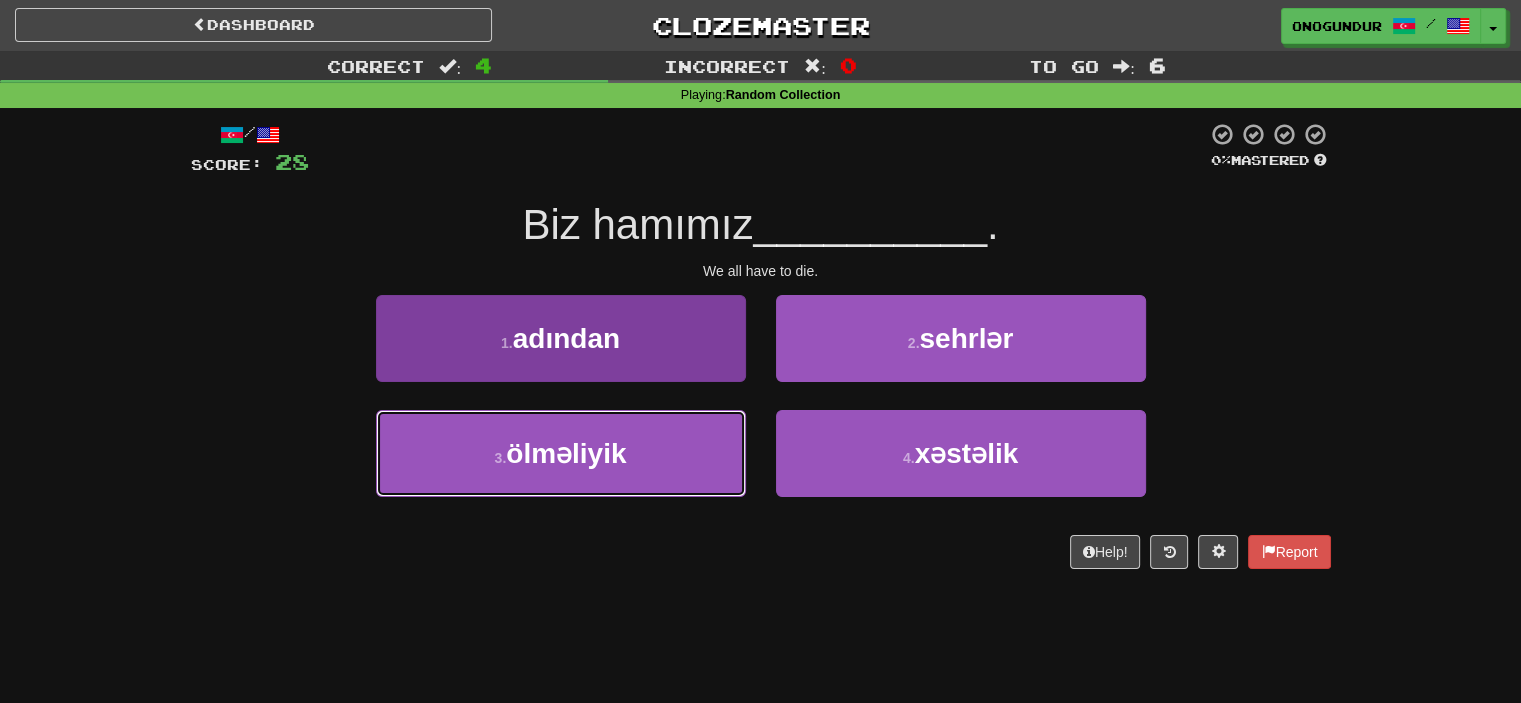 click on "3 .  ölməliyik" at bounding box center [561, 453] 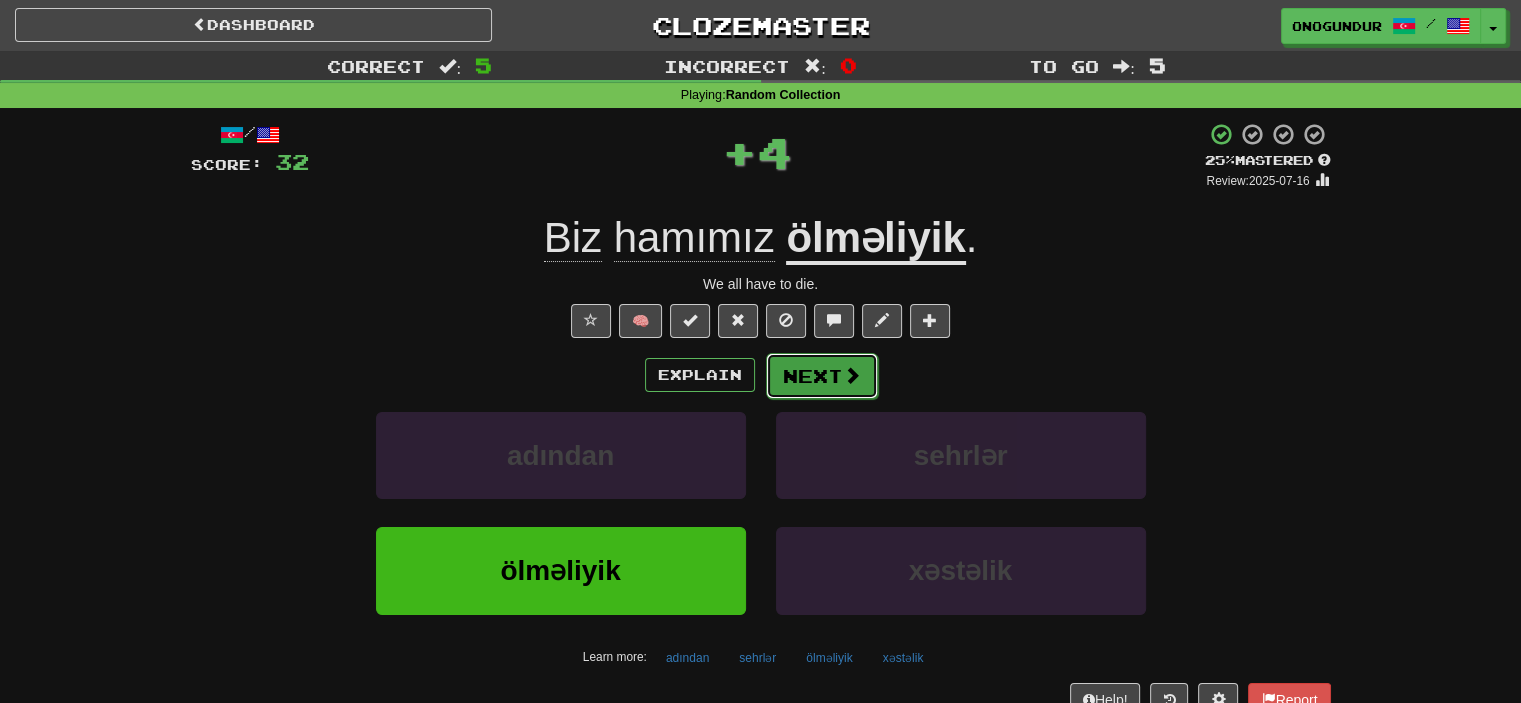 click on "Next" at bounding box center [822, 376] 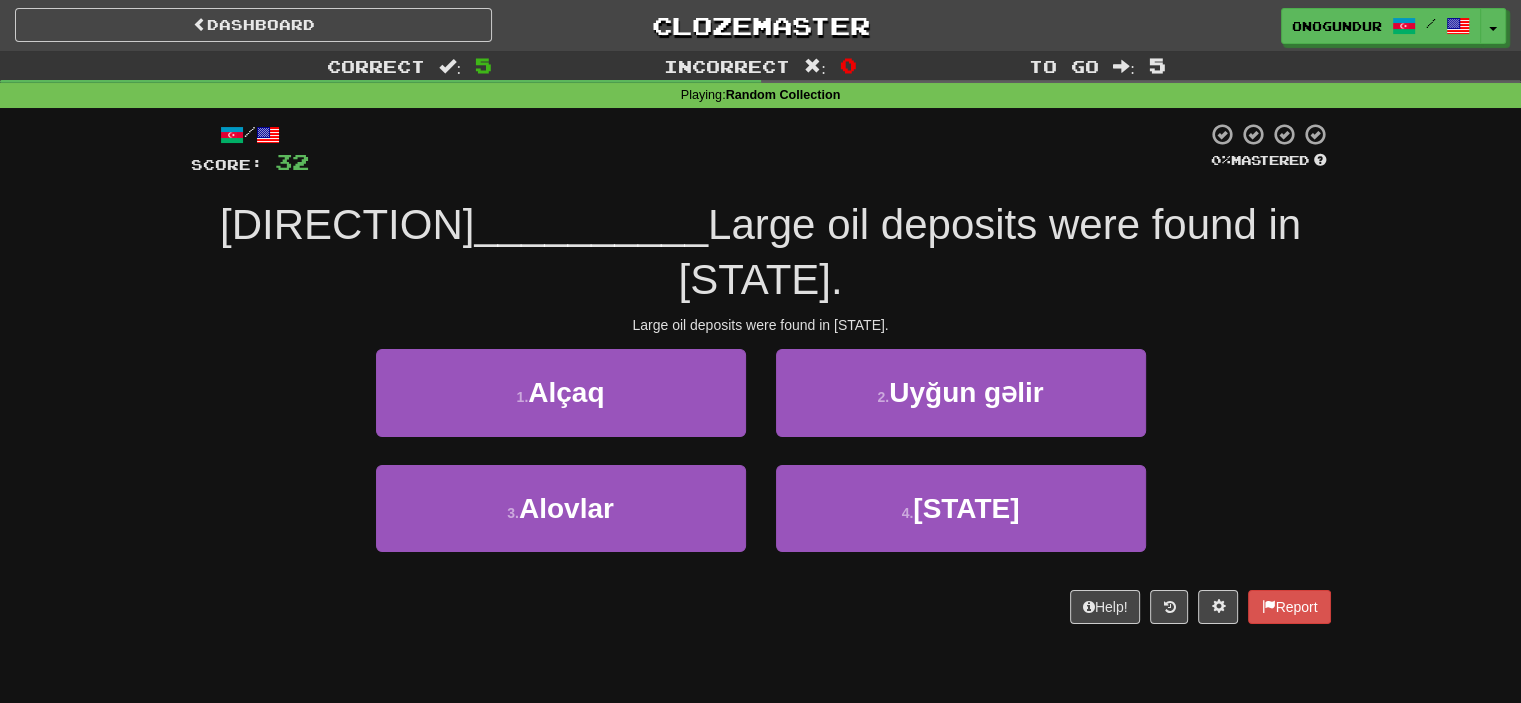click on "Dashboard
Clozemaster
onogundur
/
Toggle Dropdown
Dashboard
Leaderboard
Activity Feed
Notifications
Profile
Discussions
Azərbaycanca
/
English
Streak:
30
Review:
2,727
Points Today: 0
Català
/
English
Streak:
0
Review:
10
Points Today: 0
Deutsch
/
English
Streak:
0
Review:
1,979
Points Today: 0
Español
/
English
Streak:
0
Review:
1,381
Points Today: 0
Esperanto
/
English
Streak:
0
Review:
1,035
Points Today: 0
Français
/
English
Streak:
0
Review:
19
Points Today: 0
Hrvatski
/
English
Streak:
0
Review:
278
Points Today: 0
Íslenska
/" at bounding box center [760, 351] 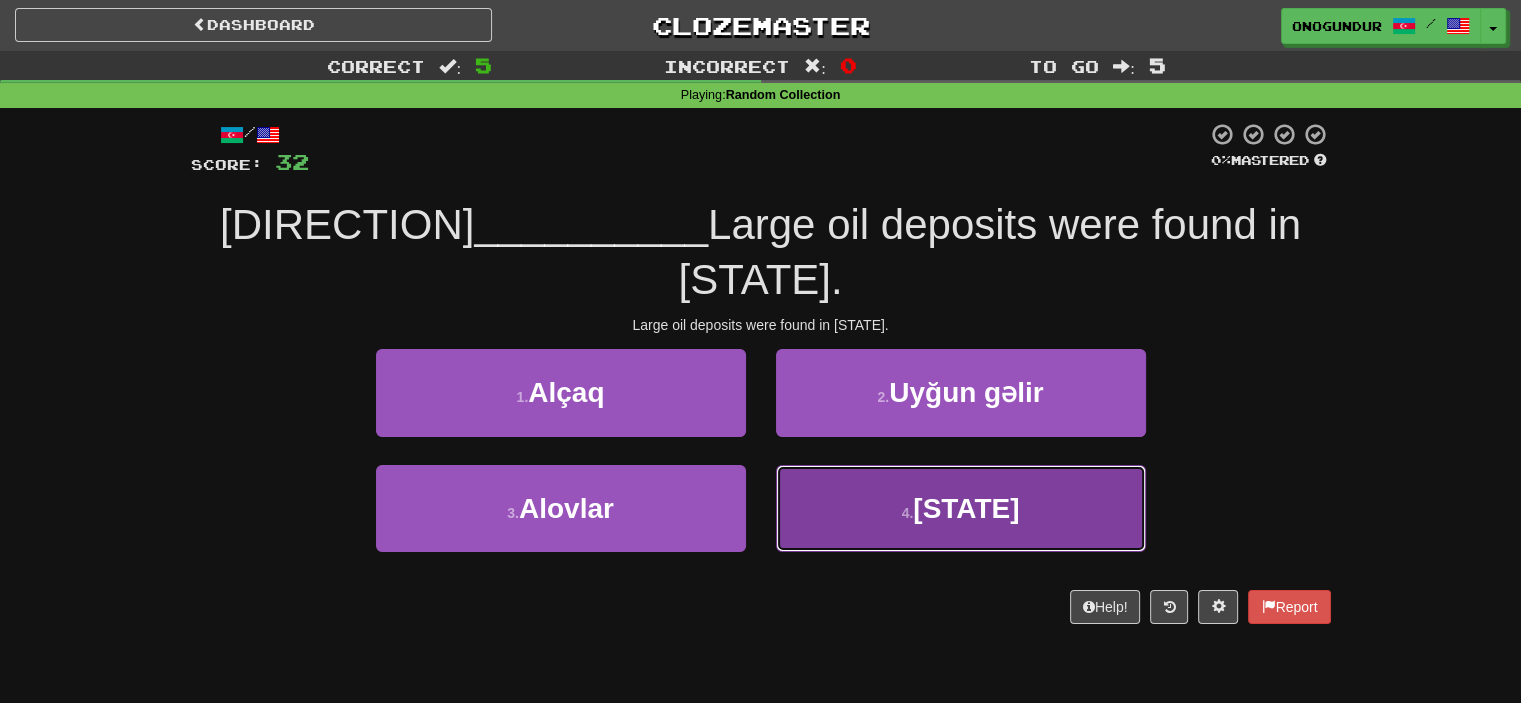 click on "Dakotada" at bounding box center (966, 508) 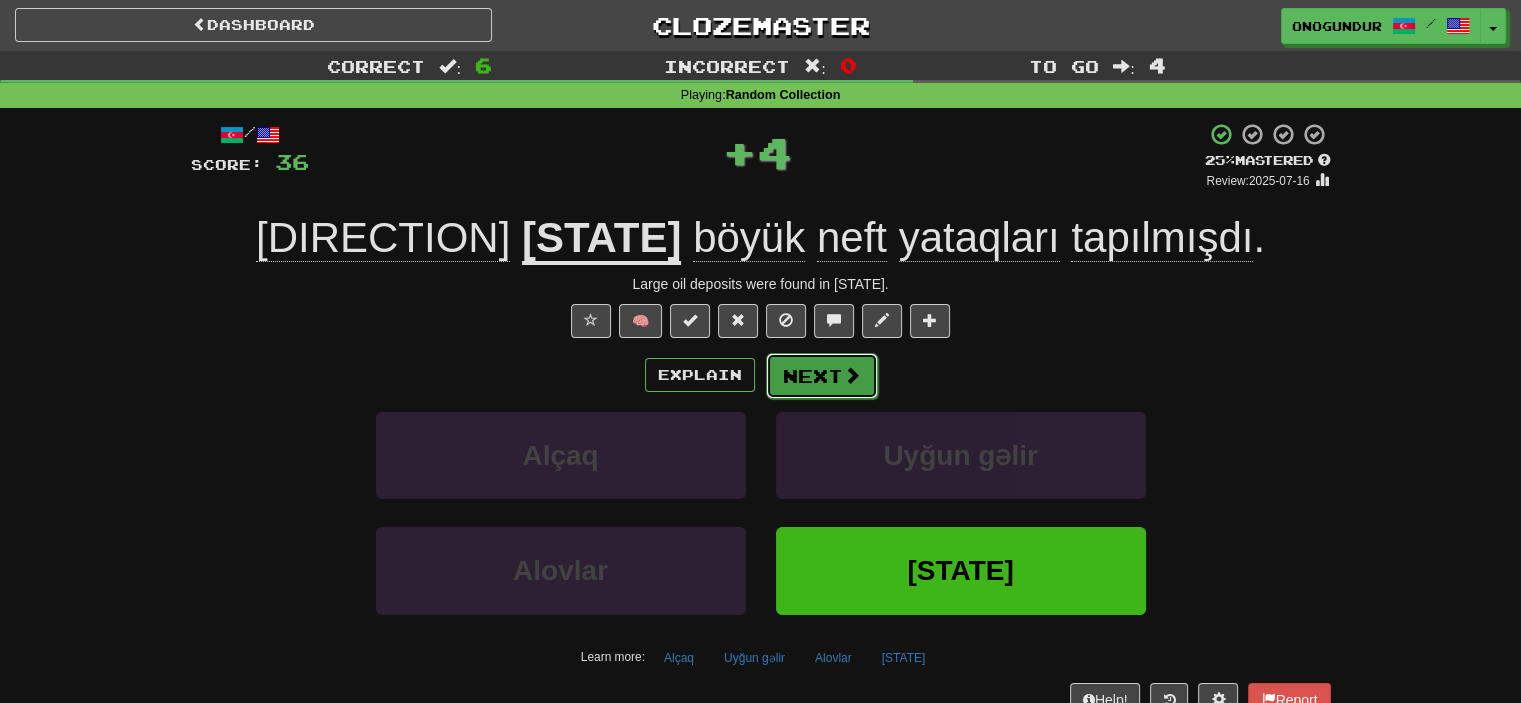 click on "Next" at bounding box center [822, 376] 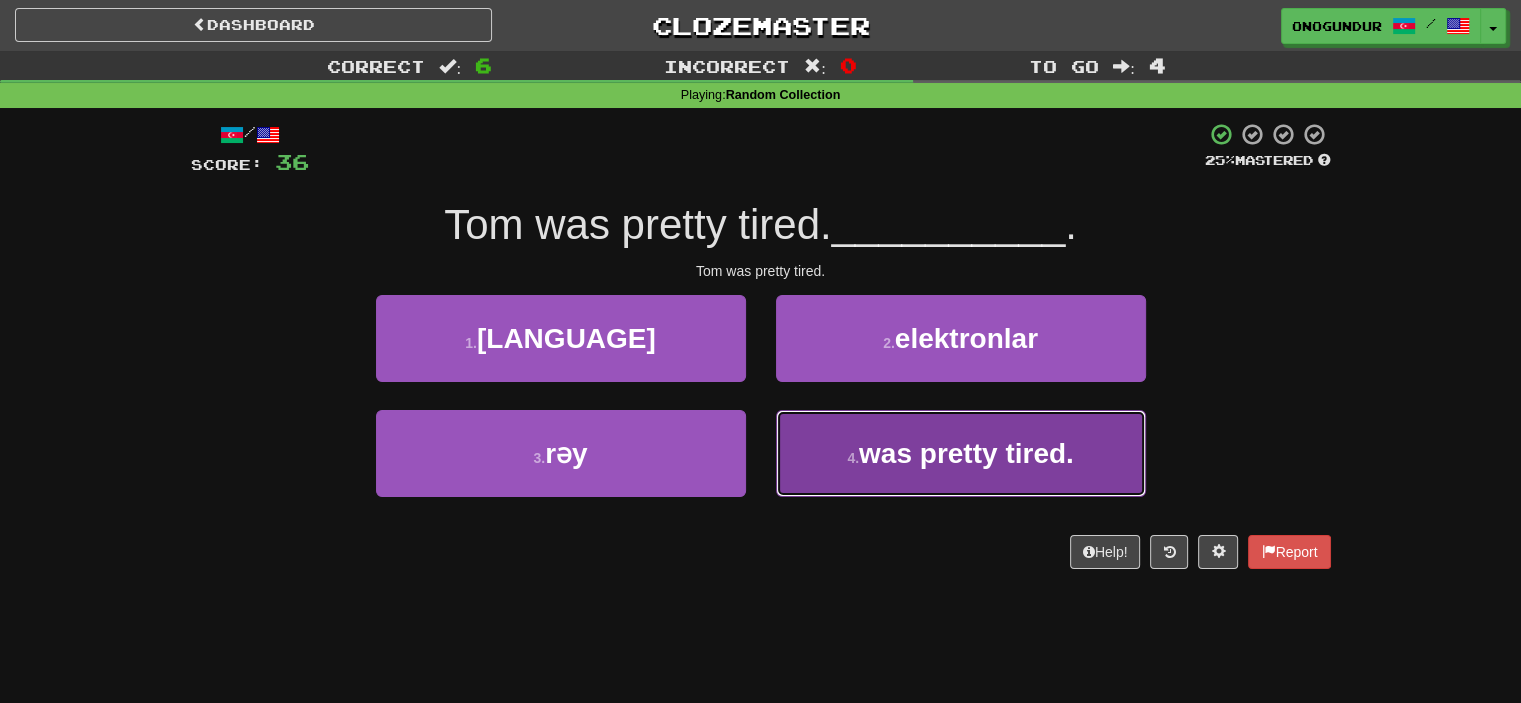 click on "4 ." at bounding box center [853, 458] 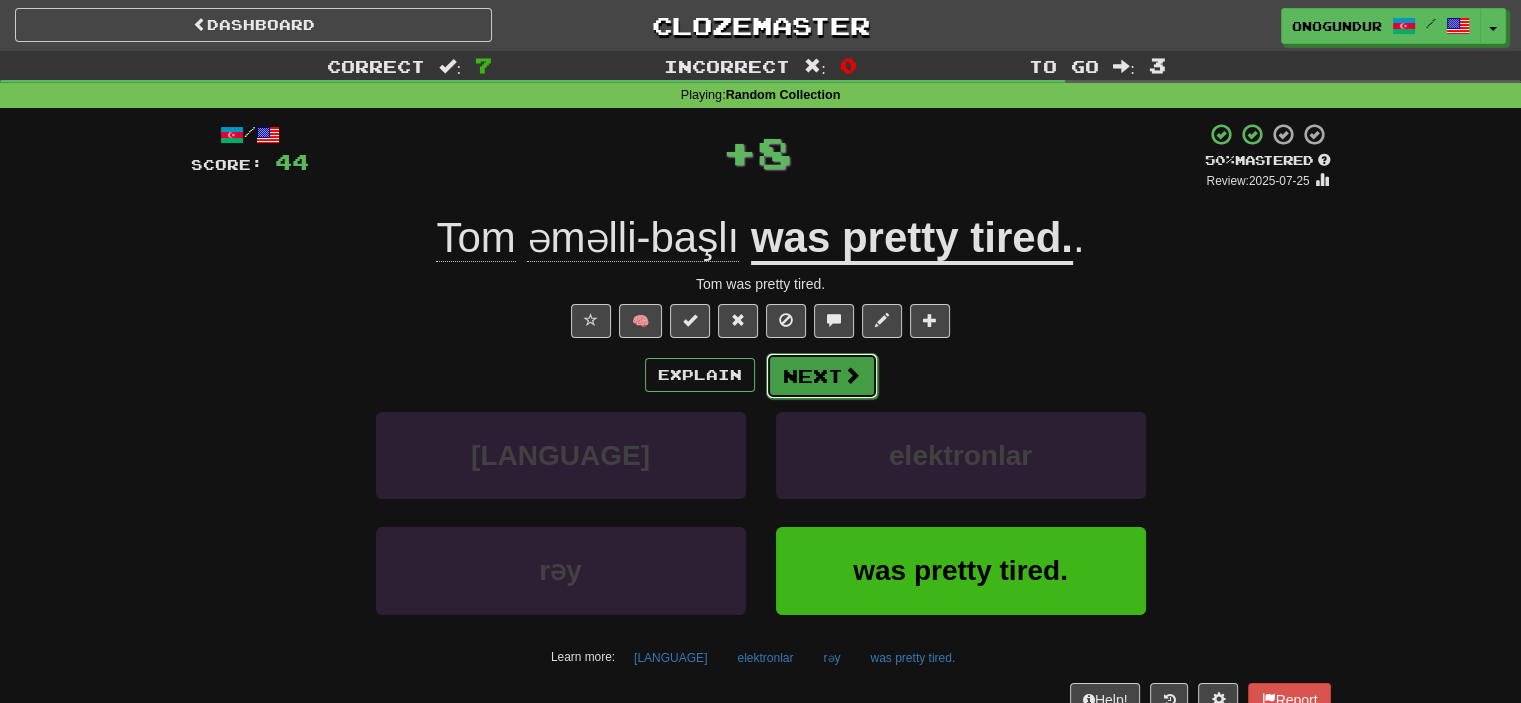 drag, startPoint x: 800, startPoint y: 399, endPoint x: 792, endPoint y: 375, distance: 25.298222 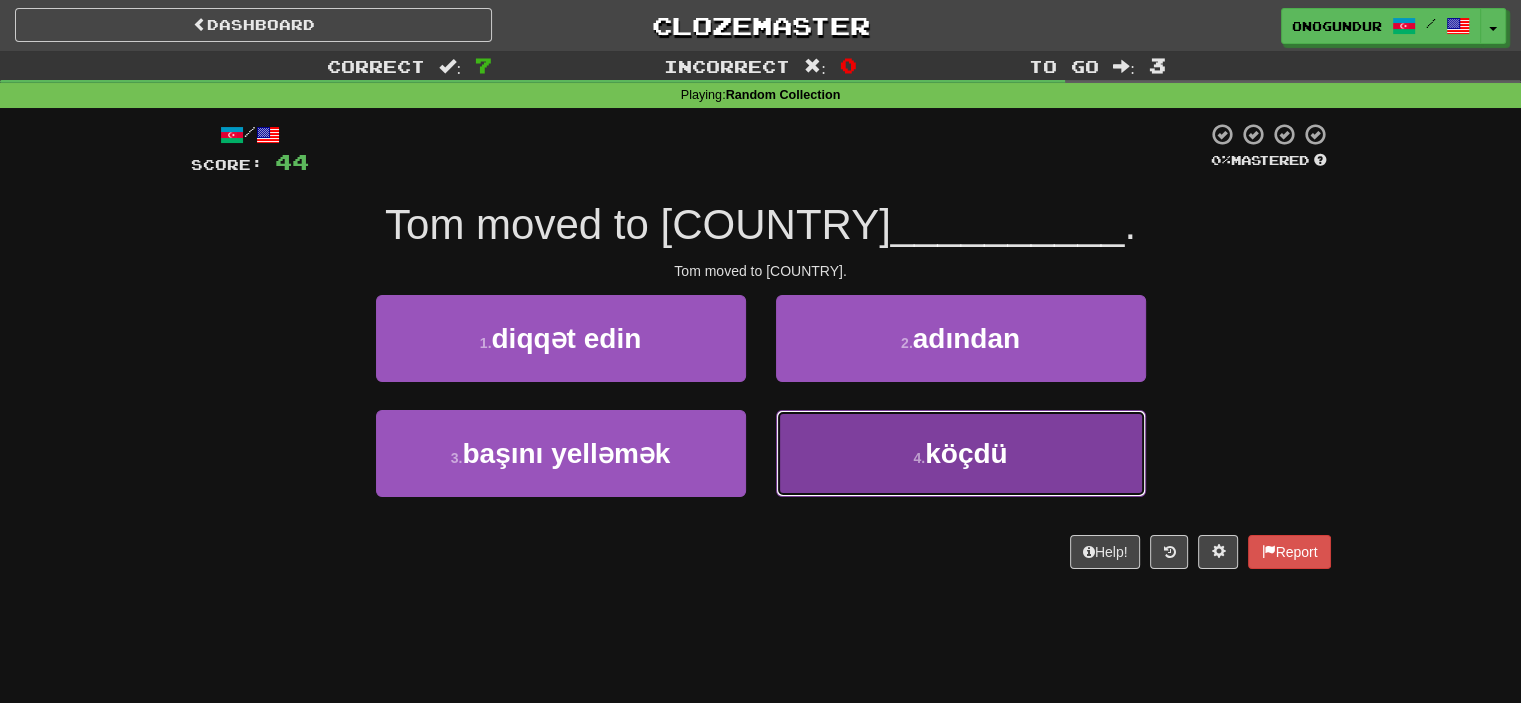 click on "4 .  köçdü" at bounding box center [961, 453] 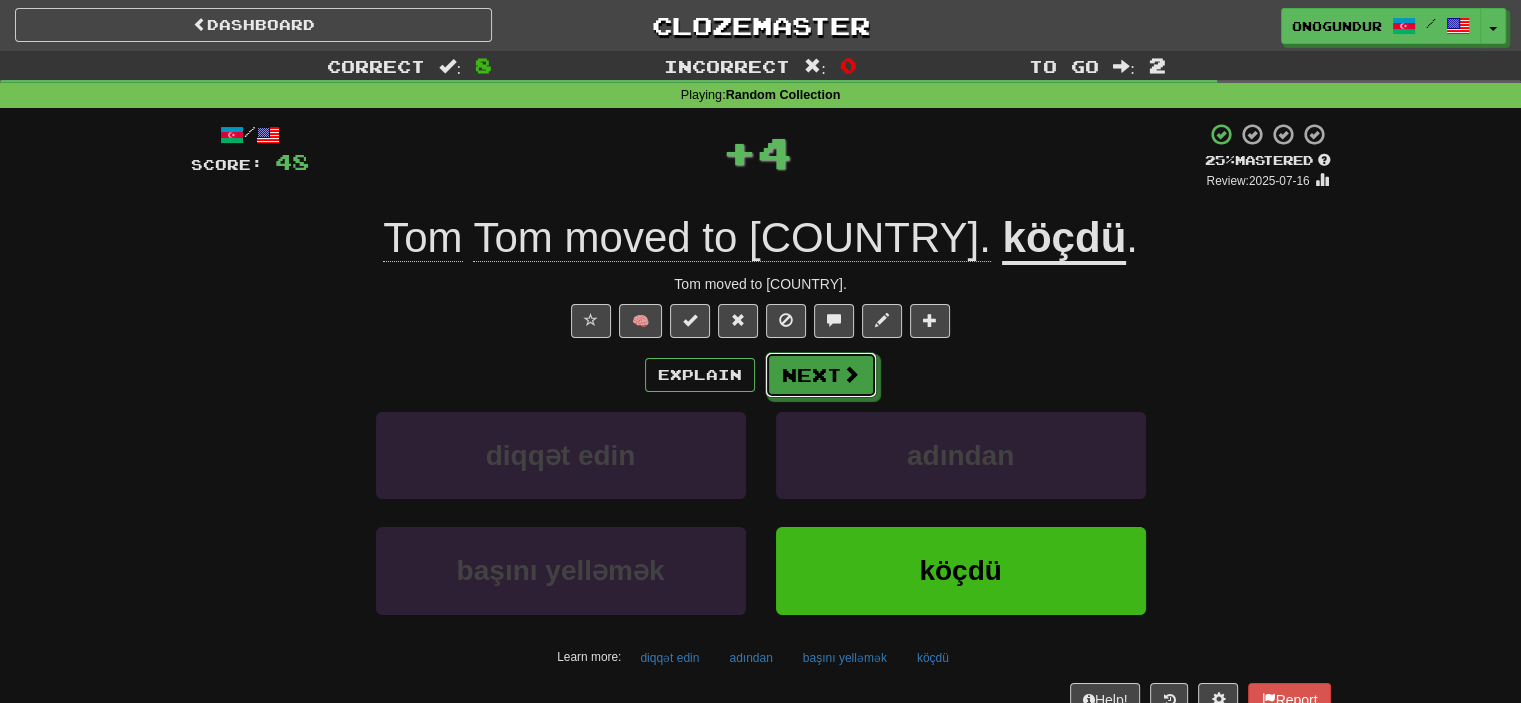 click on "Next" at bounding box center (821, 375) 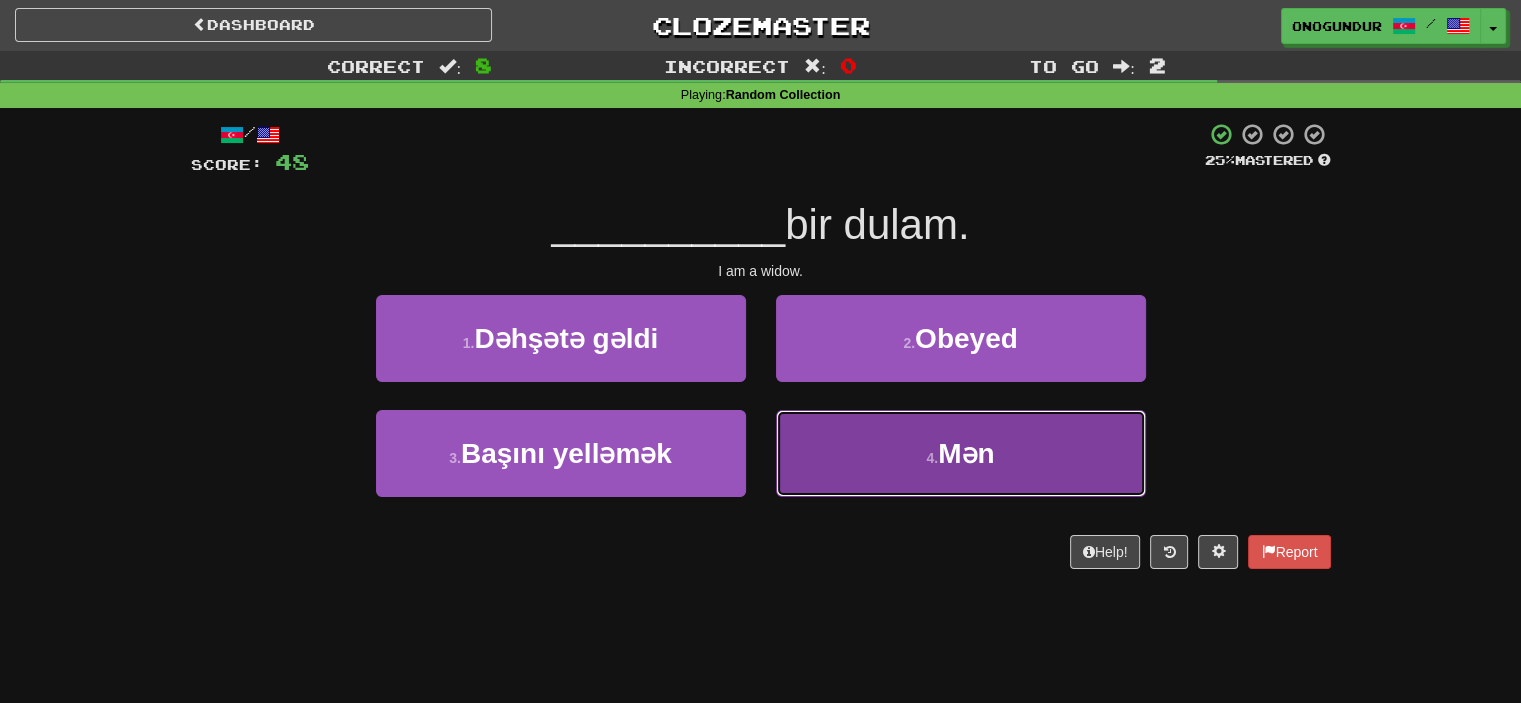 click on "4 .  Mən" at bounding box center (961, 453) 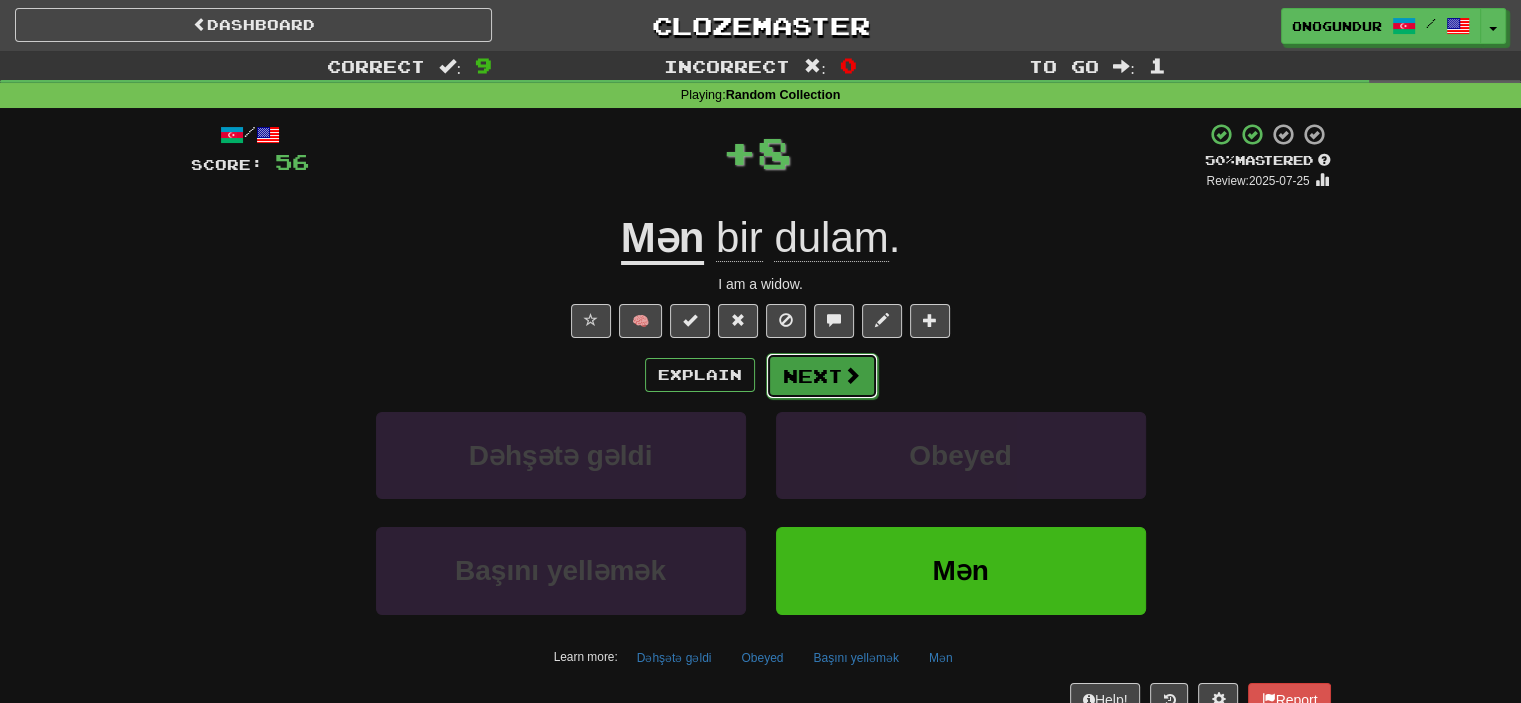 click on "Next" at bounding box center [822, 376] 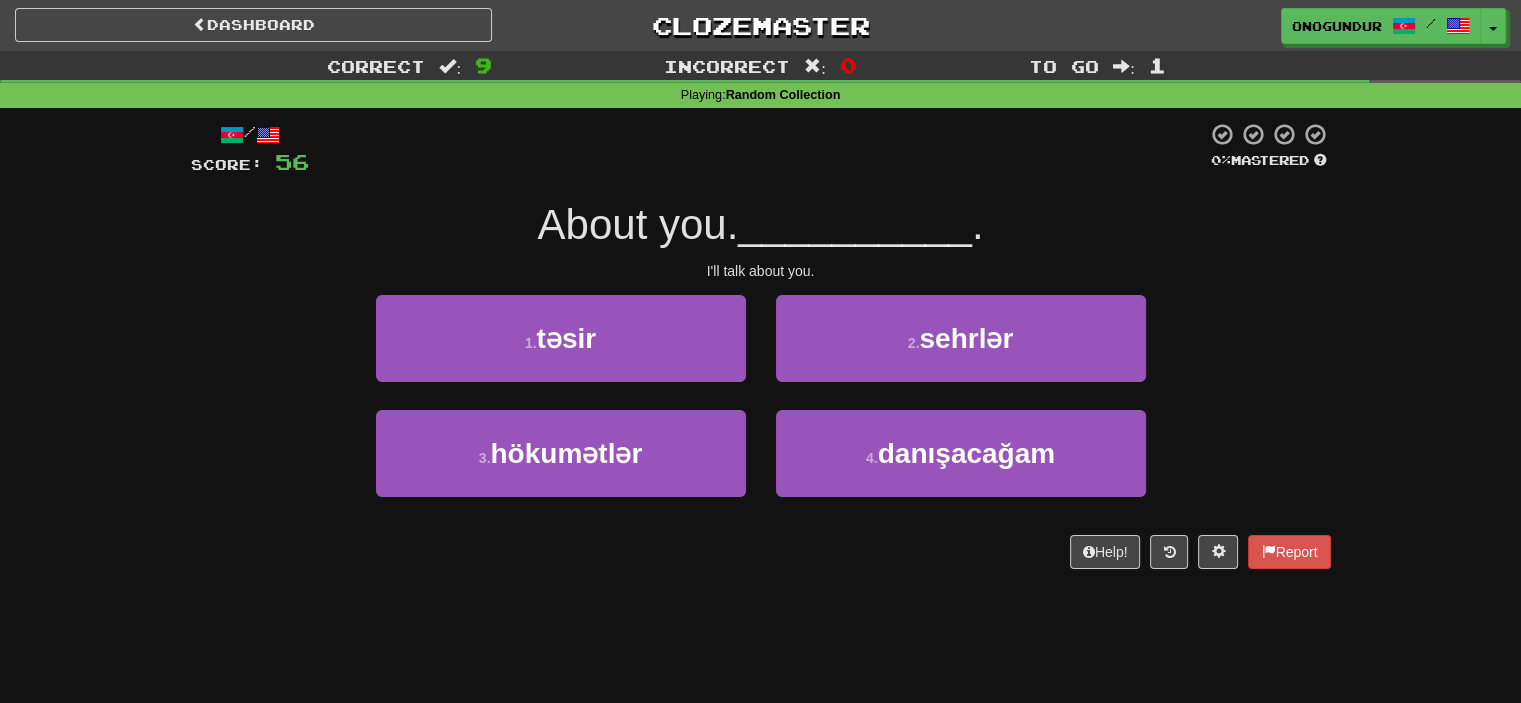 click on "Dashboard
Clozemaster
onogundur
/
Toggle Dropdown
Dashboard
Leaderboard
Activity Feed
Notifications
Profile
Discussions
Azərbaycanca
/
English
Streak:
30
Review:
2,727
Points Today: 0
Català
/
English
Streak:
0
Review:
10
Points Today: 0
Deutsch
/
English
Streak:
0
Review:
1,979
Points Today: 0
Español
/
English
Streak:
0
Review:
1,381
Points Today: 0
Esperanto
/
English
Streak:
0
Review:
1,035
Points Today: 0
Français
/
English
Streak:
0
Review:
19
Points Today: 0
Hrvatski
/
English
Streak:
0
Review:
278
Points Today: 0
Íslenska
/" at bounding box center (760, 351) 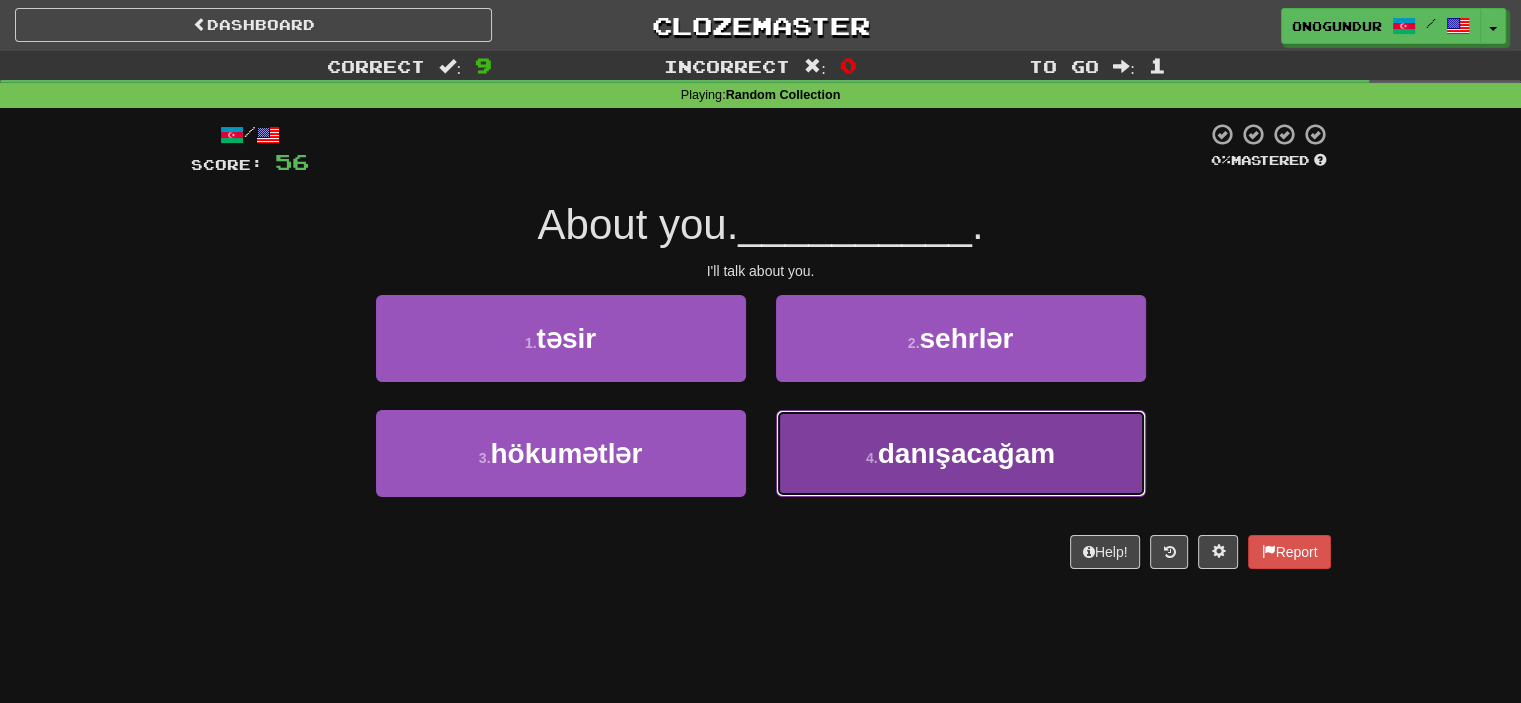 click on "4 .  danışacağam" at bounding box center (961, 453) 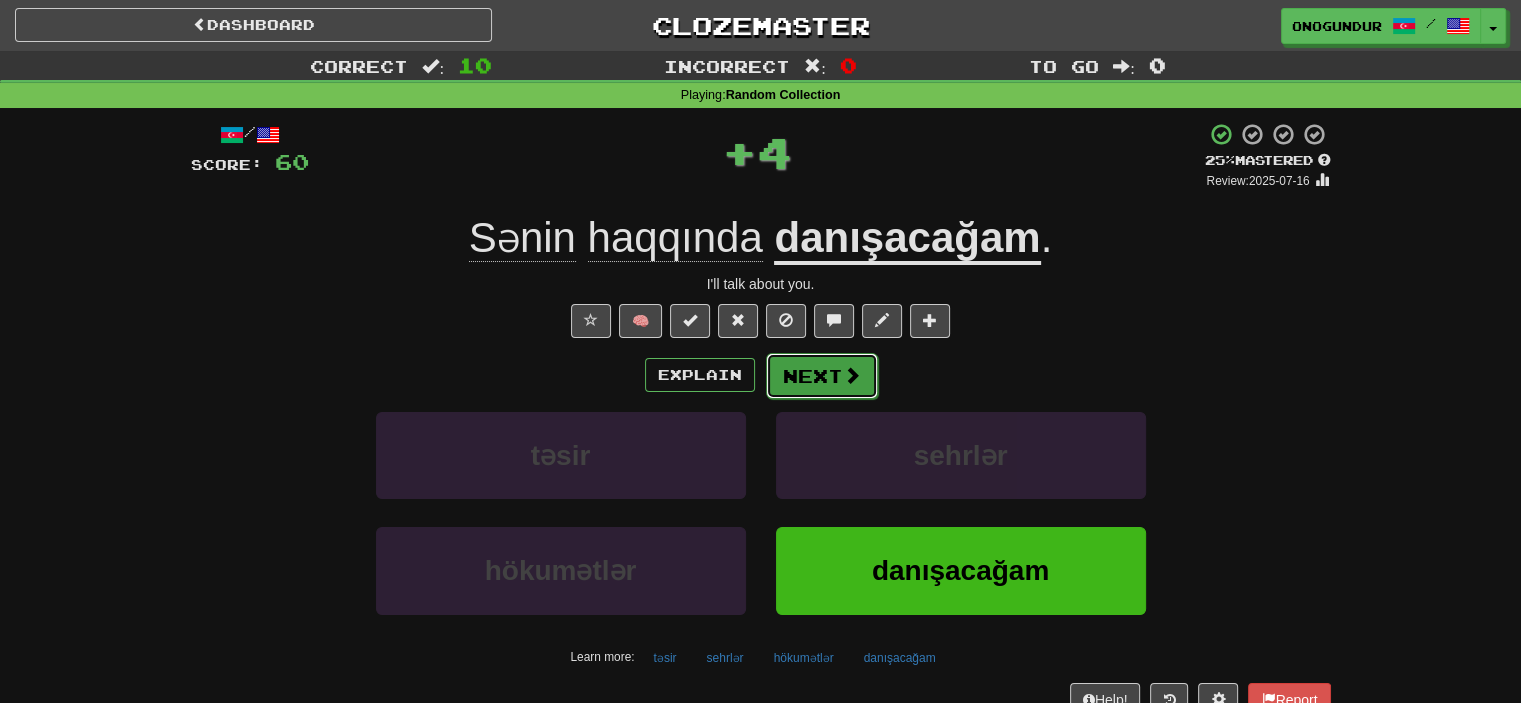 click on "Next" at bounding box center [822, 376] 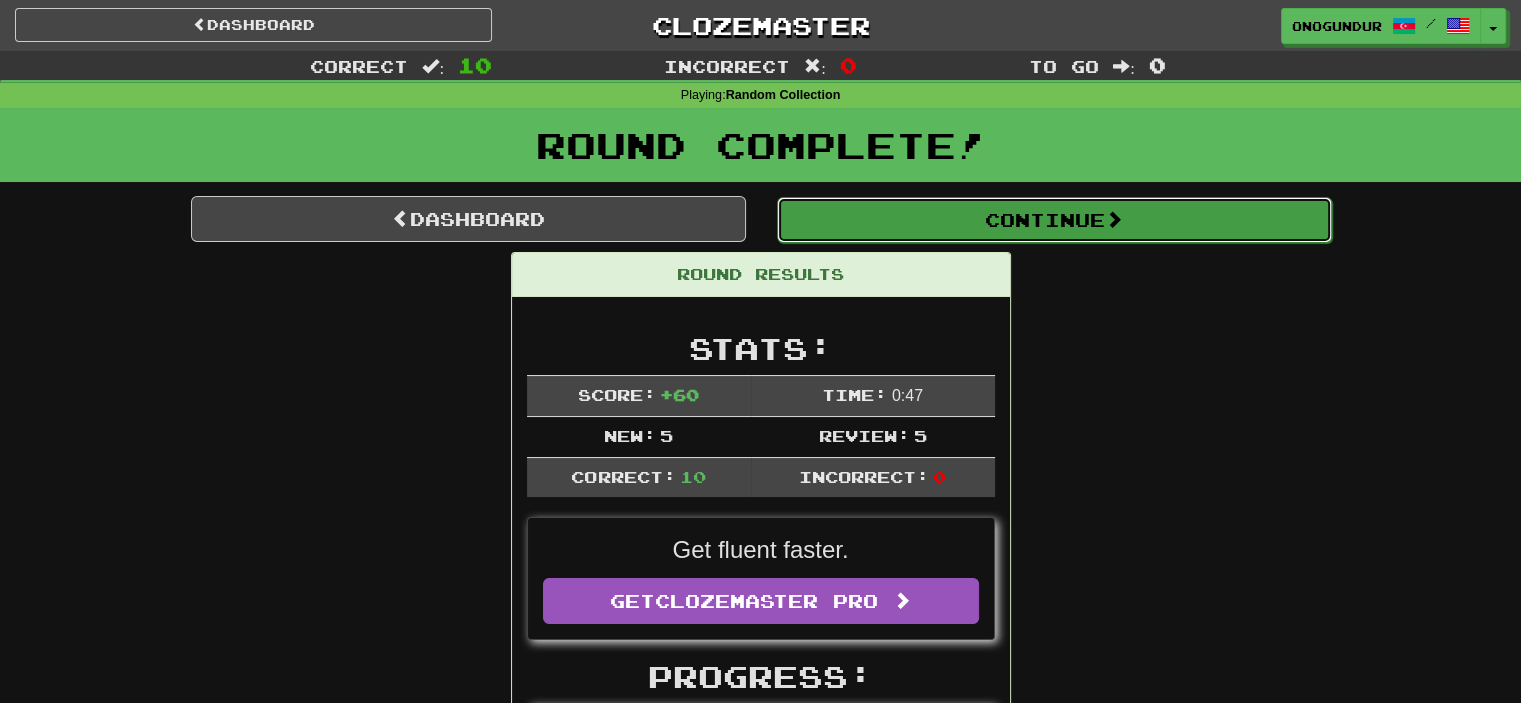 click on "Continue" at bounding box center (1054, 220) 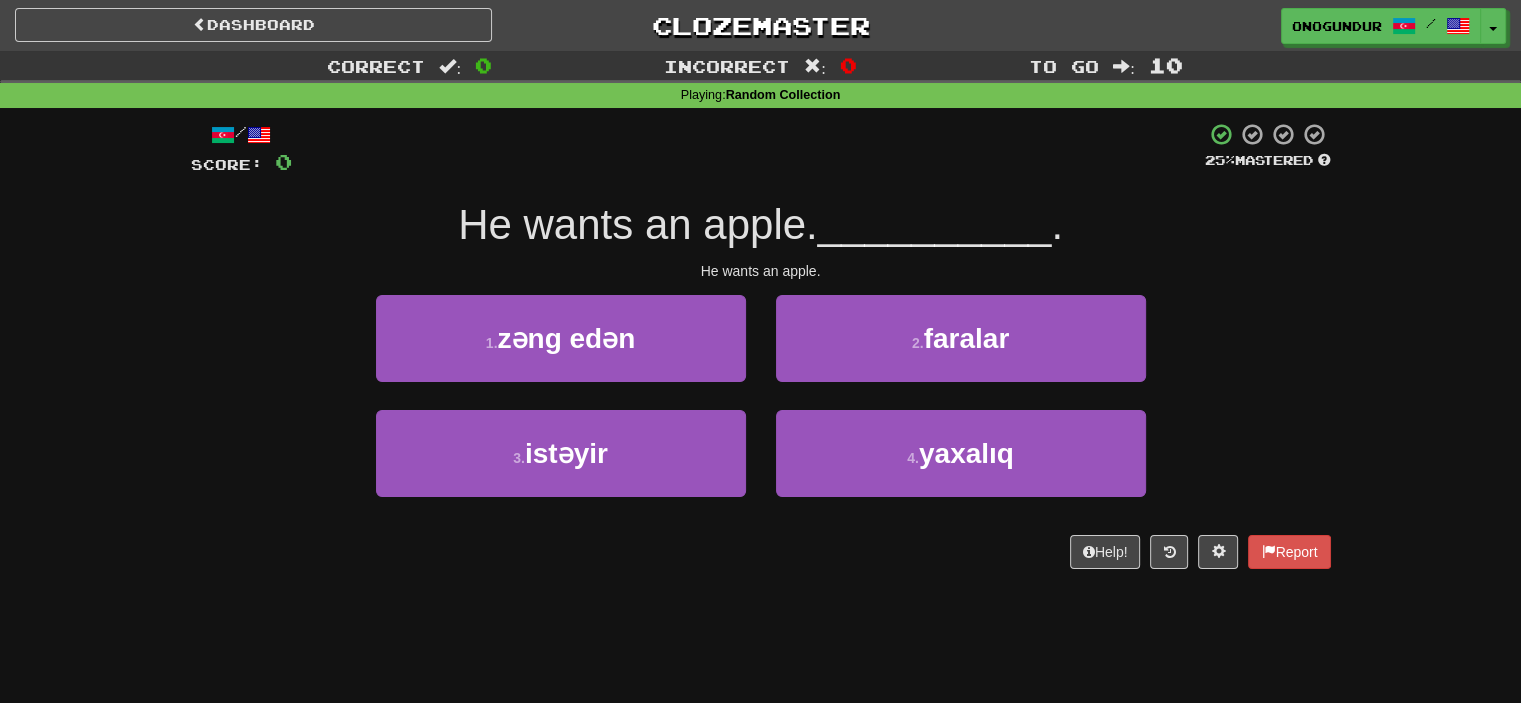drag, startPoint x: 717, startPoint y: 609, endPoint x: 738, endPoint y: 589, distance: 29 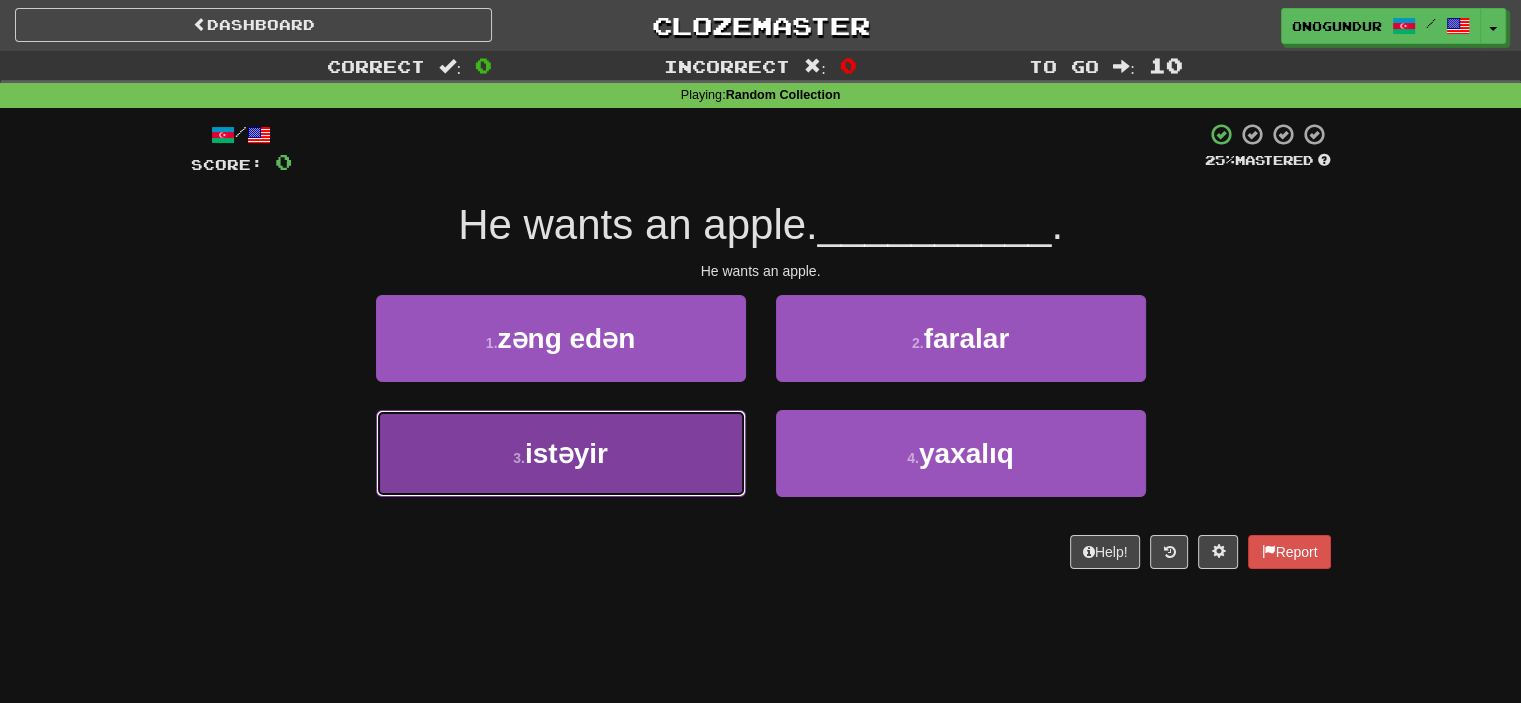 click on "3 .  istəyir" at bounding box center [561, 453] 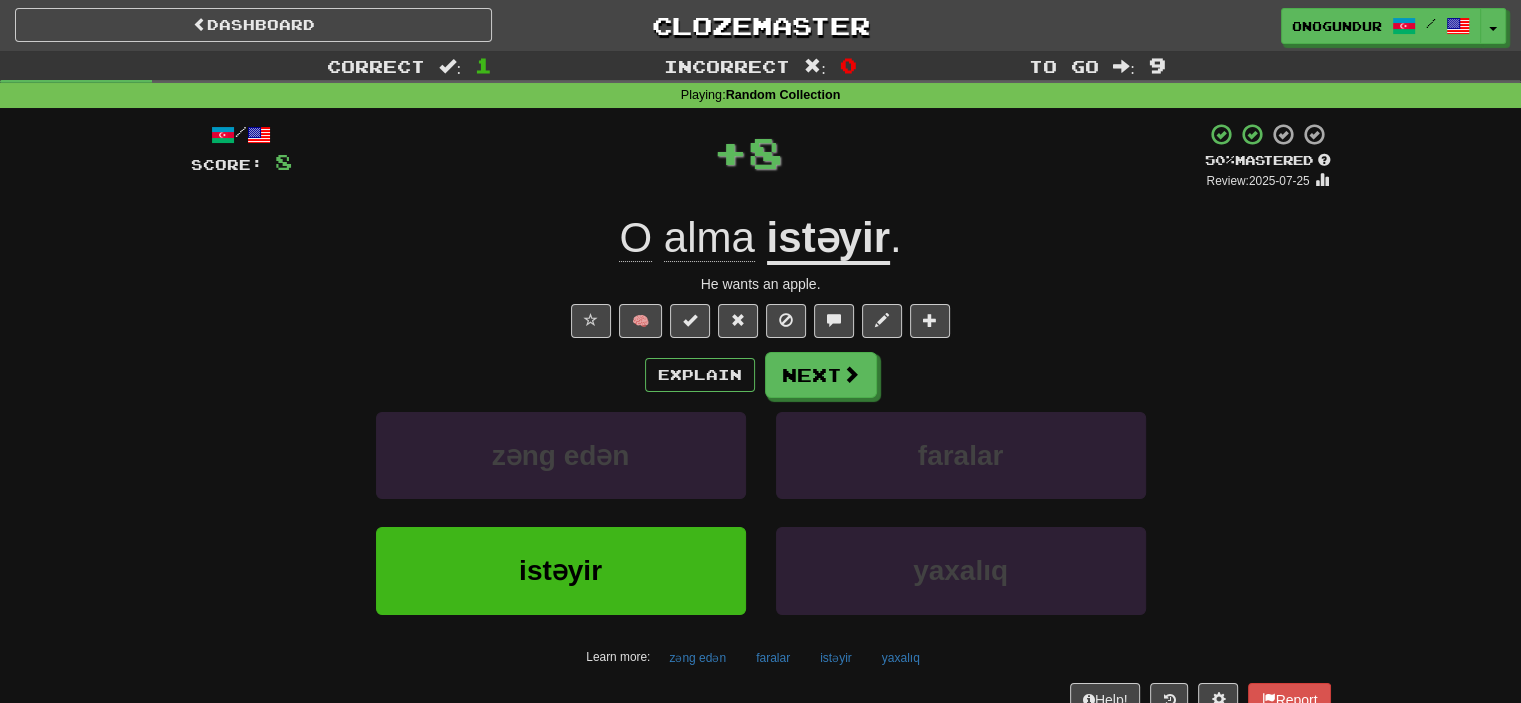 click on "Explain Next zəng edən faralar istəyir yaxalıq Learn more: zəng edən faralar istəyir yaxalıq" at bounding box center [761, 512] 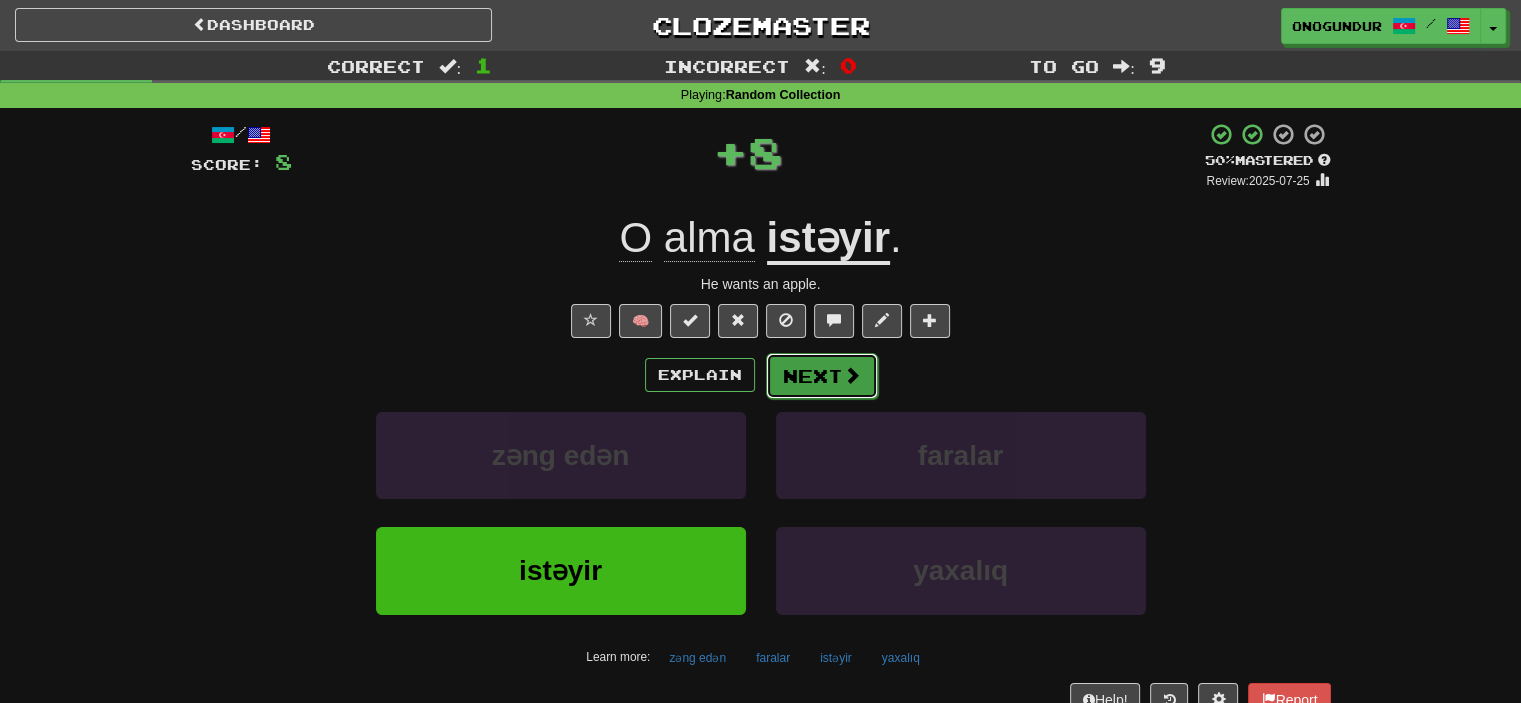 click on "Next" at bounding box center [822, 376] 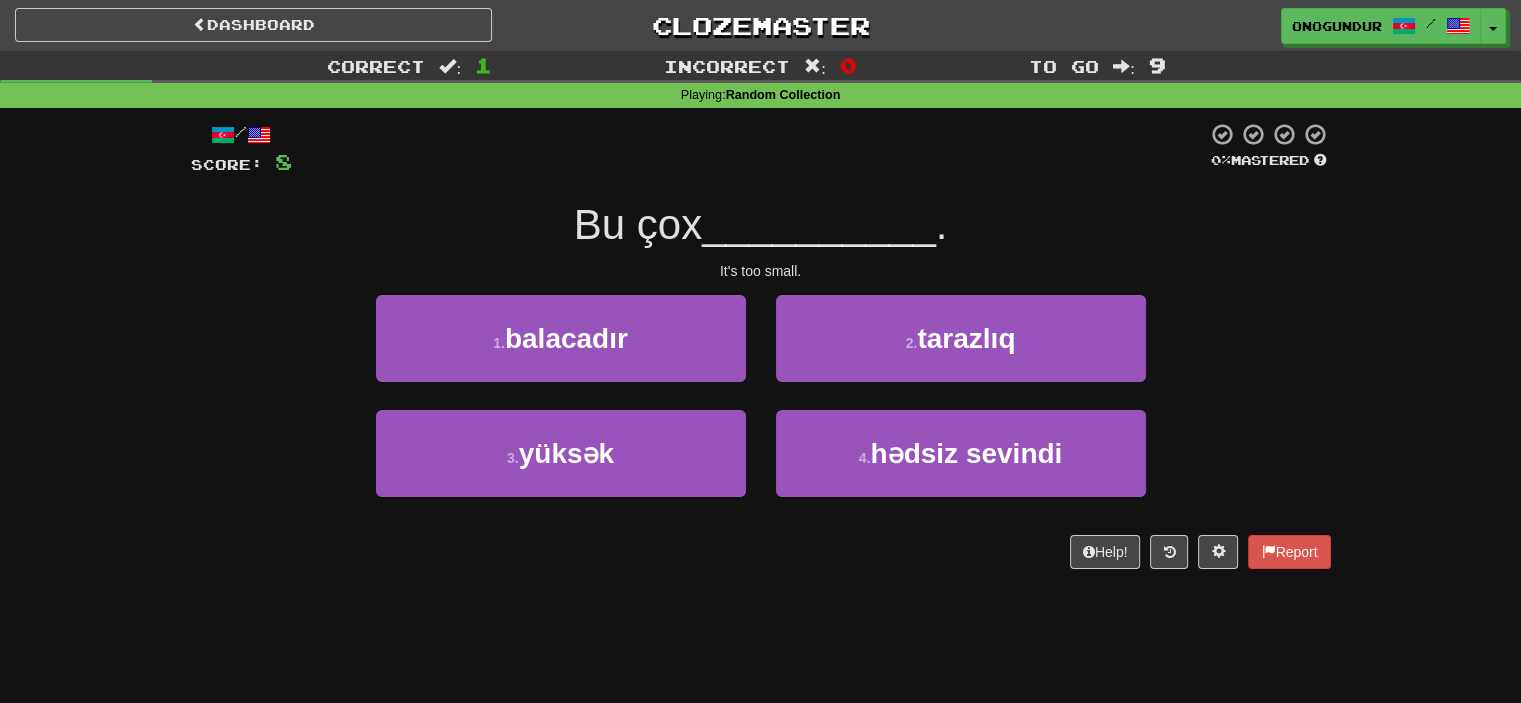 drag, startPoint x: 698, startPoint y: 681, endPoint x: 760, endPoint y: 586, distance: 113.44161 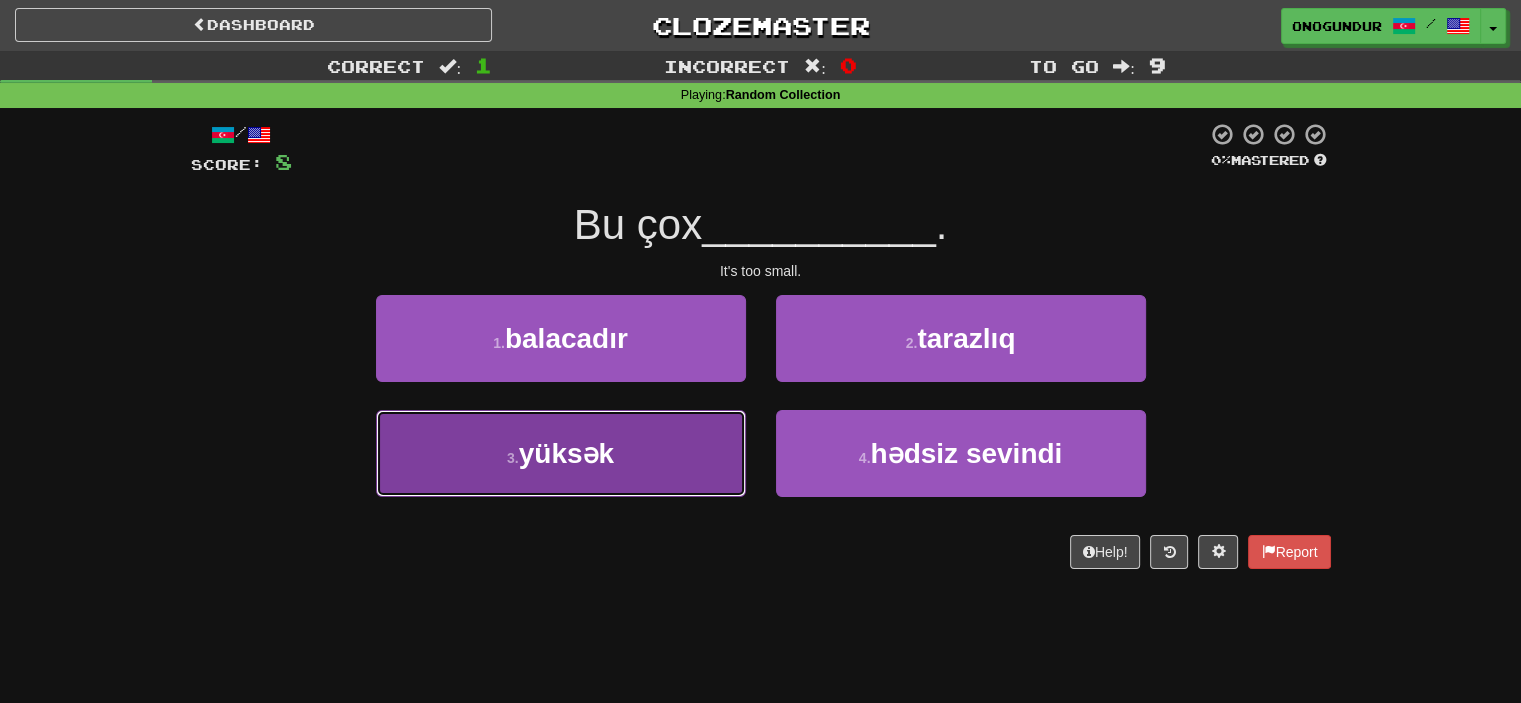 click on "yüksək" at bounding box center [566, 453] 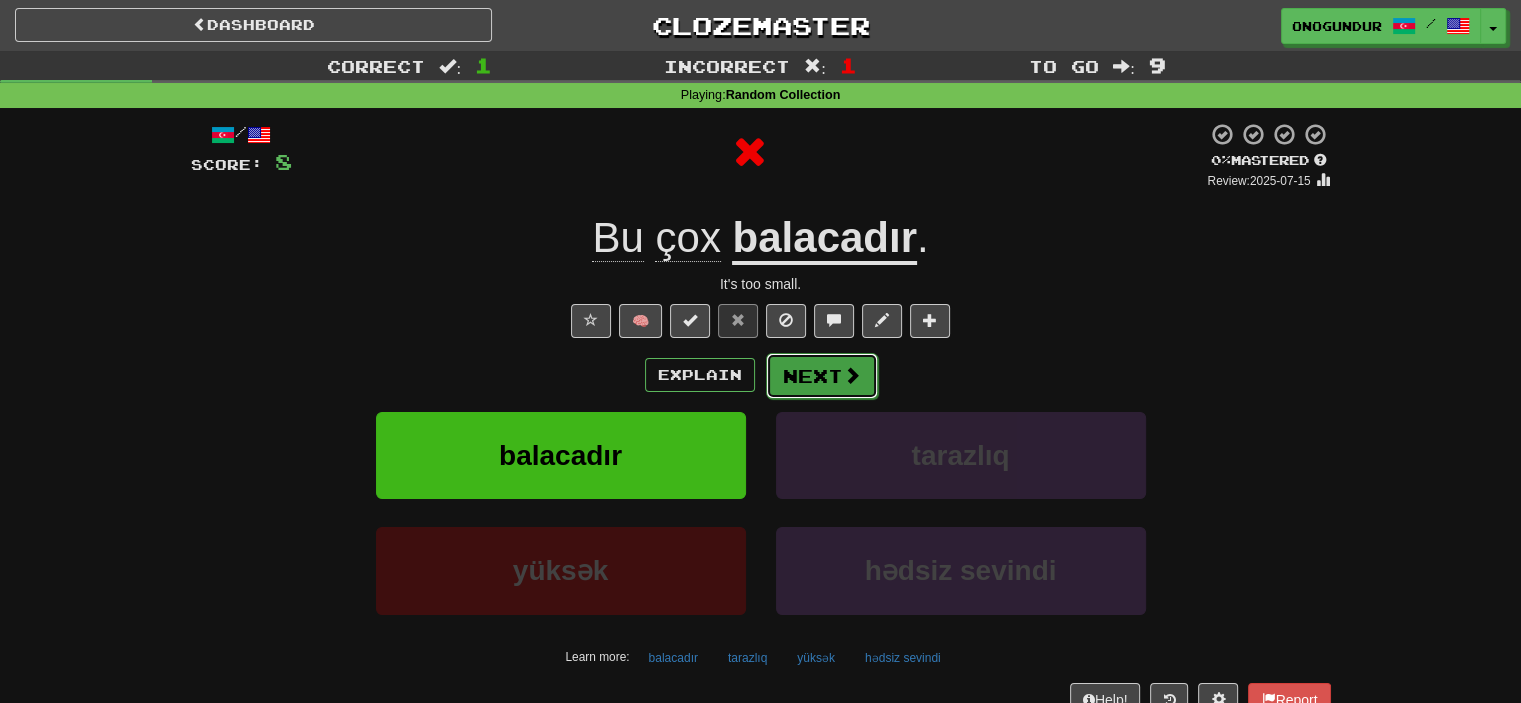 click on "Next" at bounding box center [822, 376] 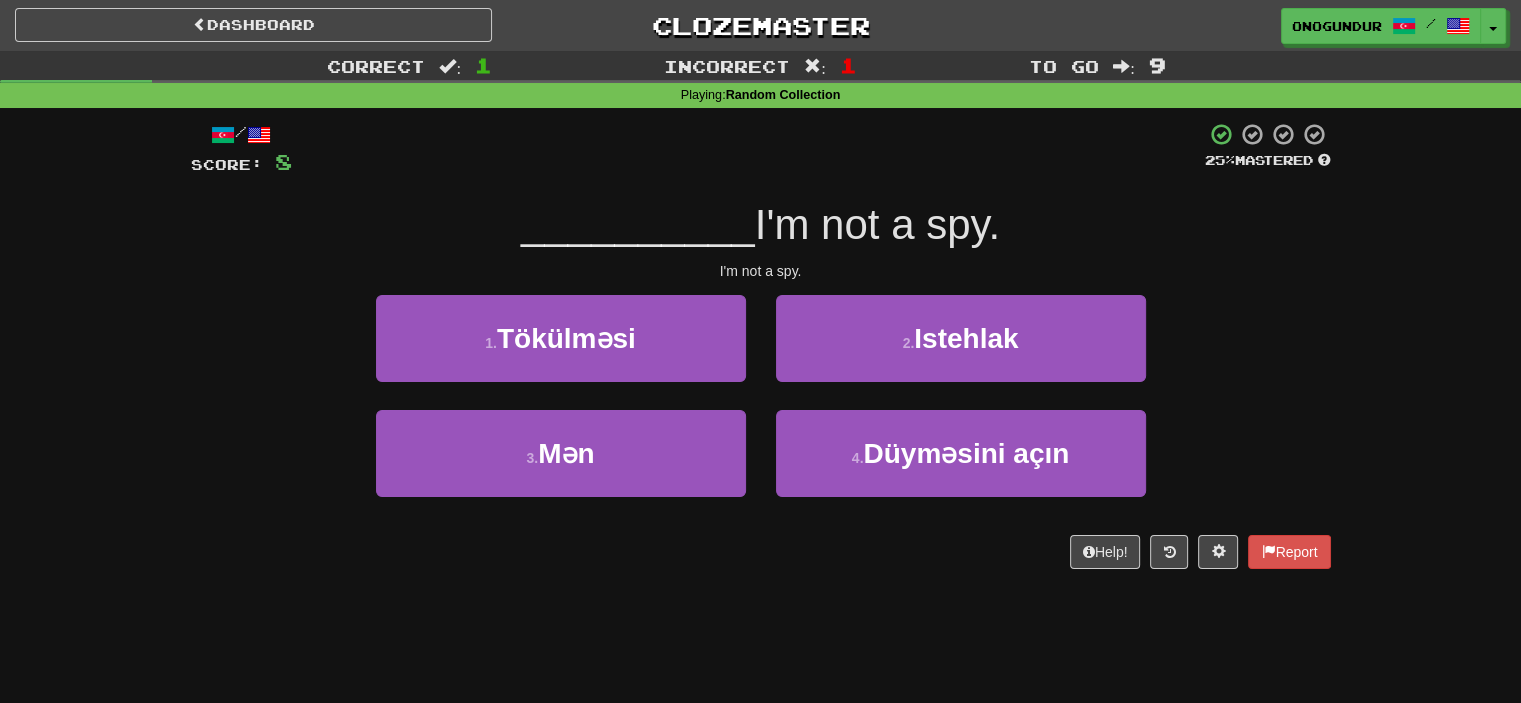 drag, startPoint x: 766, startPoint y: 577, endPoint x: 753, endPoint y: 535, distance: 43.965897 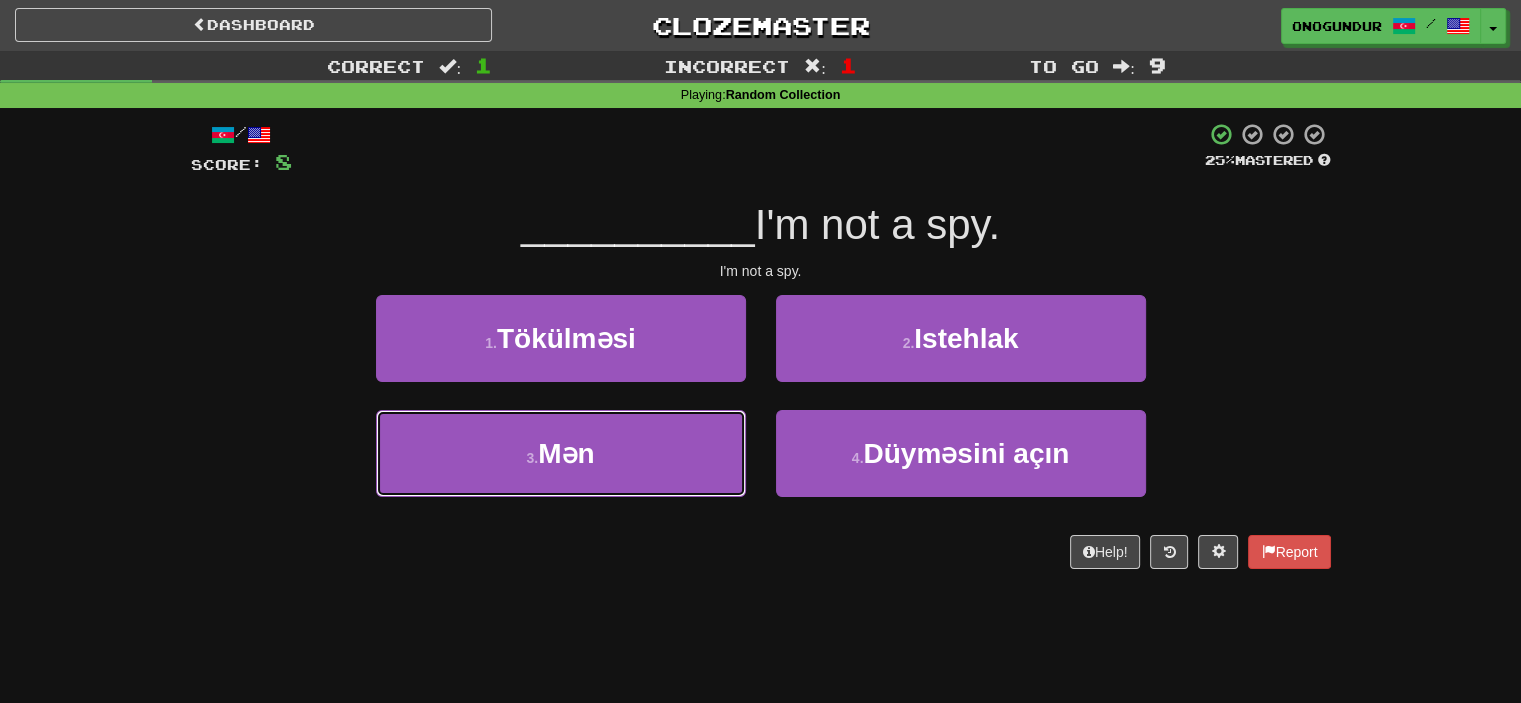 drag, startPoint x: 646, startPoint y: 467, endPoint x: 774, endPoint y: 412, distance: 139.3162 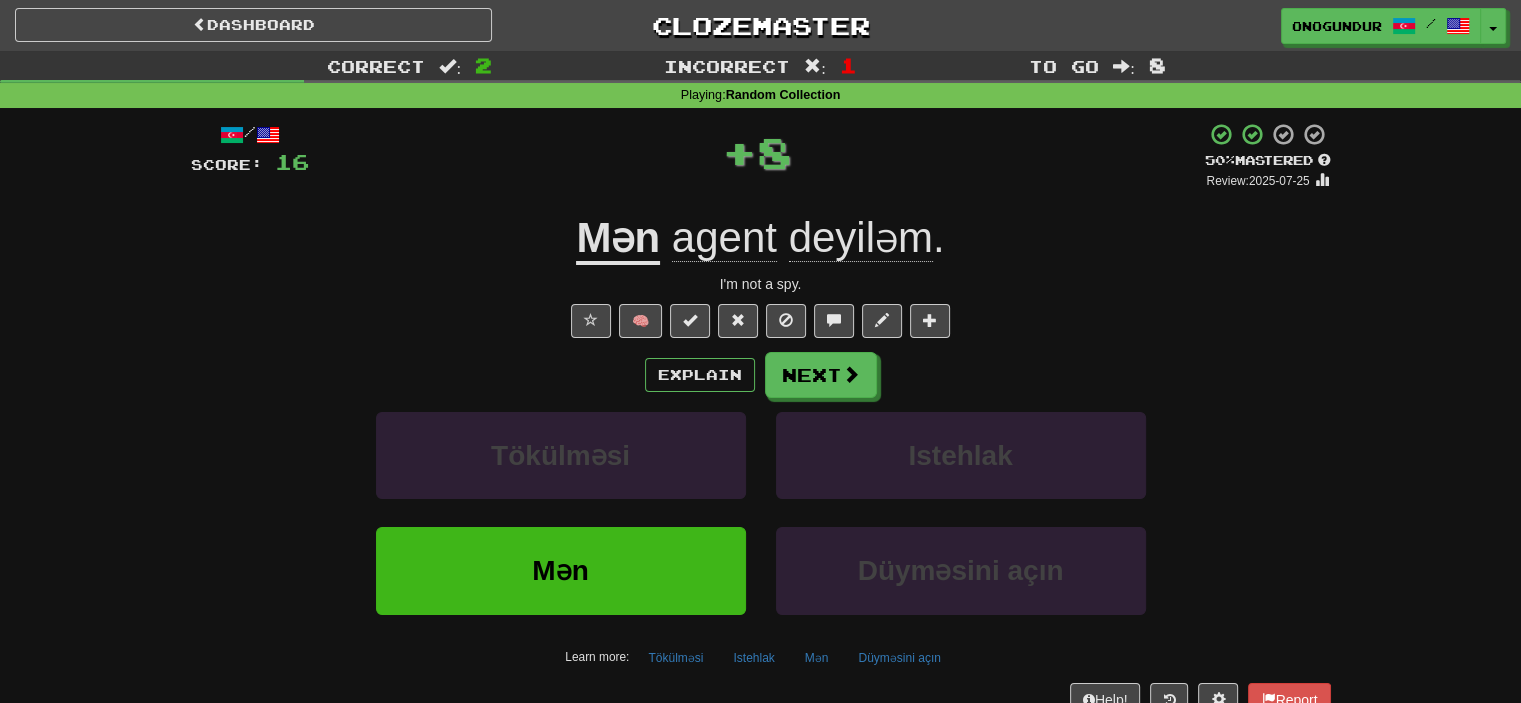 click on "Explain Next Tökülməsi Istehlak Mən Düyməsini açın Learn more: Tökülməsi Istehlak Mən Düyməsini açın" at bounding box center [761, 512] 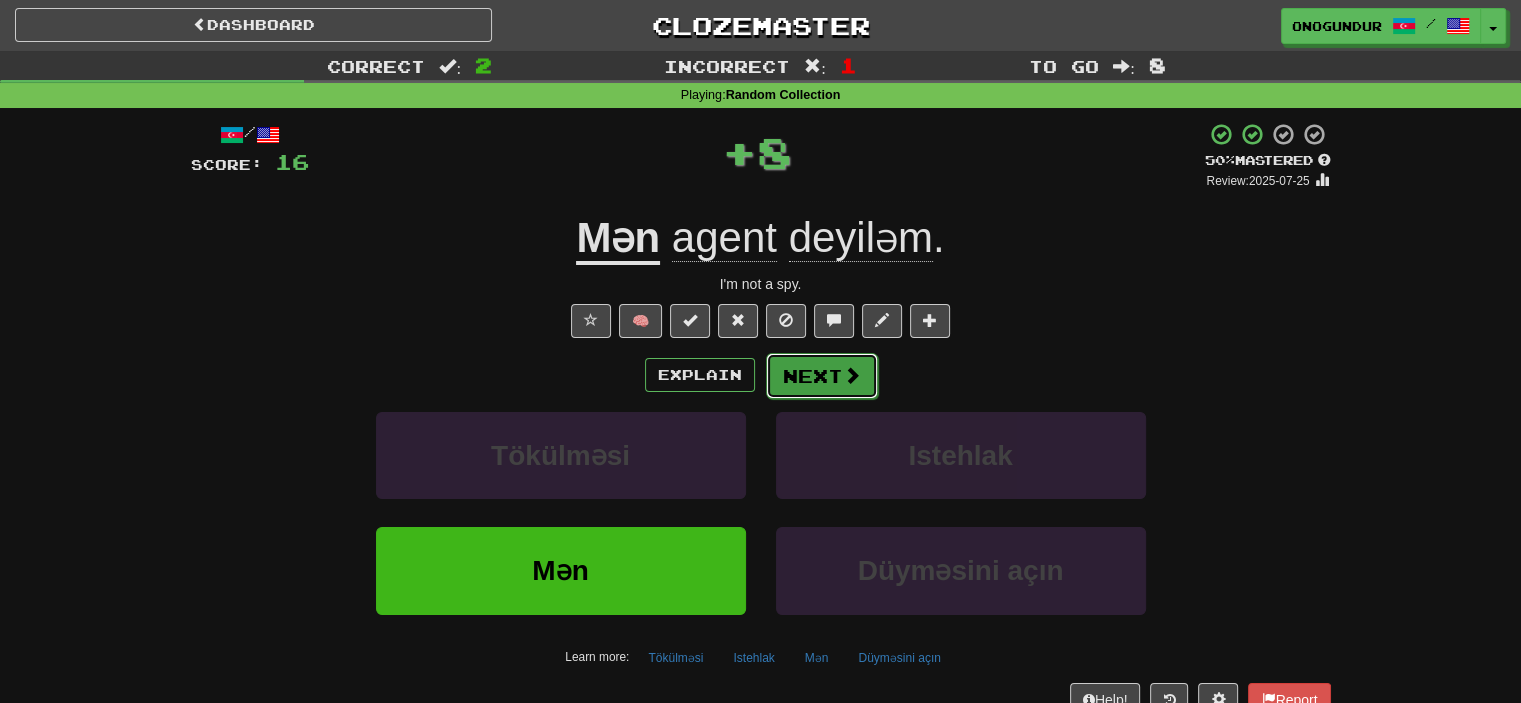 click on "Next" at bounding box center (822, 376) 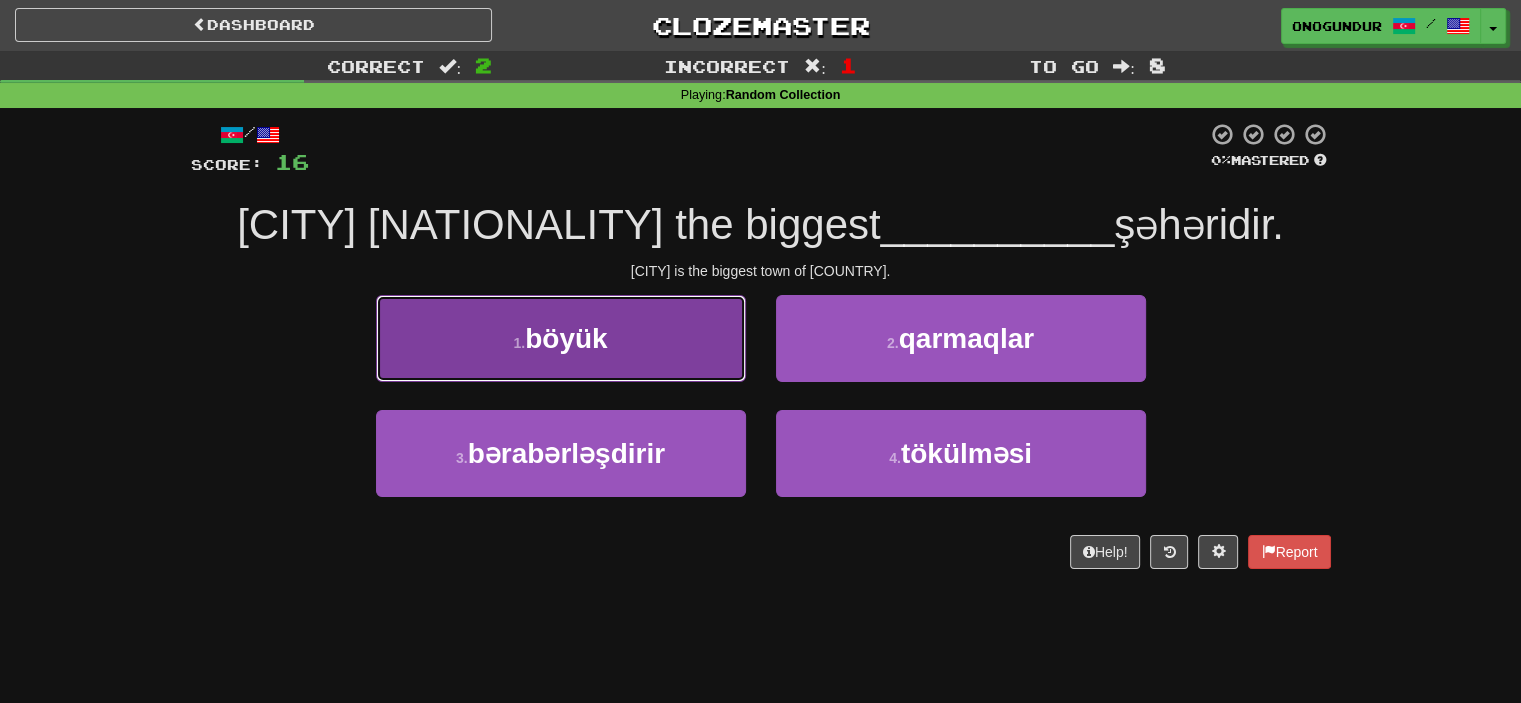click on "1 .  böyük" at bounding box center (561, 338) 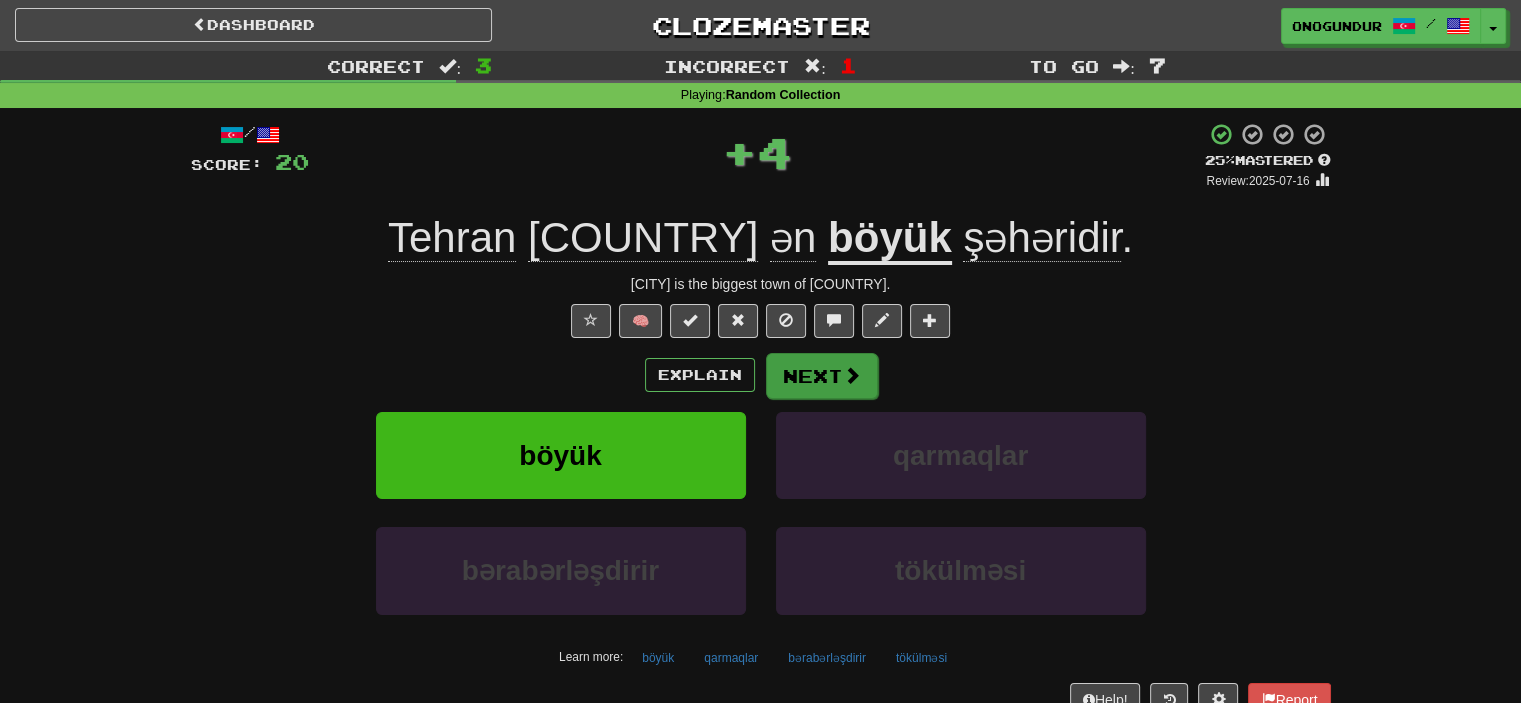 click on "Explain Next" at bounding box center [761, 375] 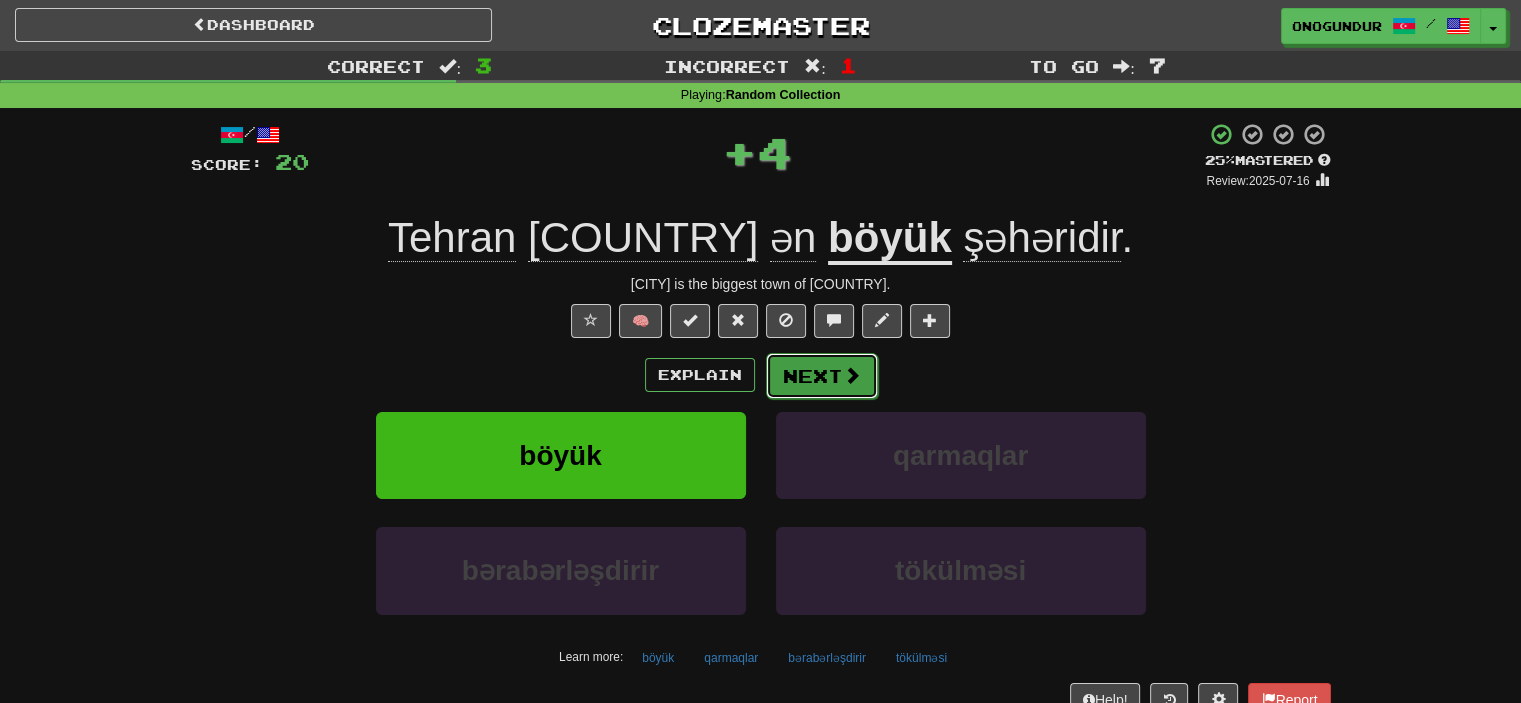 click on "Next" at bounding box center [822, 376] 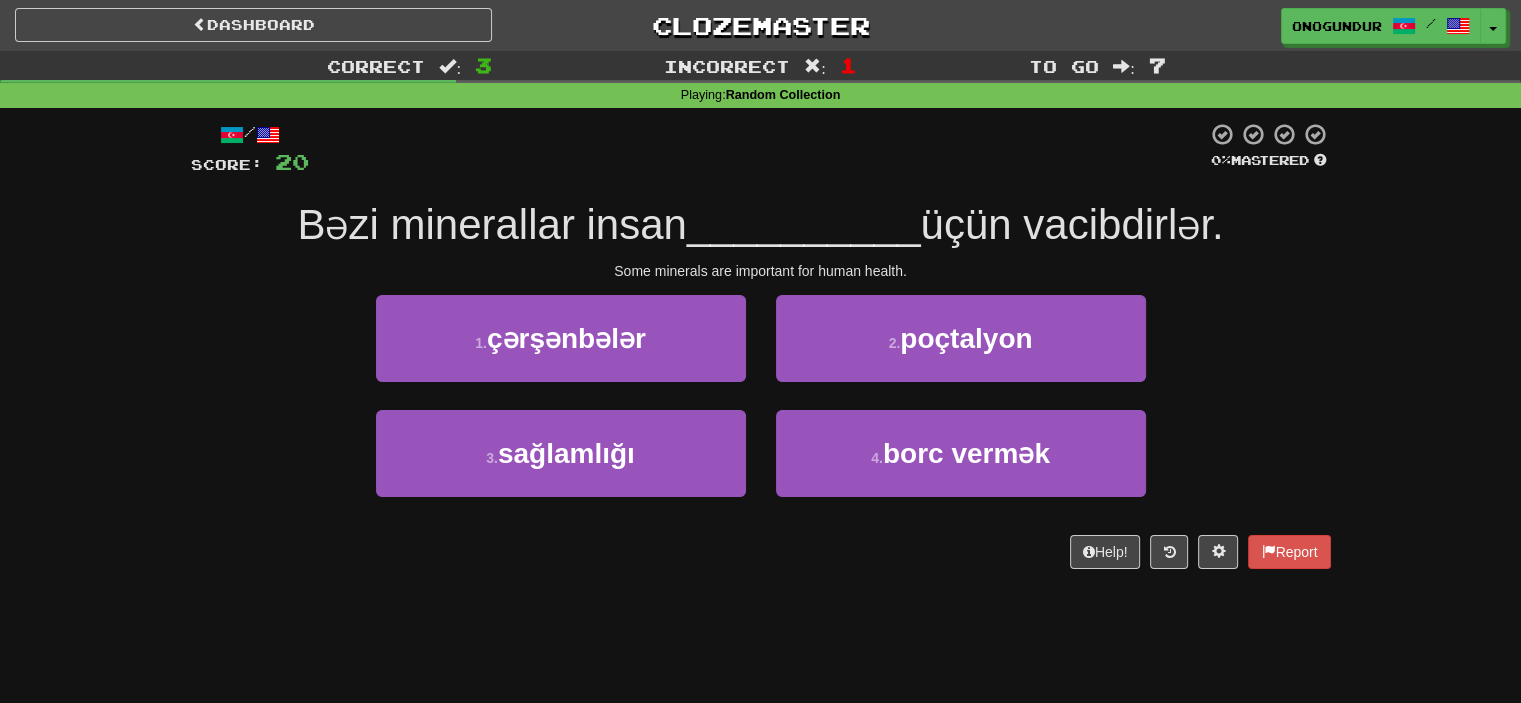 click on "Dashboard
Clozemaster
onogundur
/
Toggle Dropdown
Dashboard
Leaderboard
Activity Feed
Notifications
Profile
Discussions
Azərbaycanca
/
English
Streak:
30
Review:
2,727
Points Today: 0
Català
/
English
Streak:
0
Review:
10
Points Today: 0
Deutsch
/
English
Streak:
0
Review:
1,979
Points Today: 0
Español
/
English
Streak:
0
Review:
1,381
Points Today: 0
Esperanto
/
English
Streak:
0
Review:
1,035
Points Today: 0
Français
/
English
Streak:
0
Review:
19
Points Today: 0
Hrvatski
/
English
Streak:
0
Review:
278
Points Today: 0
Íslenska
/" at bounding box center (760, 351) 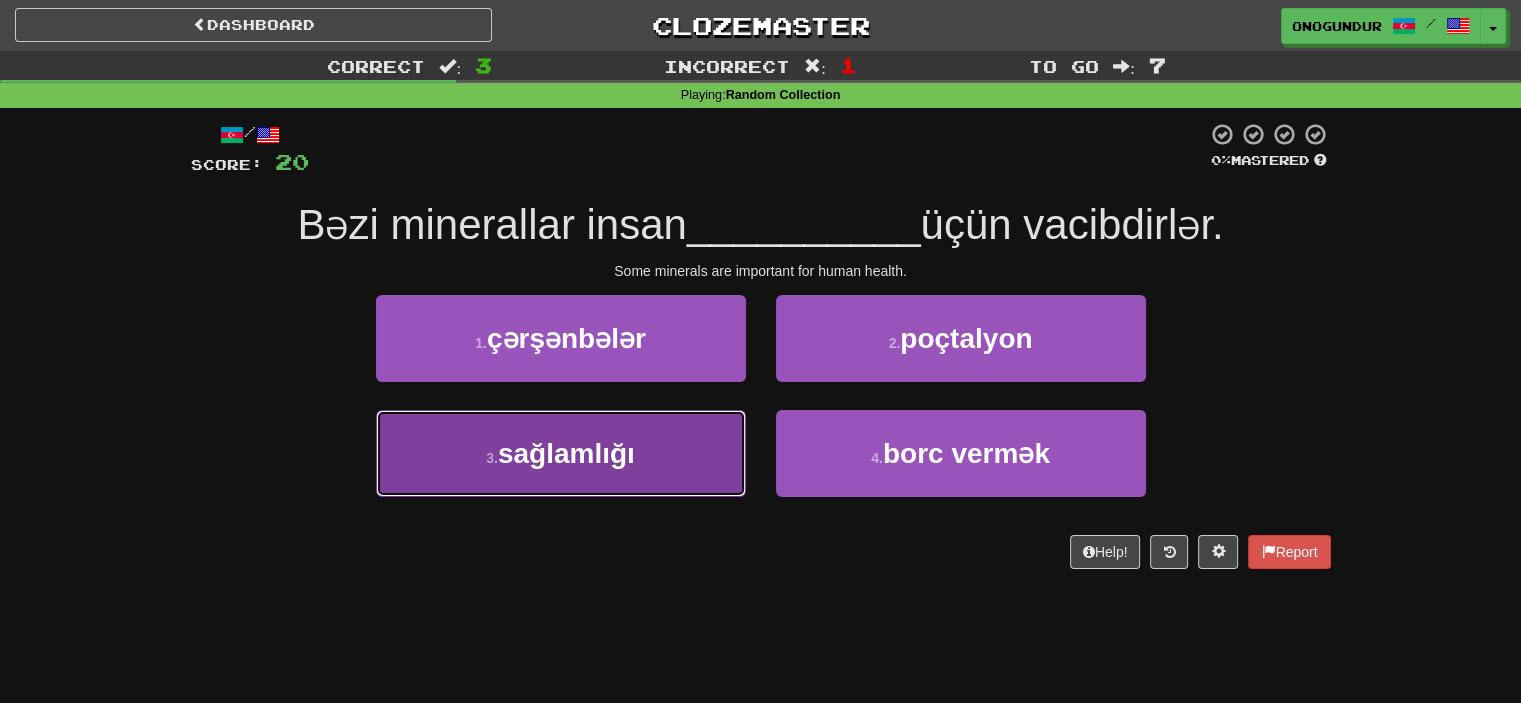 click on "3 .  sağlamlığı" at bounding box center [561, 453] 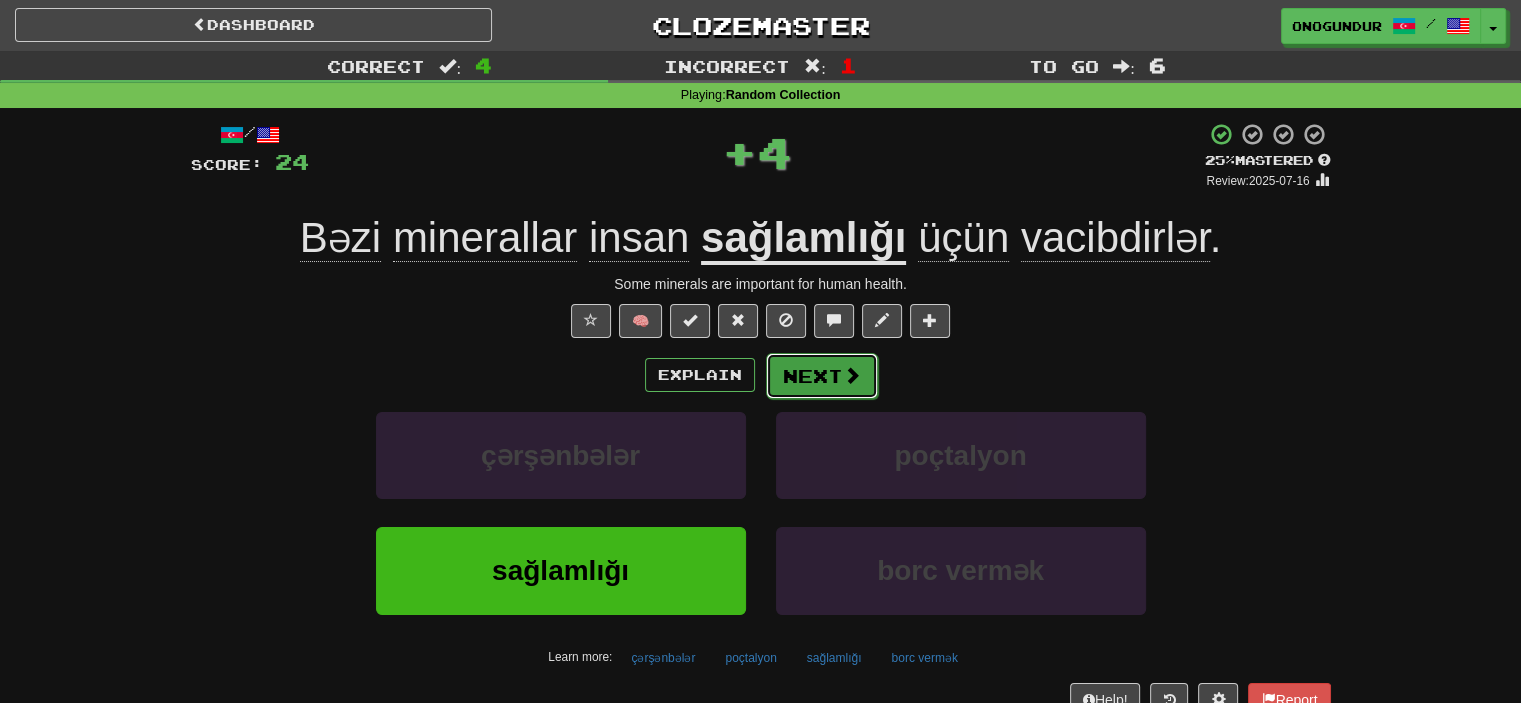 click on "Next" at bounding box center (822, 376) 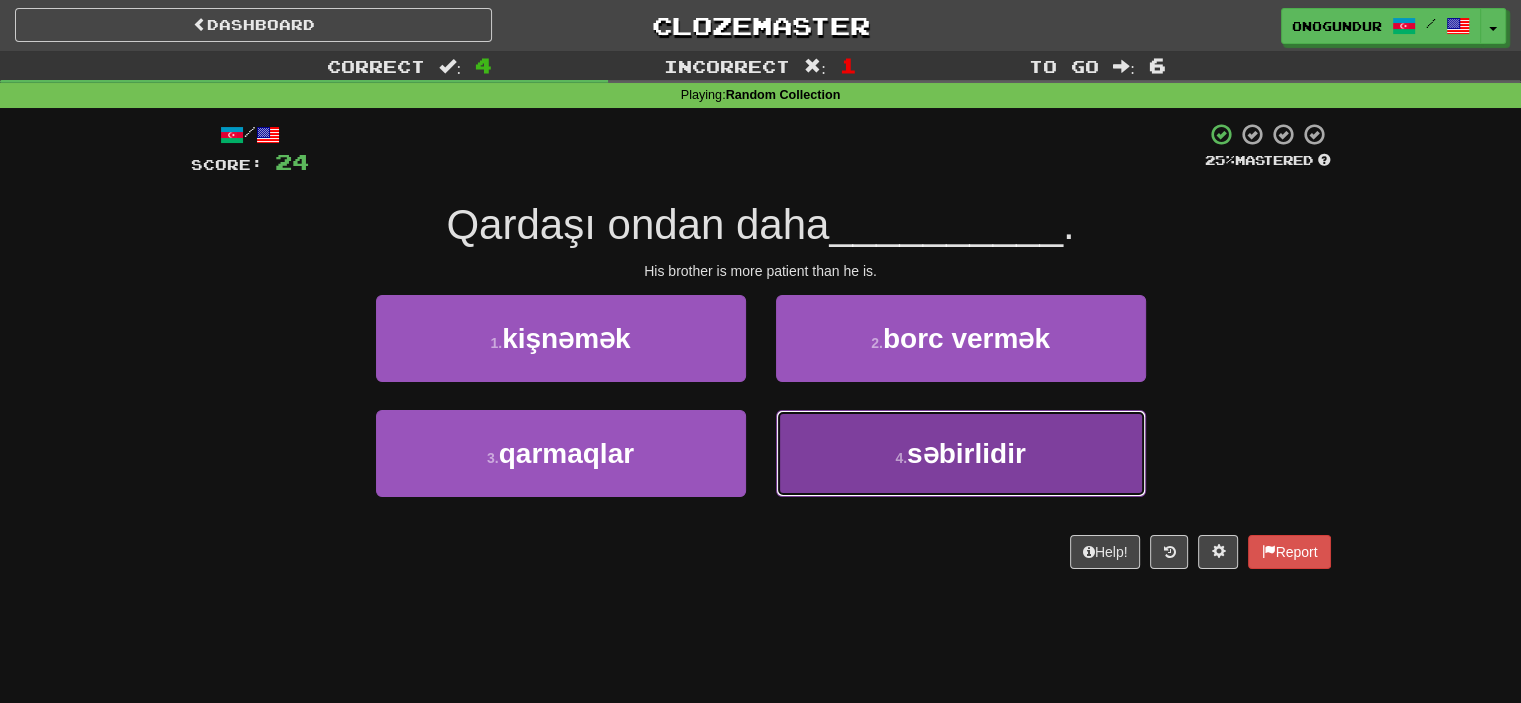 click on "4 .  səbirlidir" at bounding box center [961, 453] 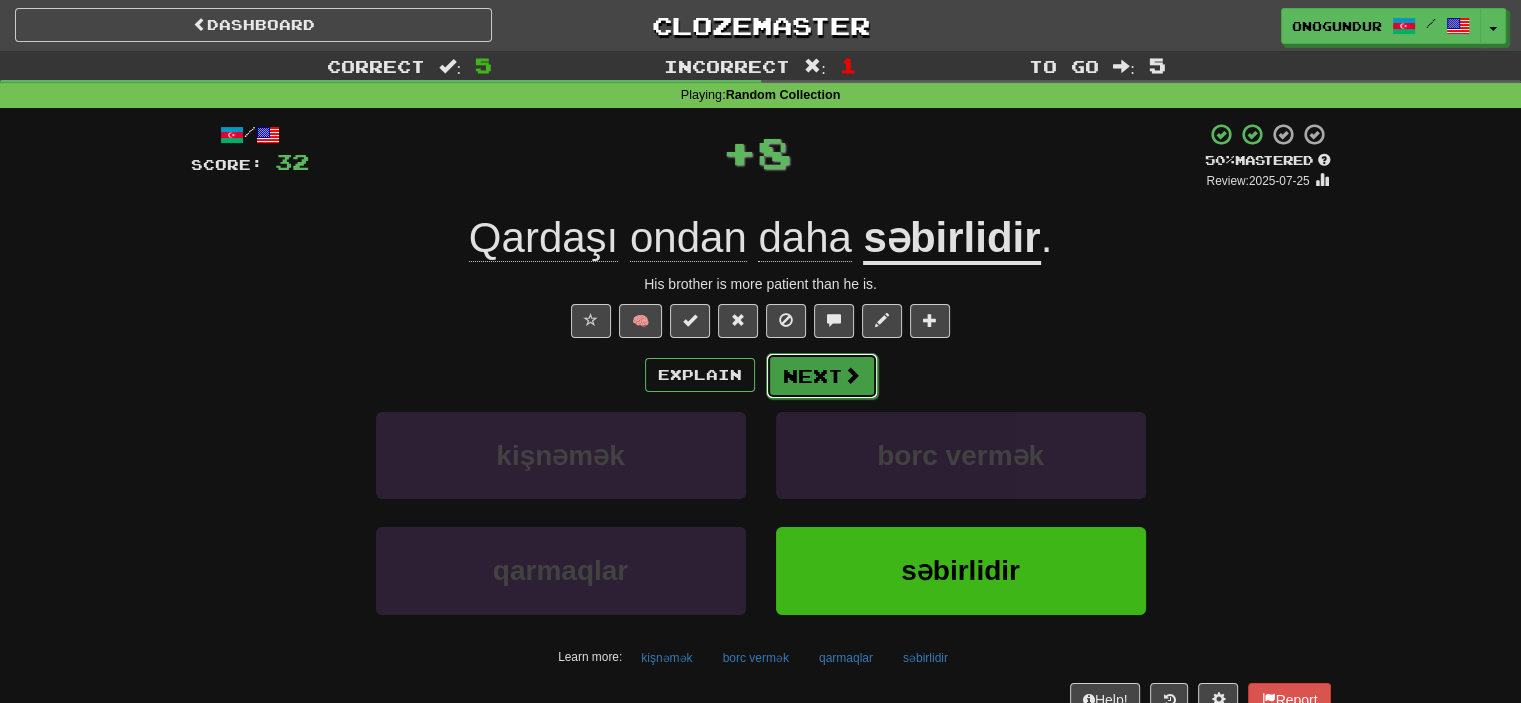 click on "Next" at bounding box center (822, 376) 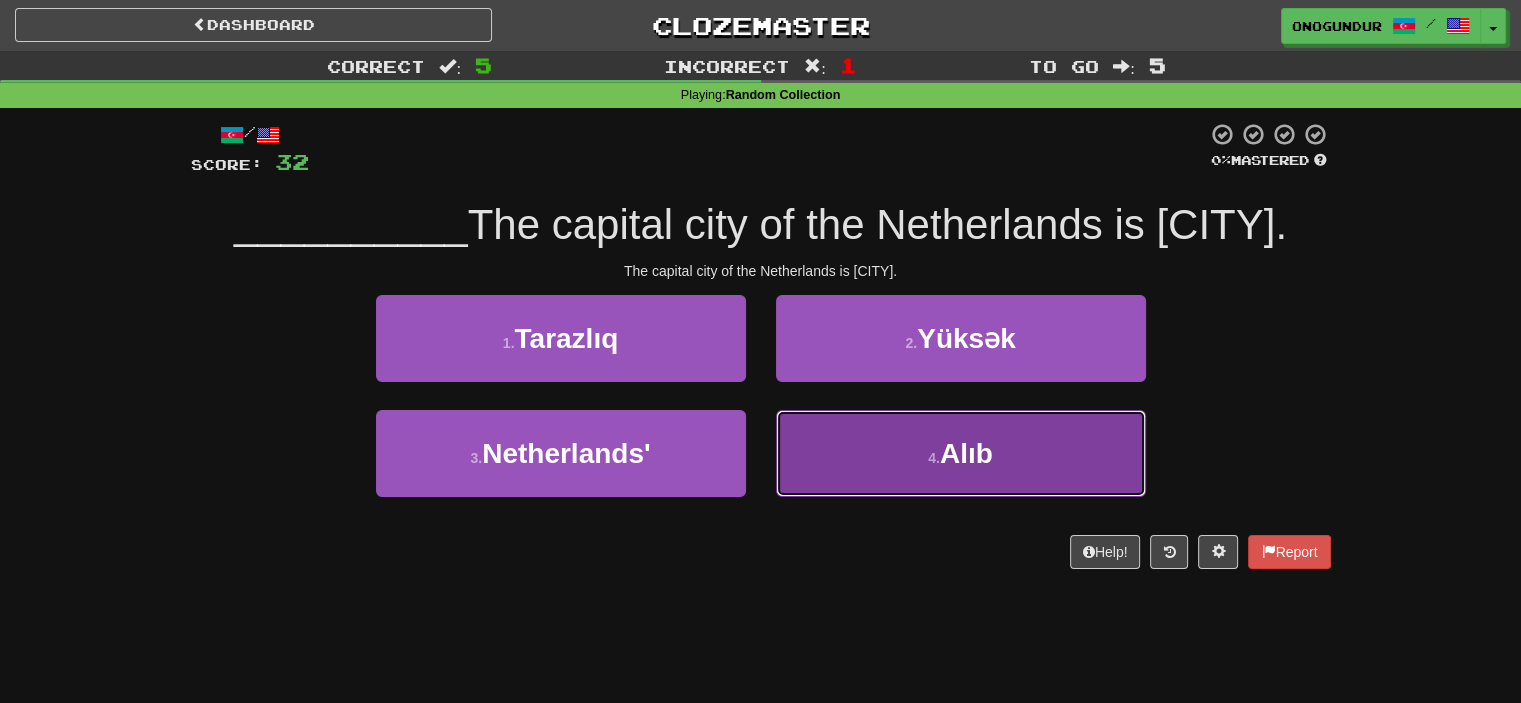 click on "4 .  Alıb" at bounding box center [961, 453] 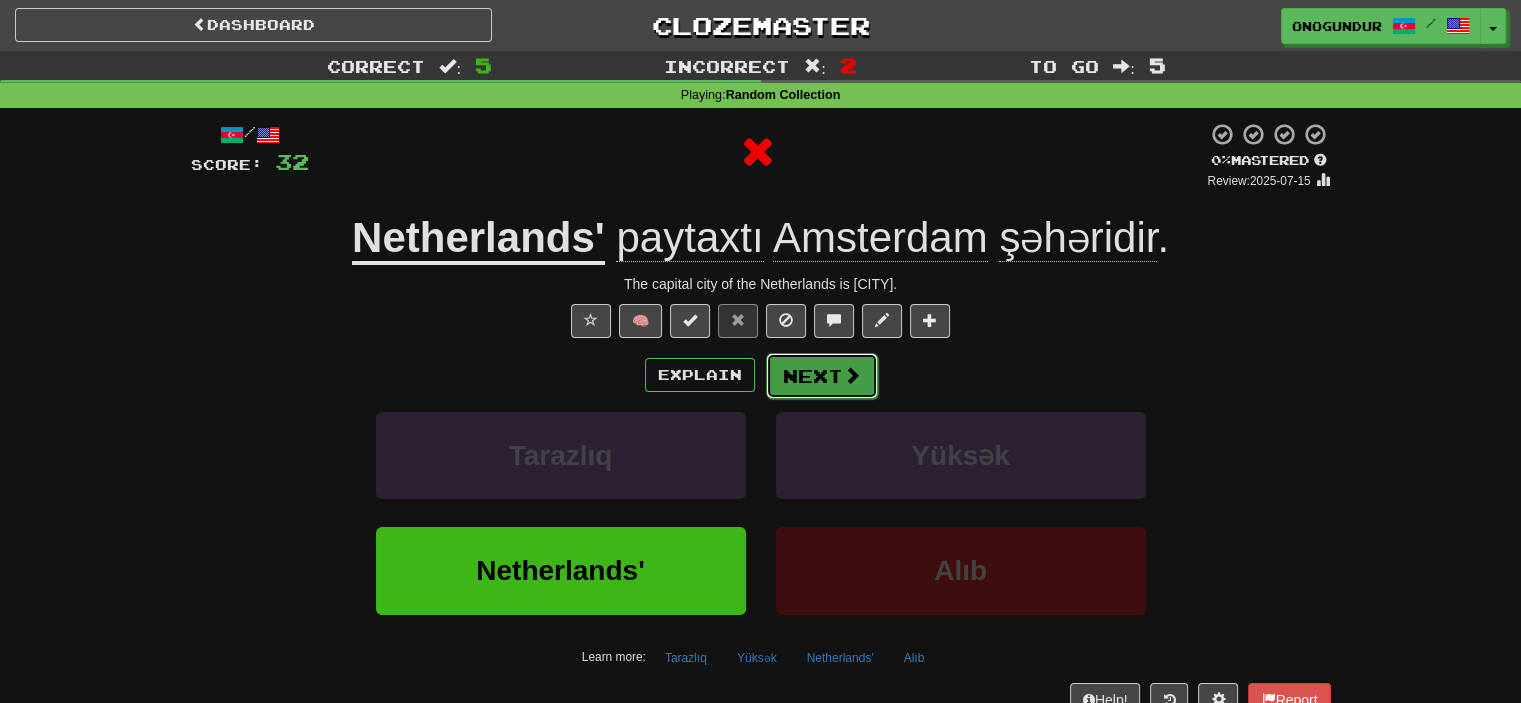 click on "Next" at bounding box center (822, 376) 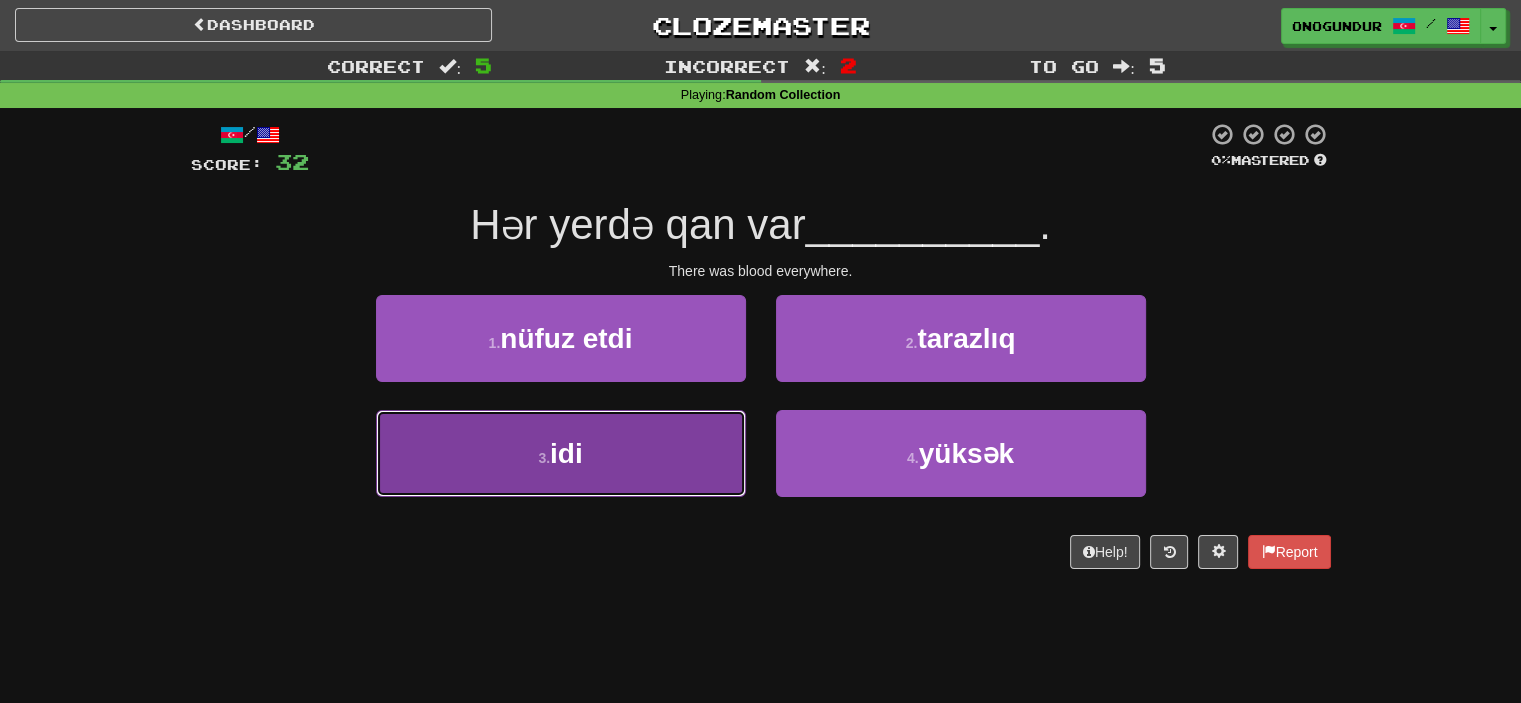 drag, startPoint x: 693, startPoint y: 471, endPoint x: 788, endPoint y: 405, distance: 115.67627 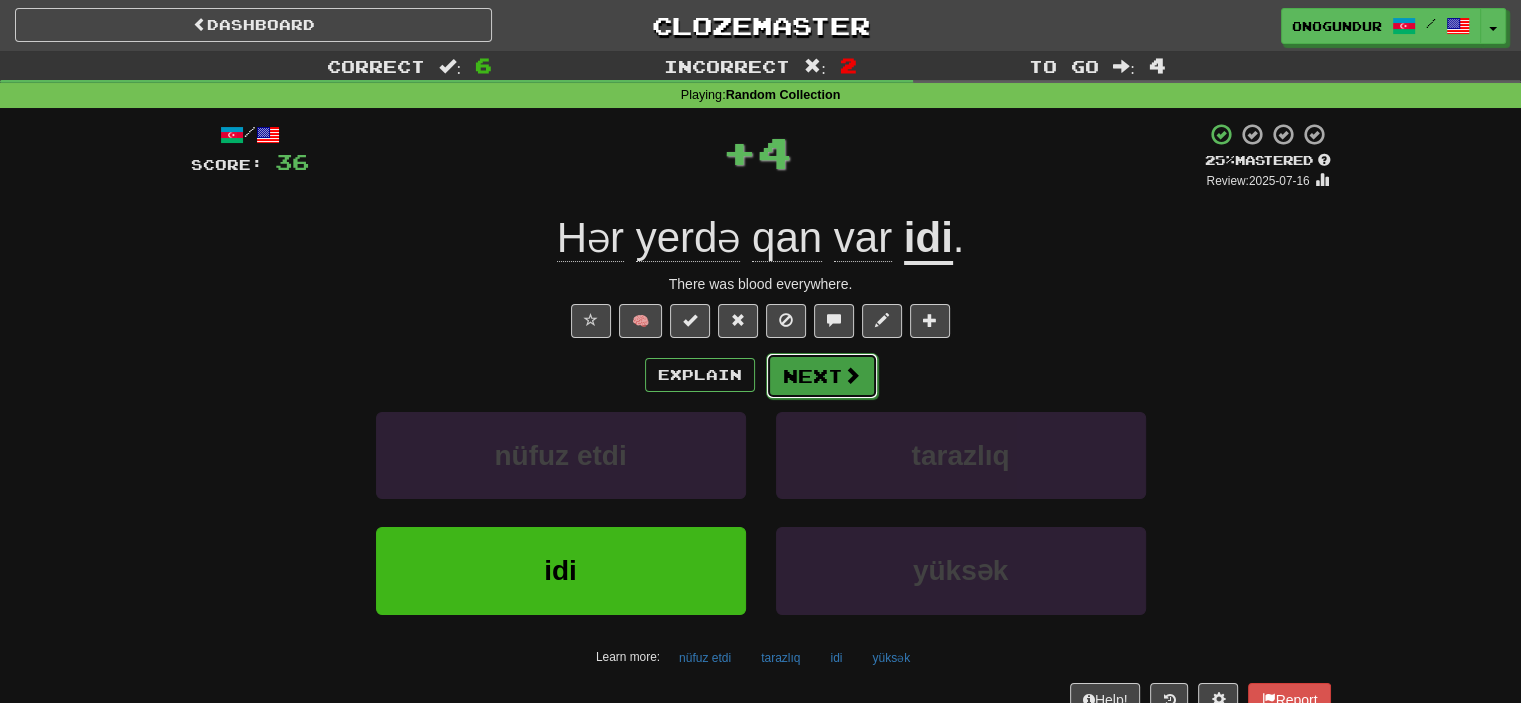 click on "Next" at bounding box center (822, 376) 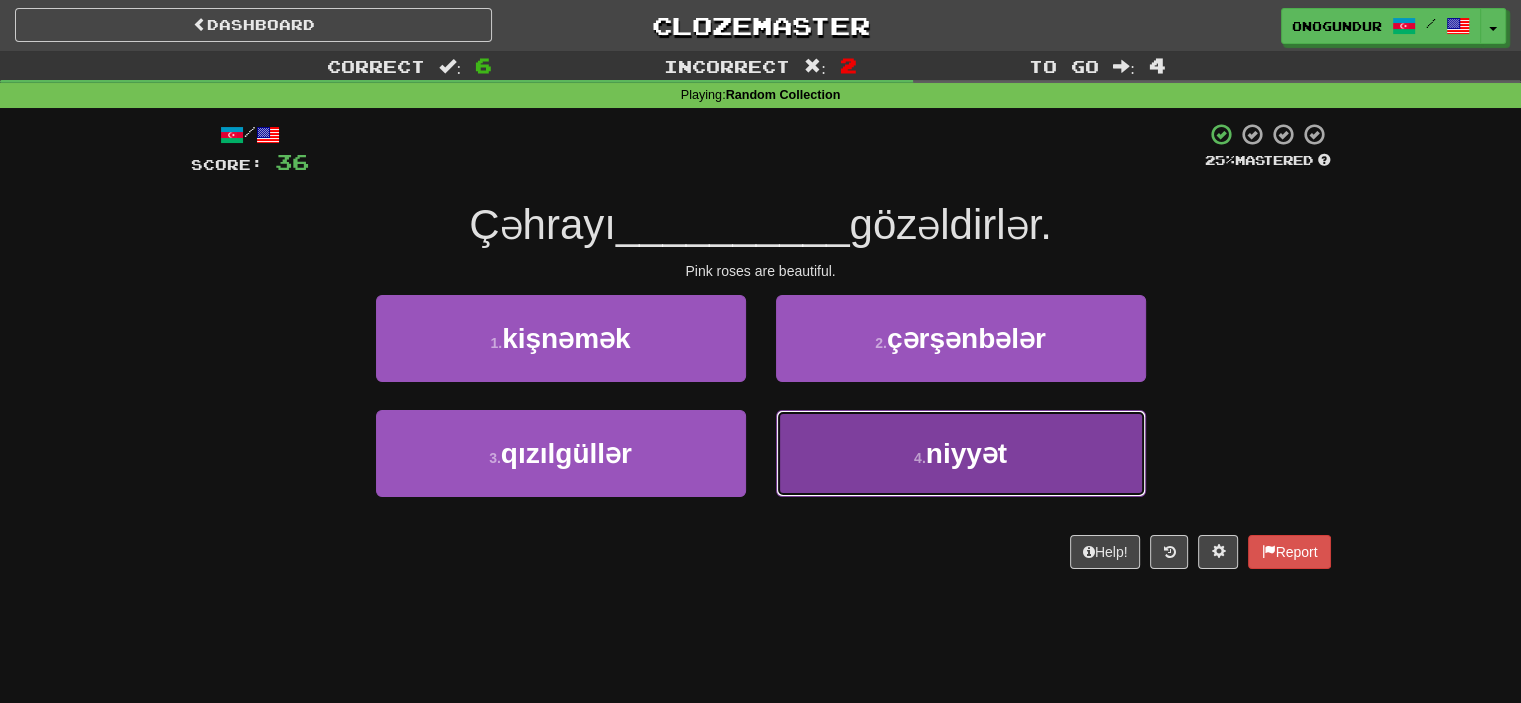click on "4 .  niyyət" at bounding box center [961, 453] 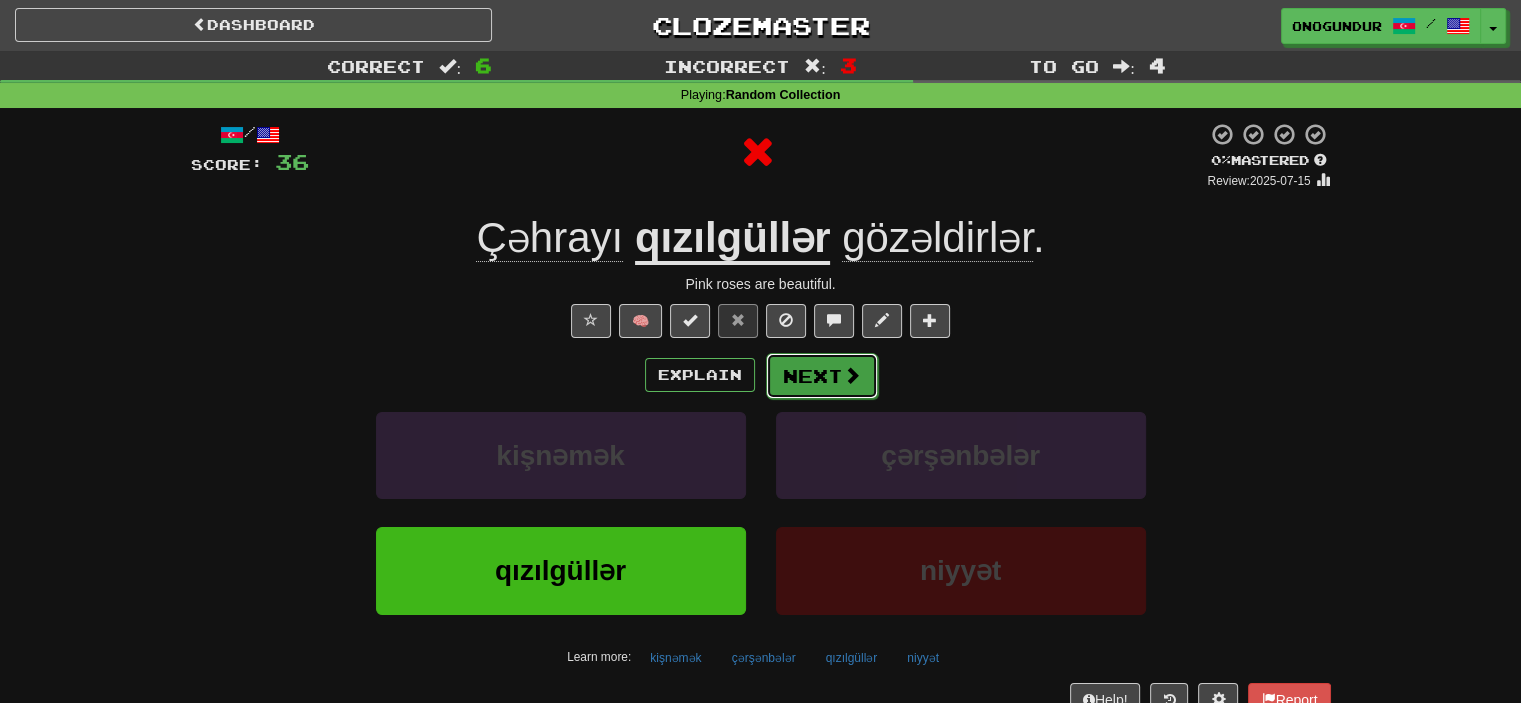 click on "Next" at bounding box center [822, 376] 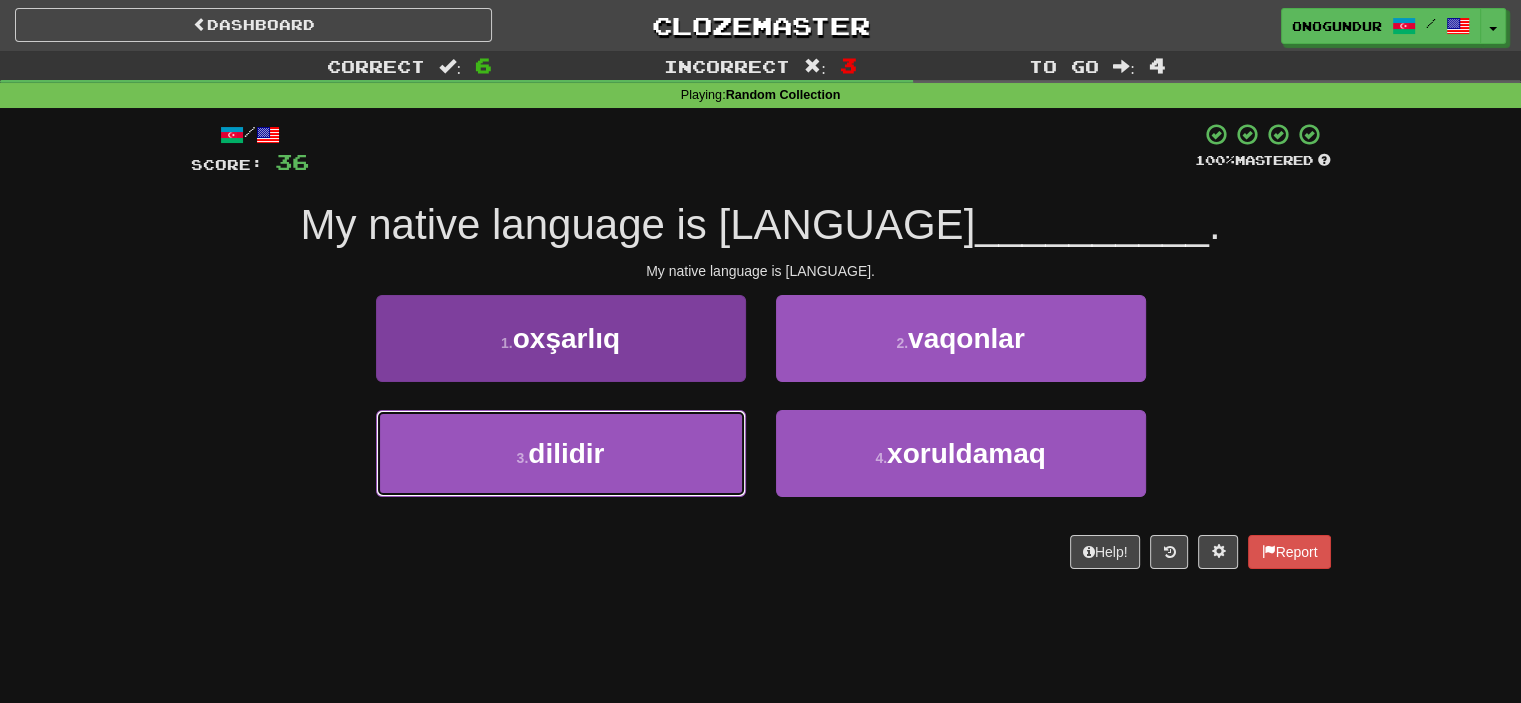 click on "3 .  dilidir" at bounding box center (561, 453) 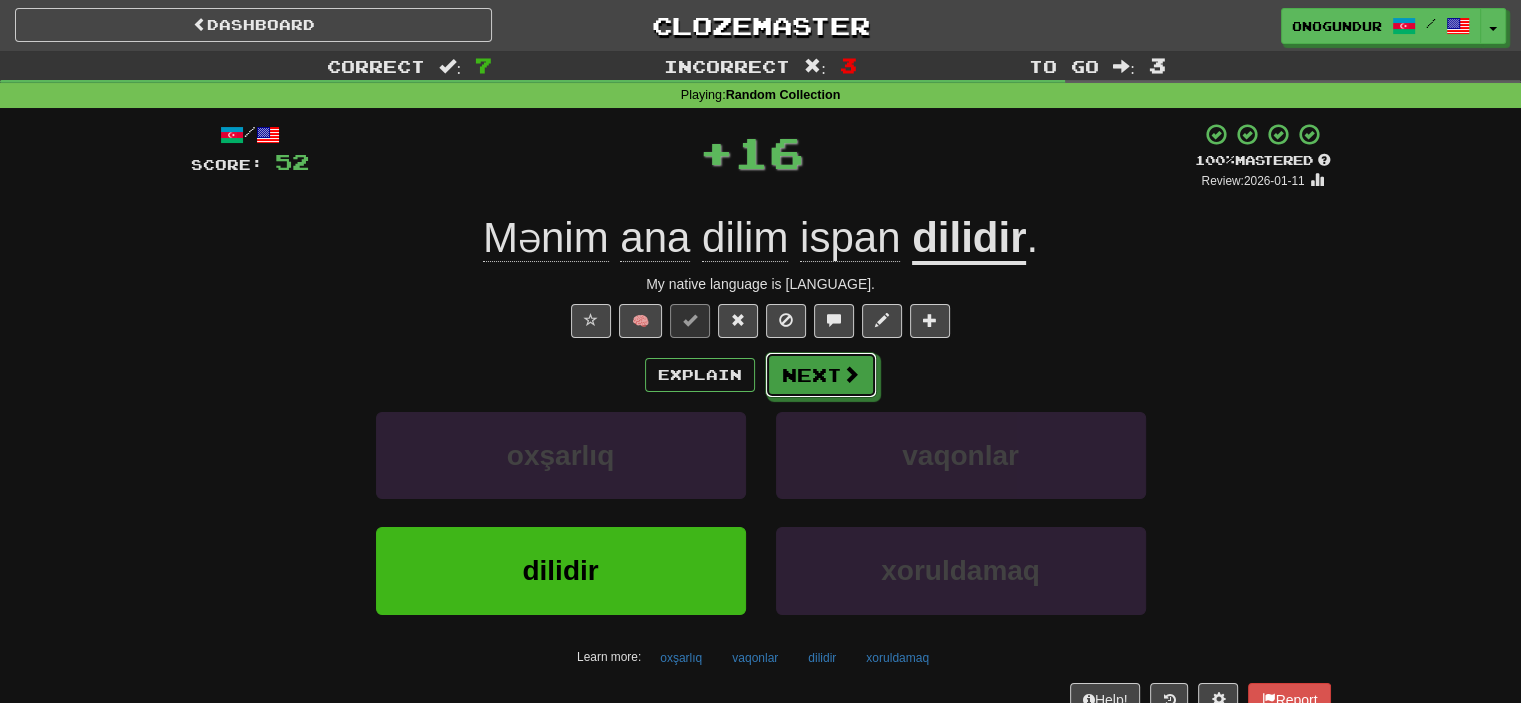 click on "Next" at bounding box center [821, 375] 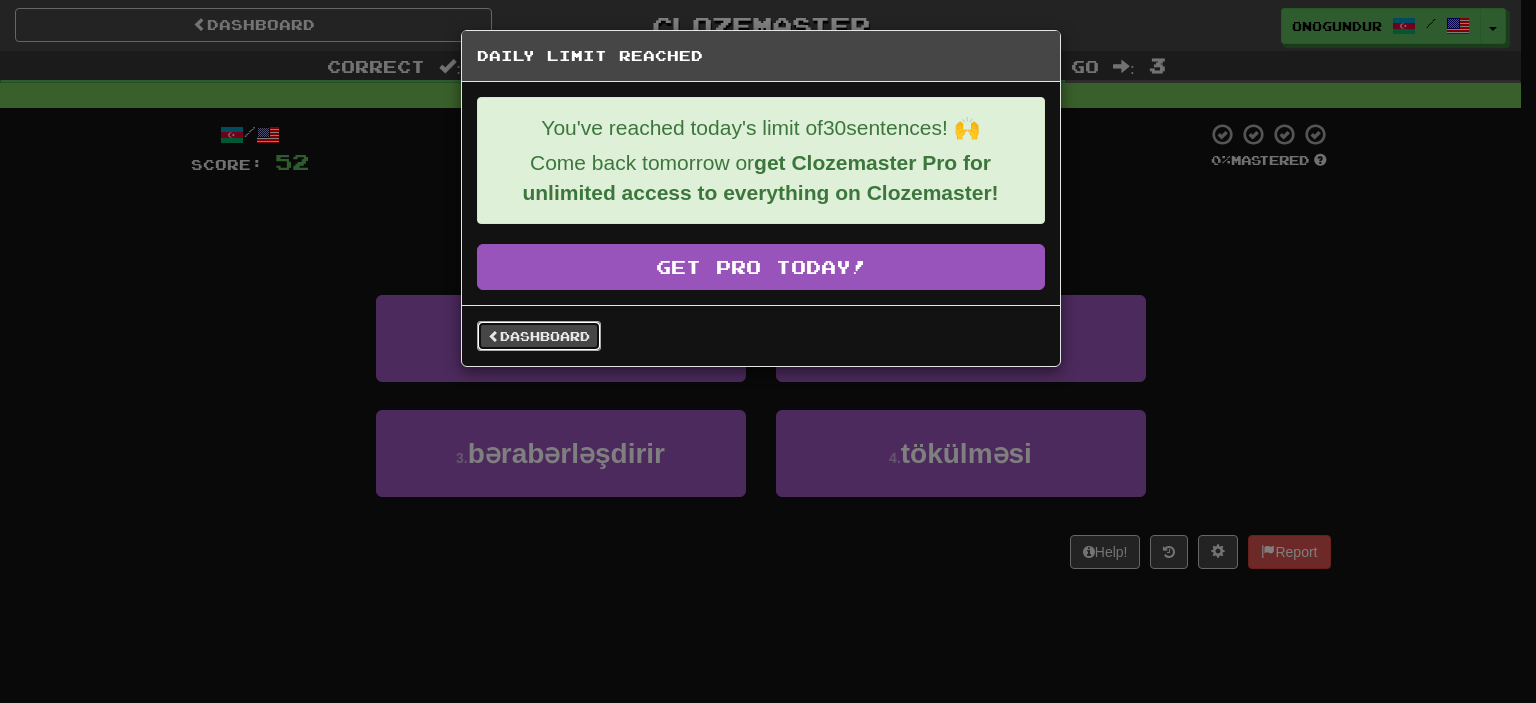 click on "Dashboard" at bounding box center [539, 336] 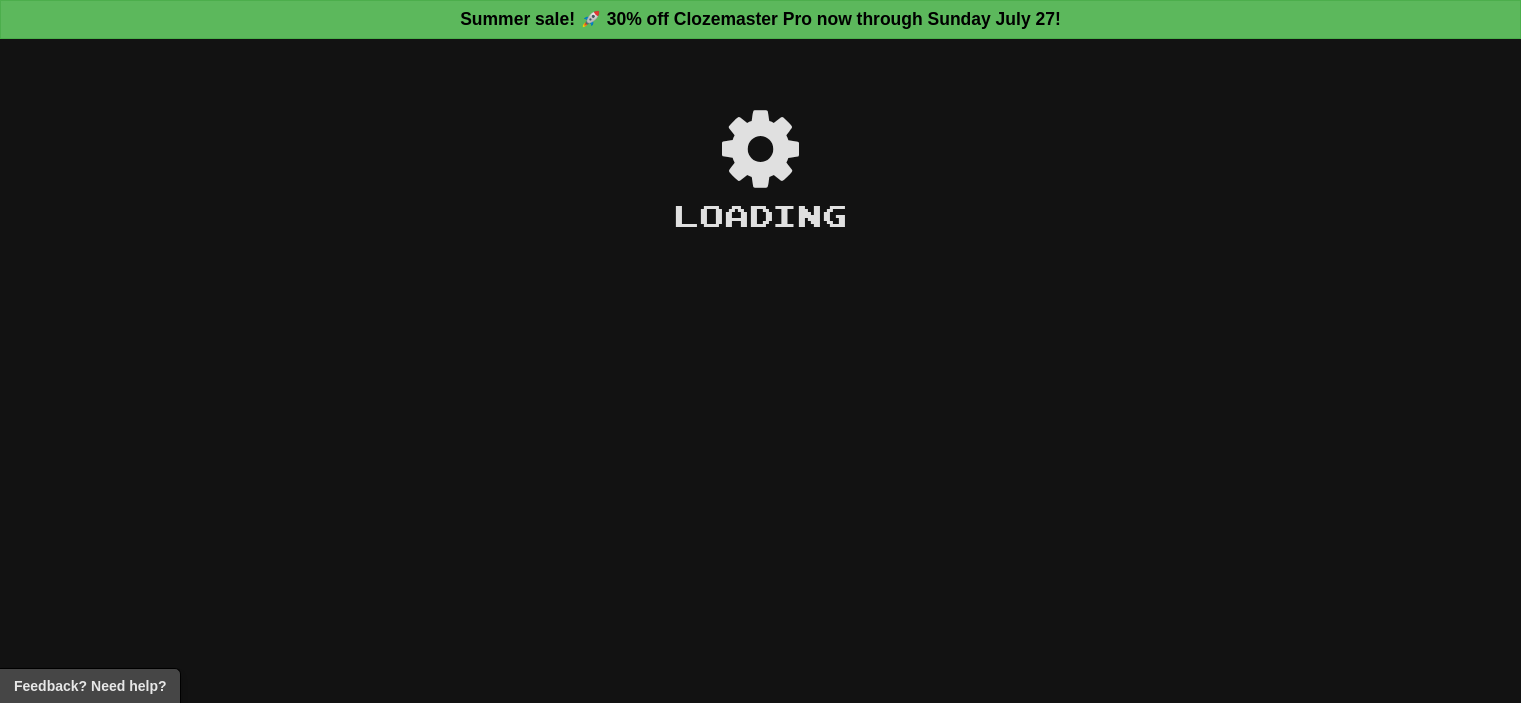 scroll, scrollTop: 0, scrollLeft: 0, axis: both 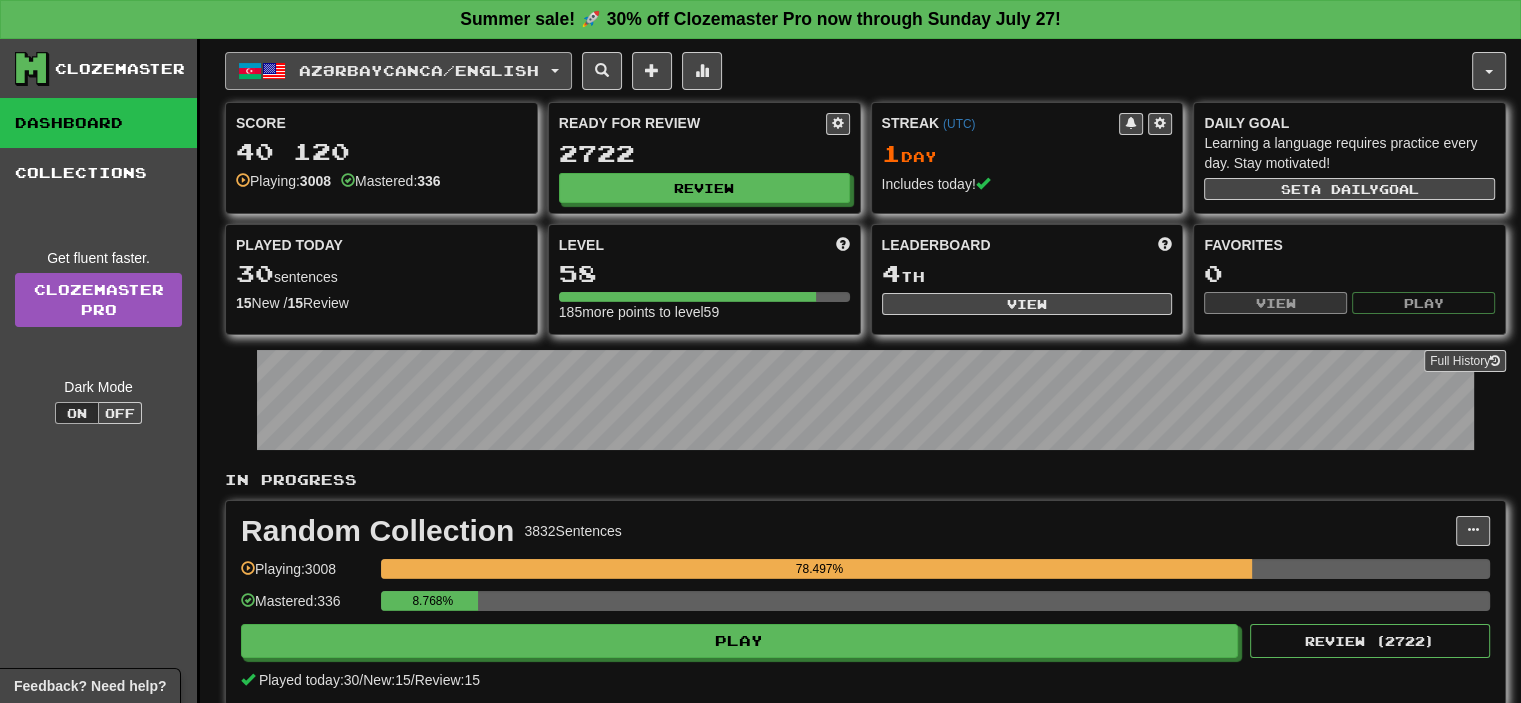 click on "Azərbaycanca  /  English" at bounding box center [398, 71] 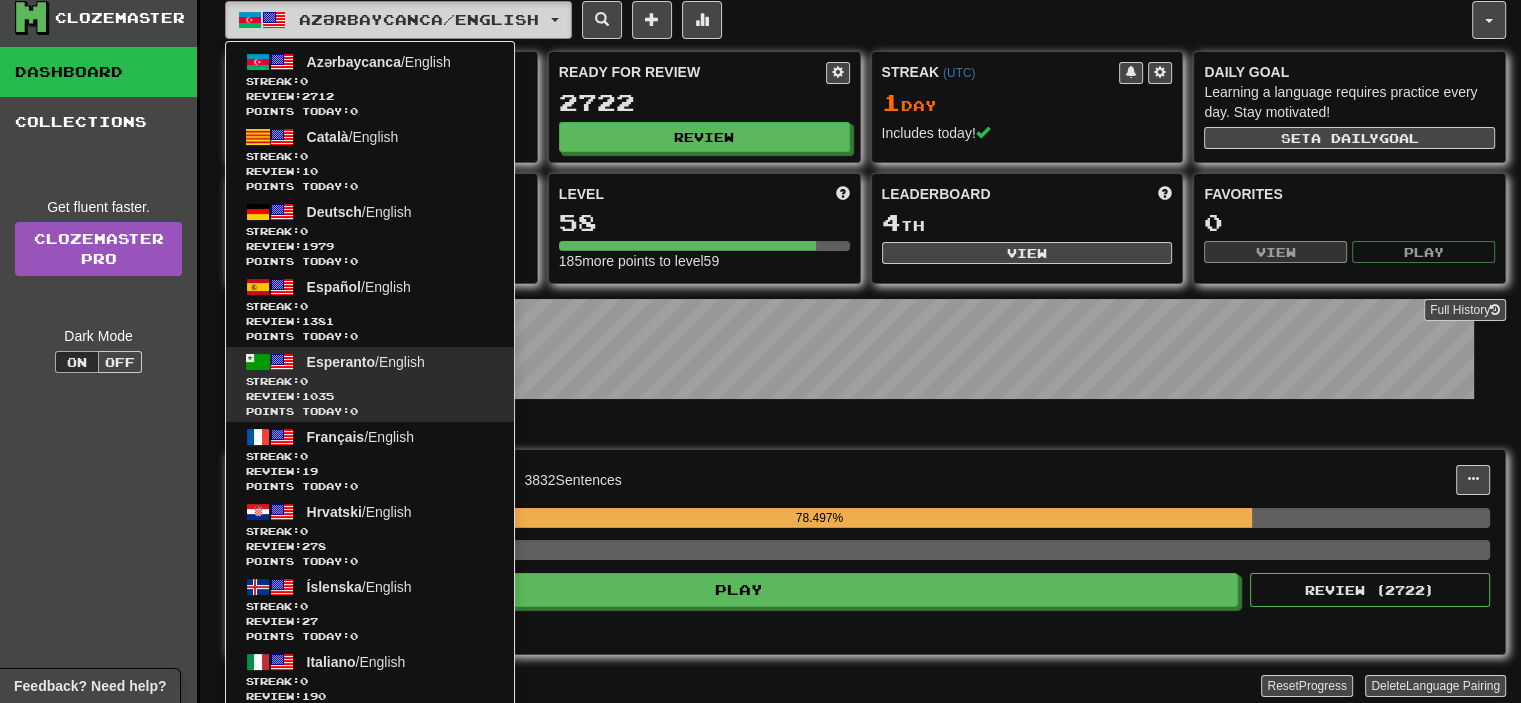 scroll, scrollTop: 0, scrollLeft: 0, axis: both 